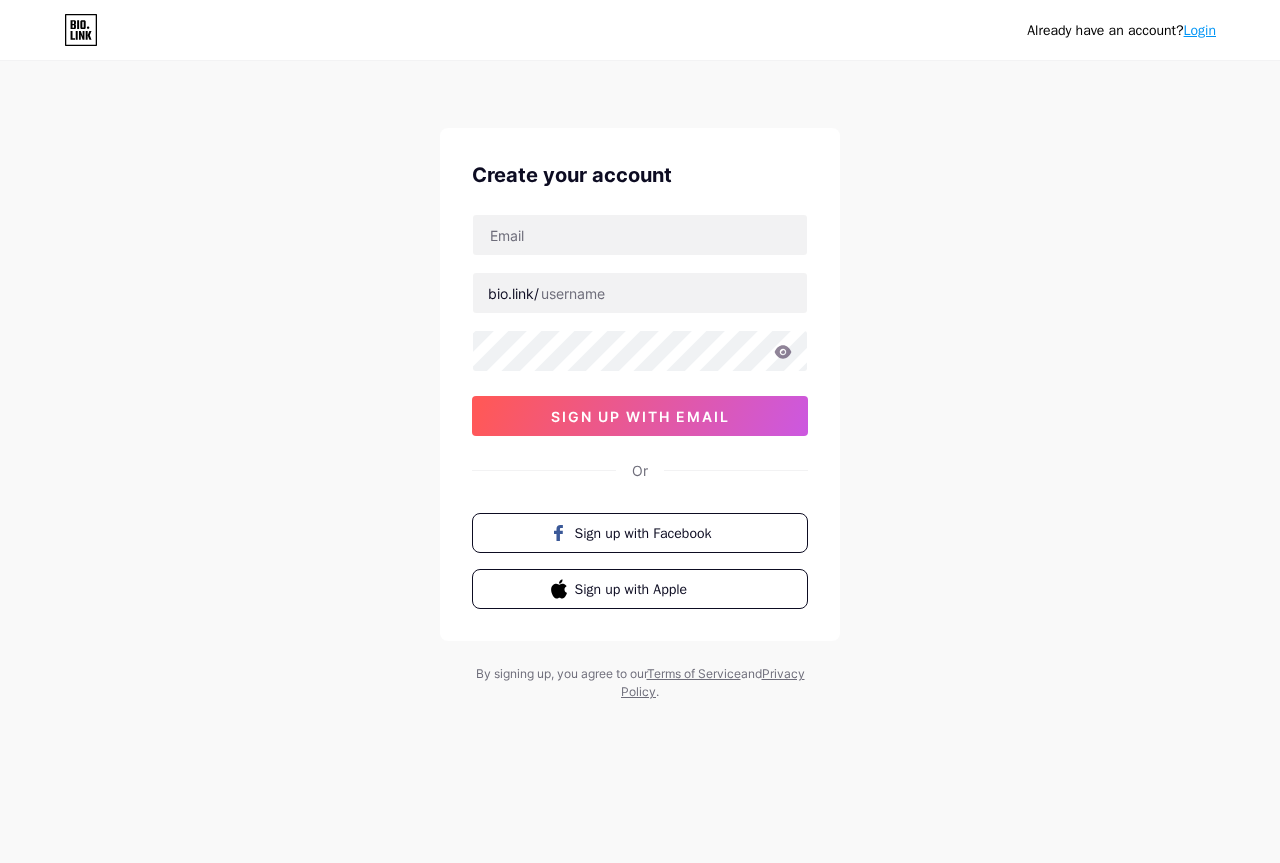 scroll, scrollTop: 0, scrollLeft: 0, axis: both 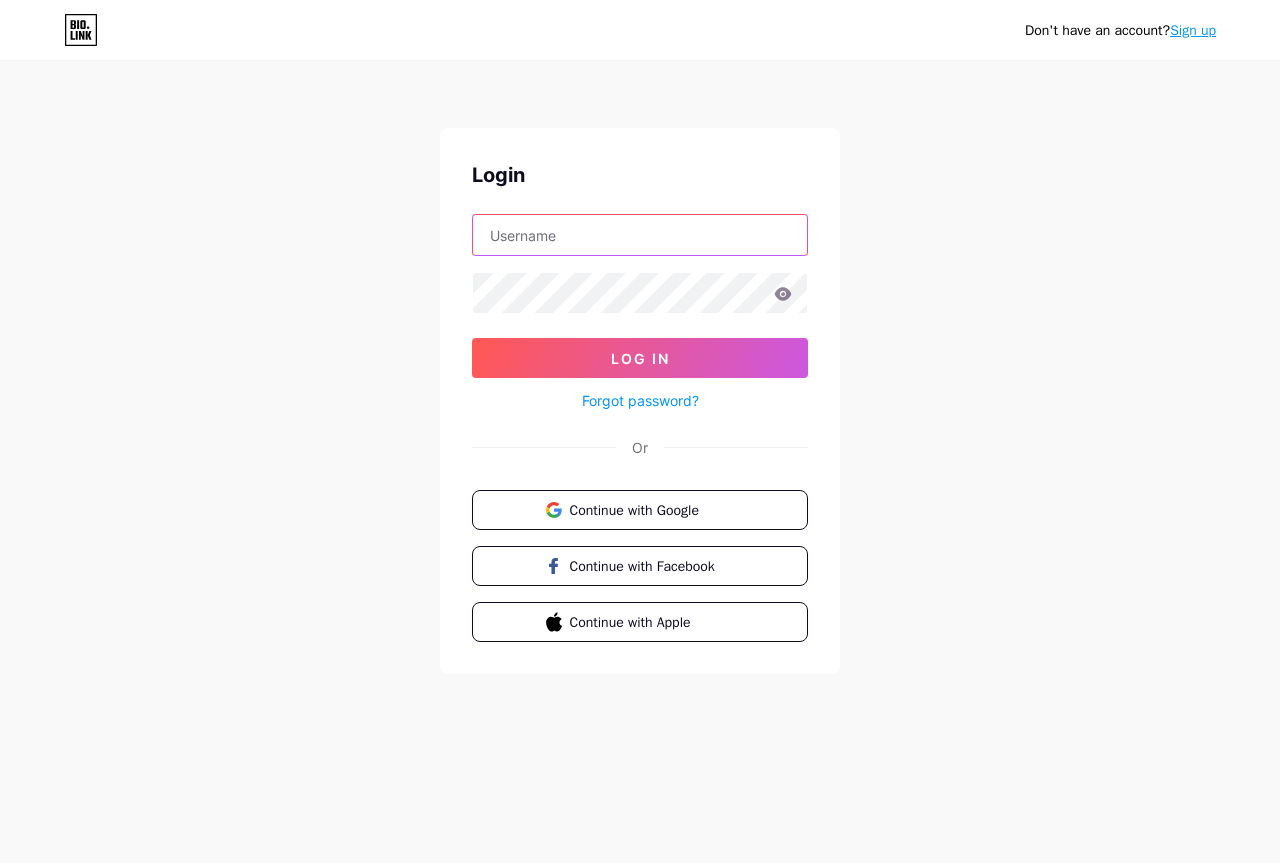 click at bounding box center [640, 235] 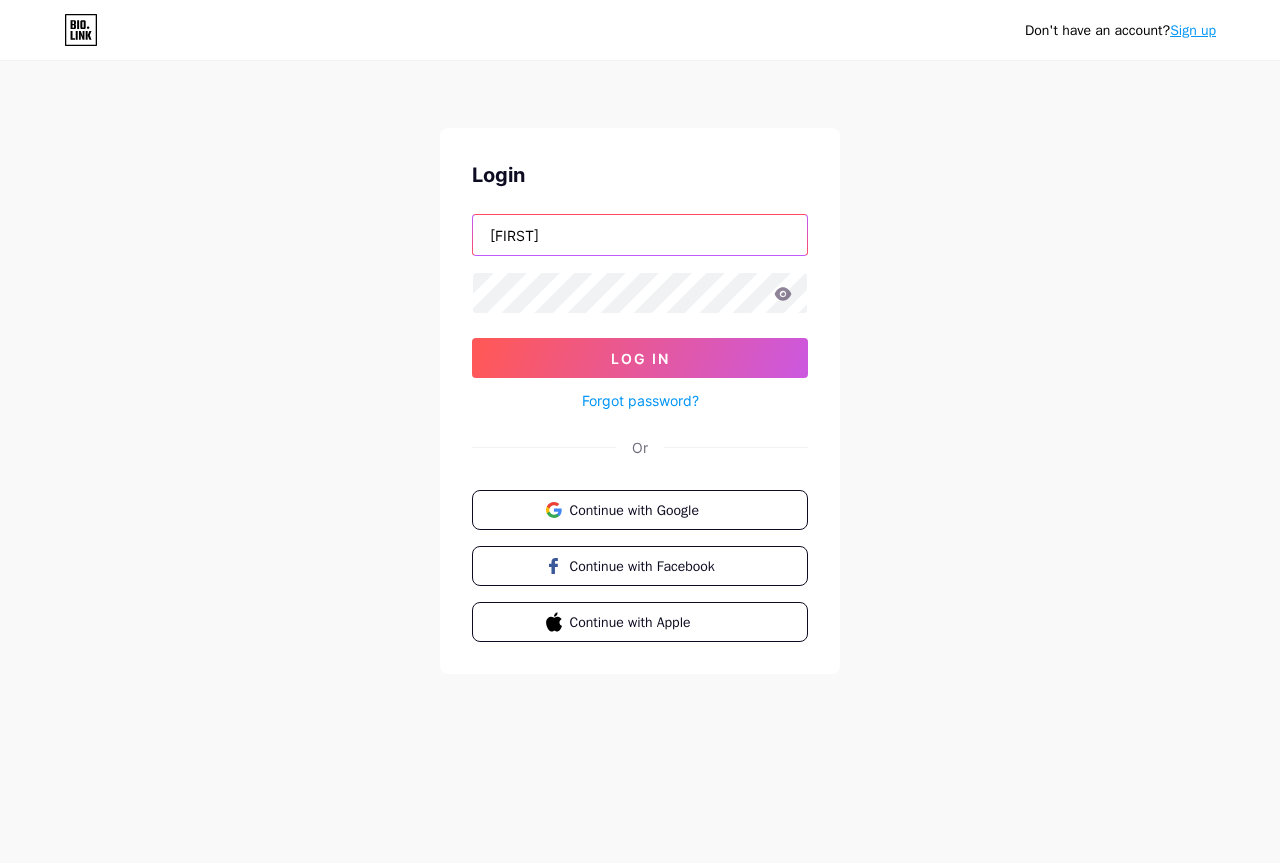 type on "J" 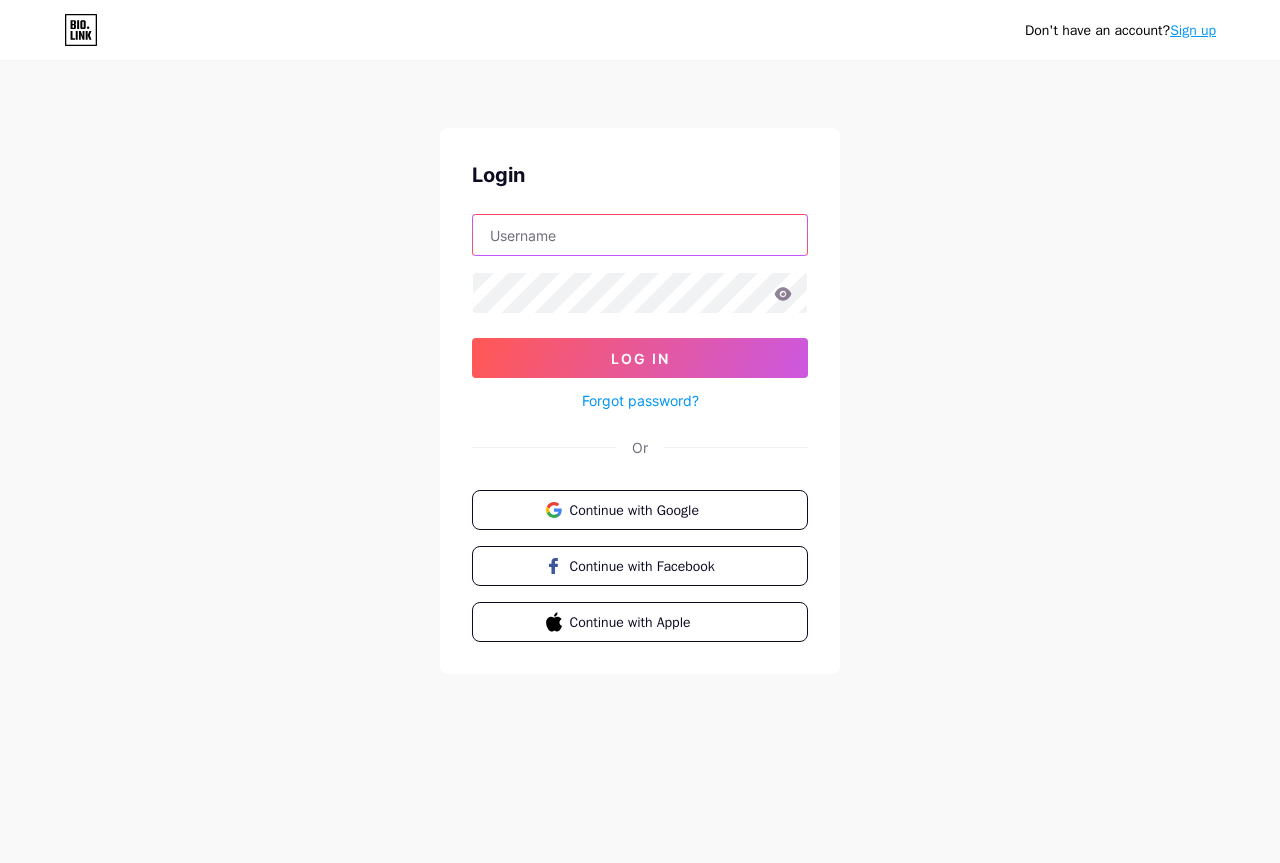click at bounding box center (640, 235) 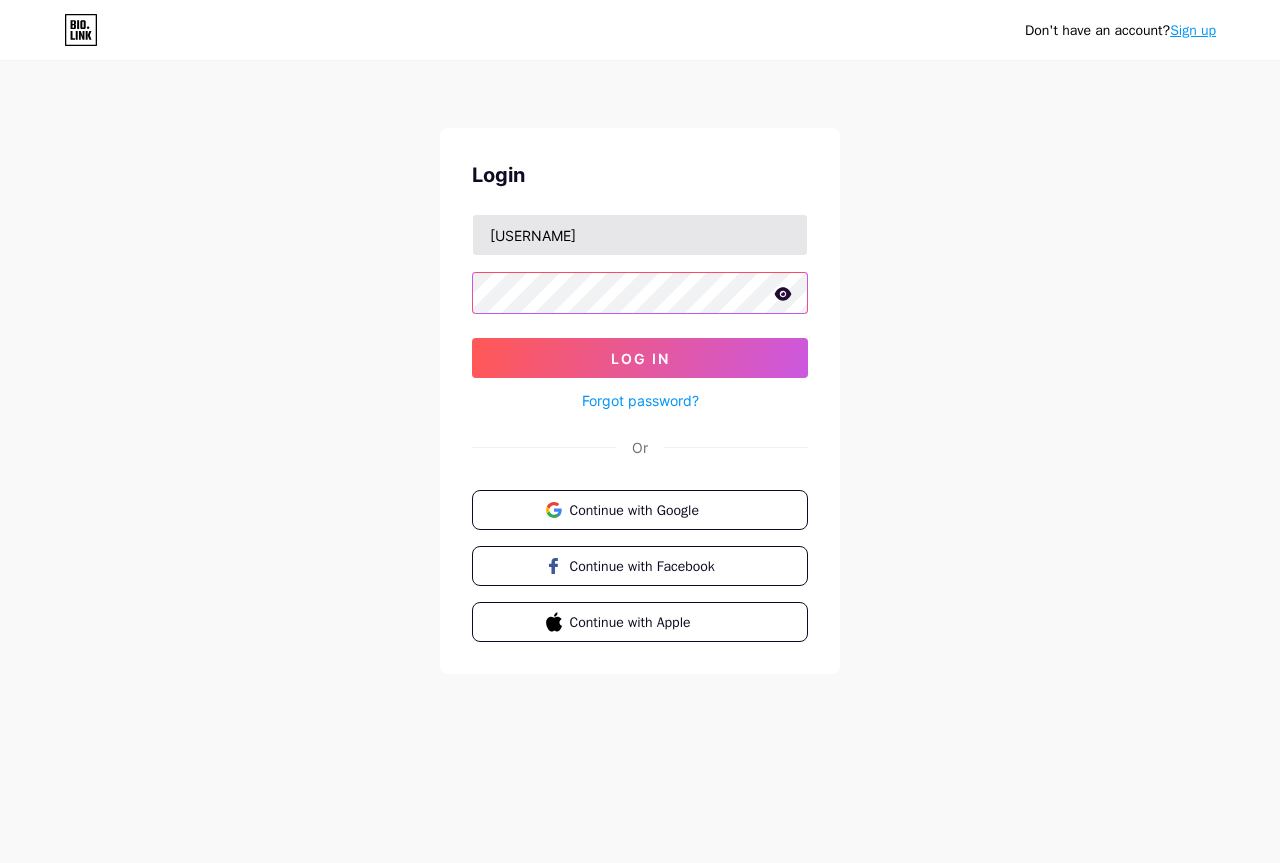 click on "Log In" at bounding box center (640, 358) 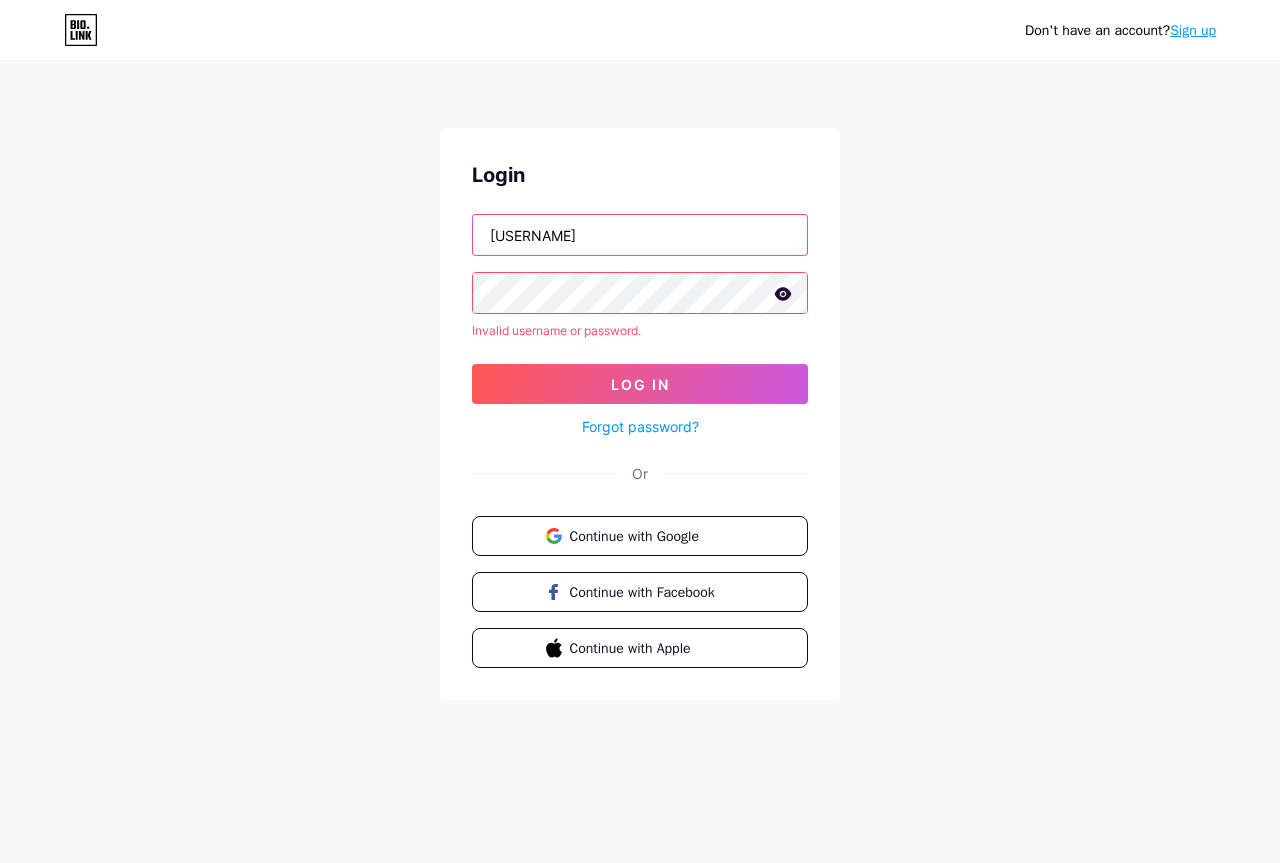 click on "[USERNAME]" at bounding box center (640, 235) 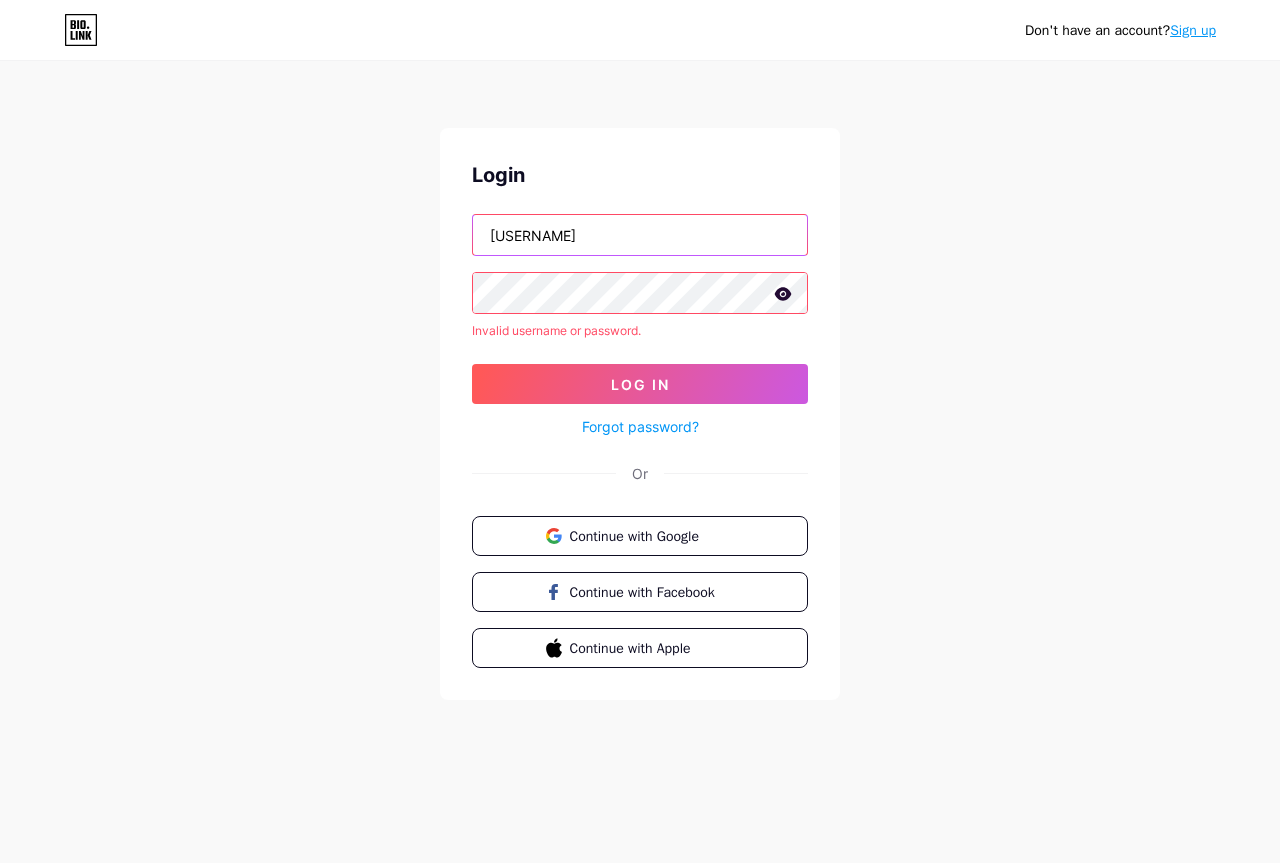 type on "[USERNAME]" 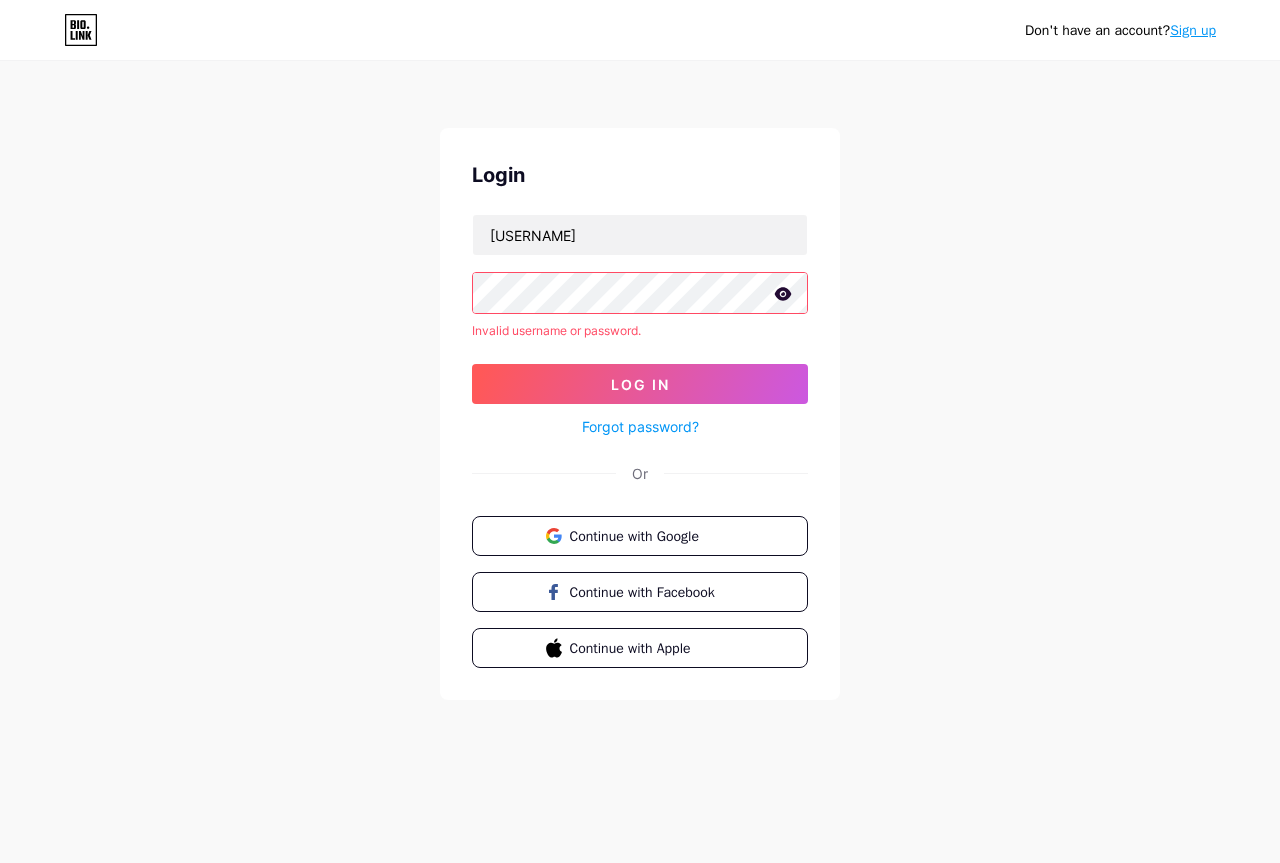 click 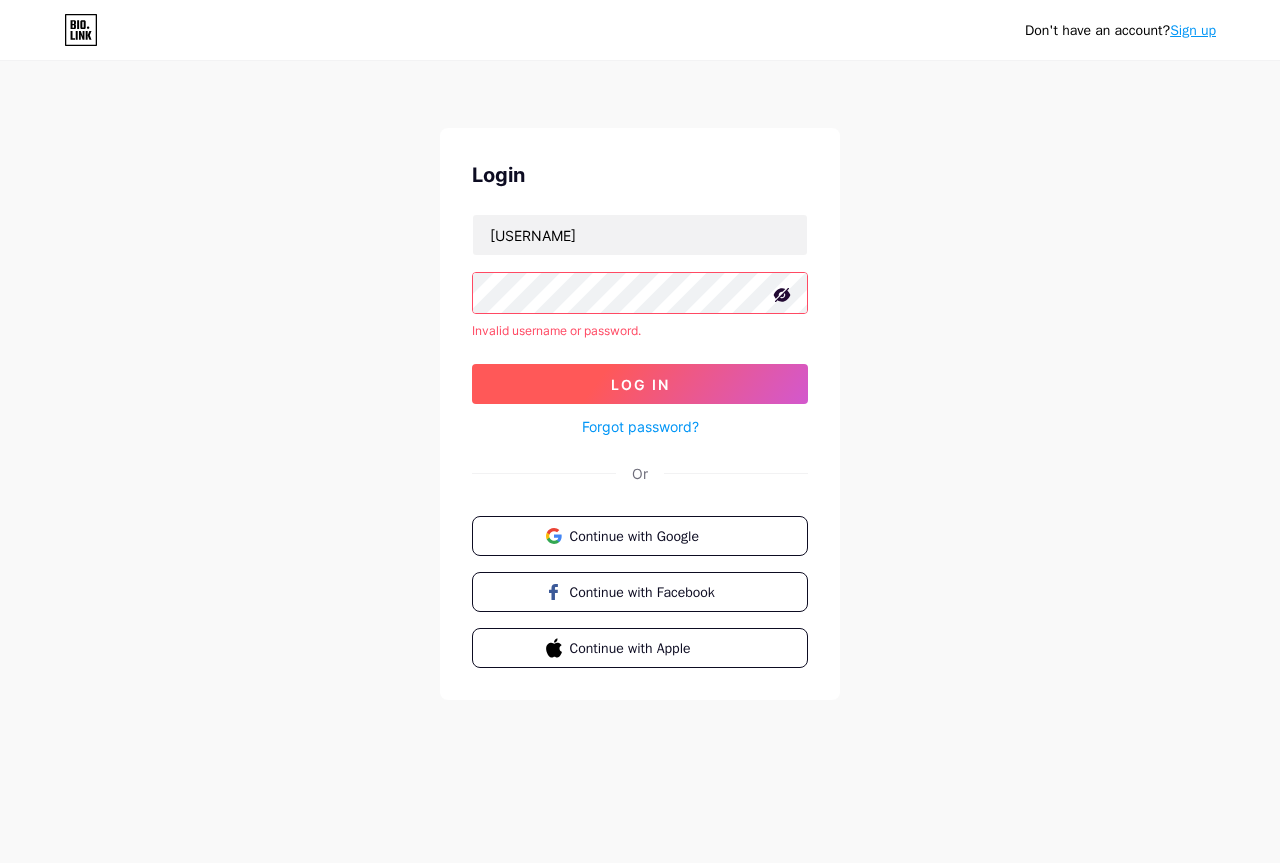 click on "Log In" at bounding box center [640, 384] 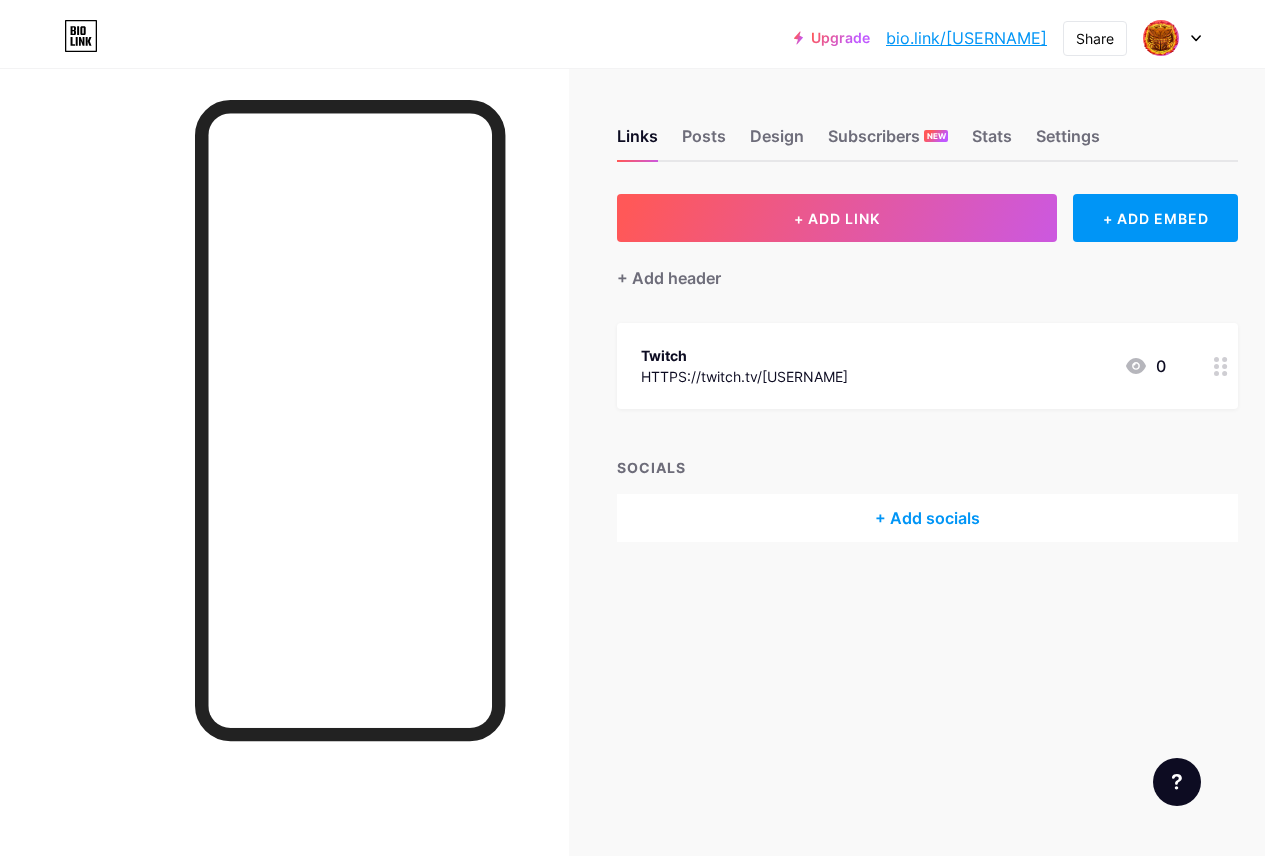 scroll, scrollTop: 0, scrollLeft: 0, axis: both 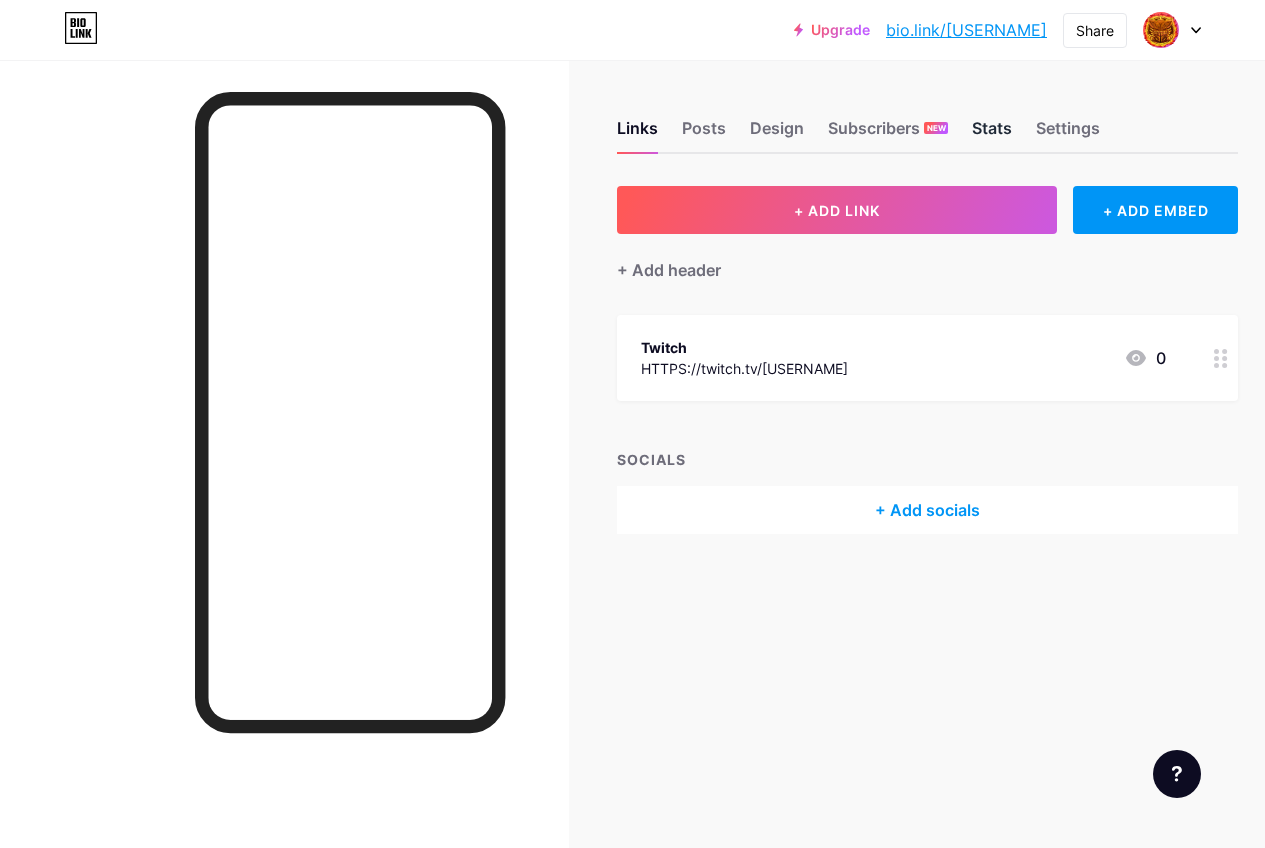 click on "Stats" at bounding box center (992, 134) 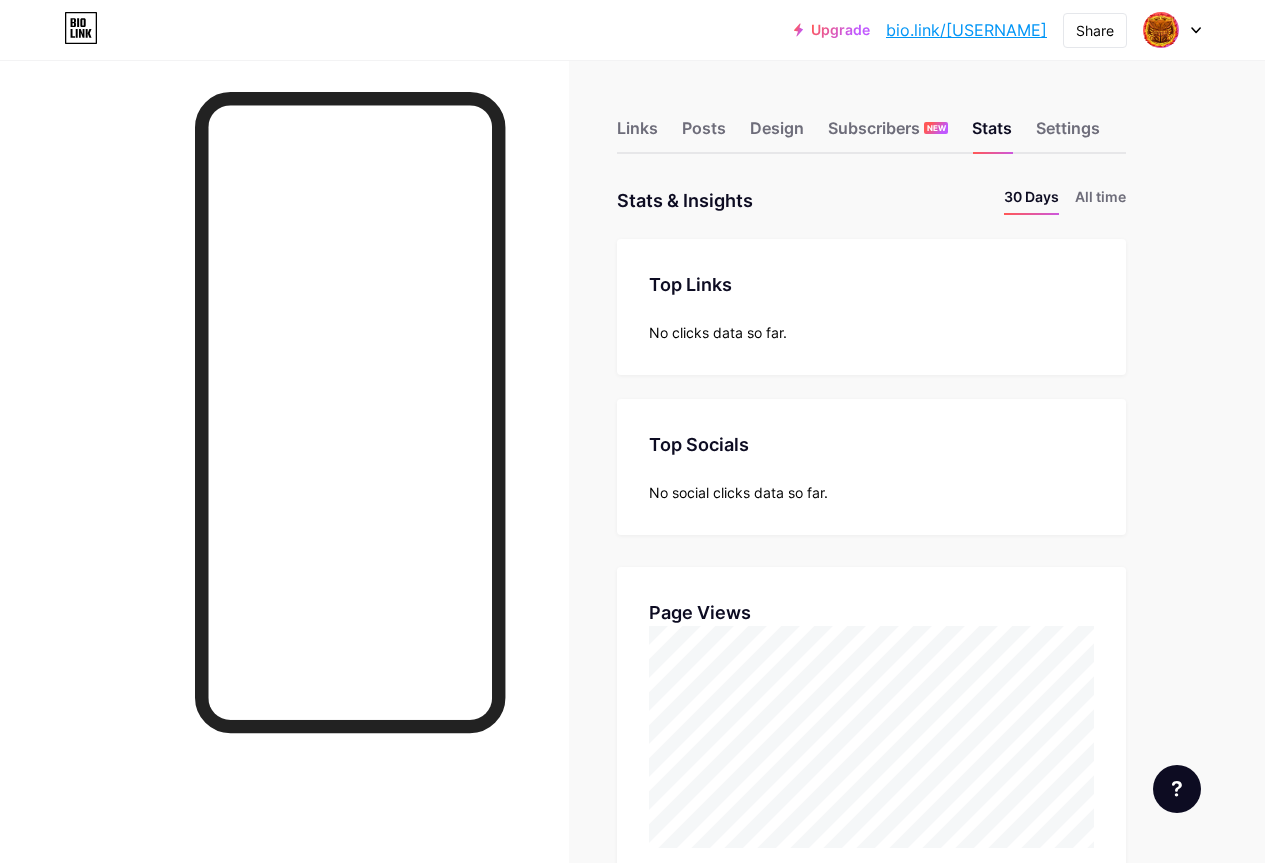 scroll, scrollTop: 999137, scrollLeft: 998735, axis: both 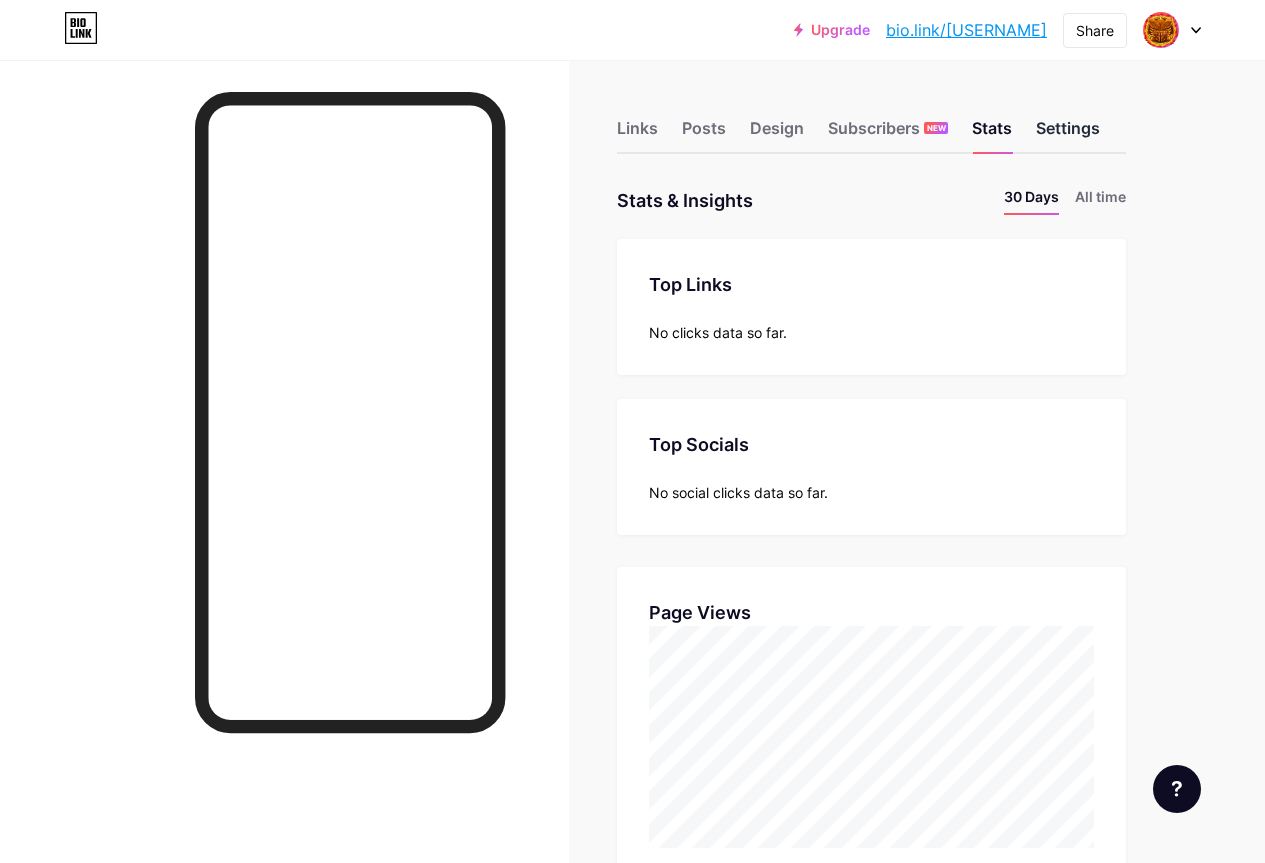 click on "Settings" at bounding box center (1068, 134) 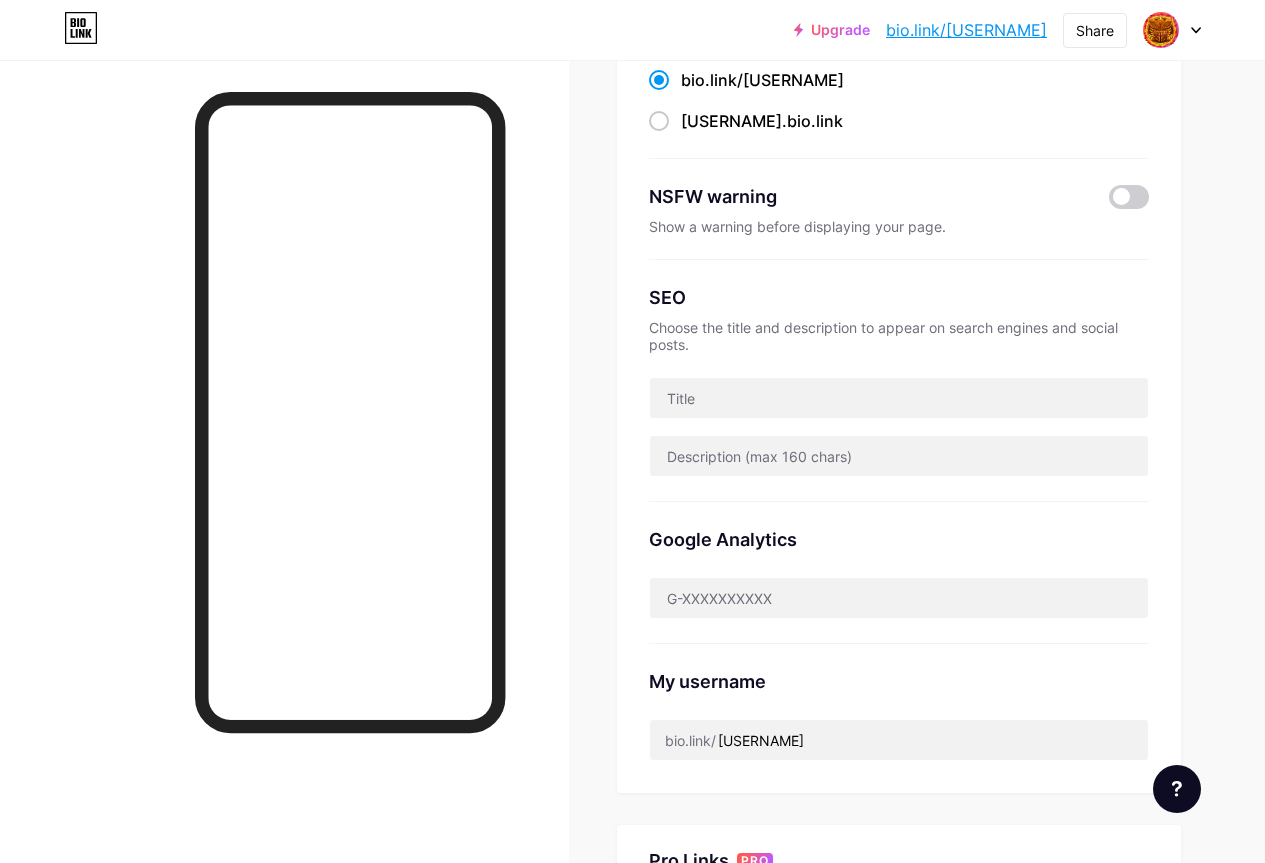 scroll, scrollTop: 0, scrollLeft: 0, axis: both 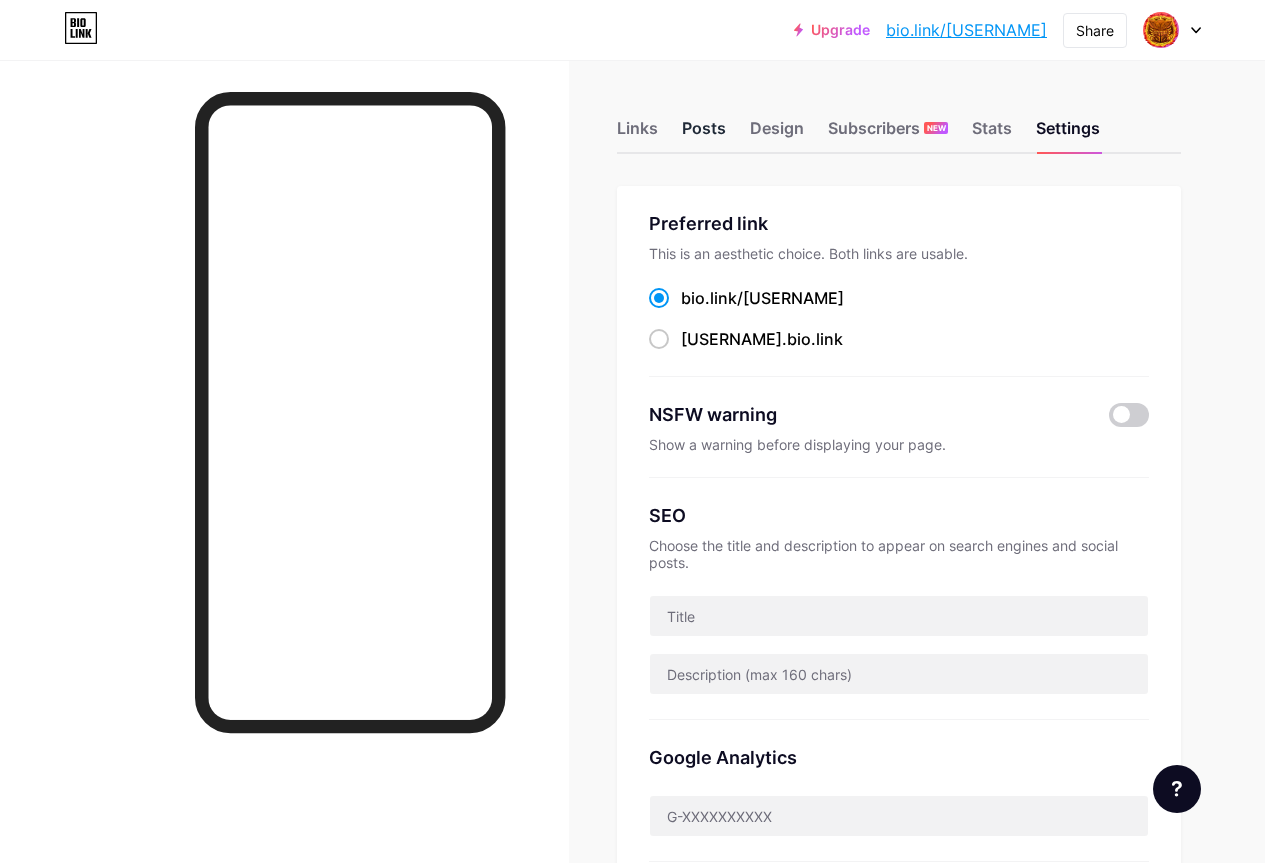 click on "Posts" at bounding box center (704, 134) 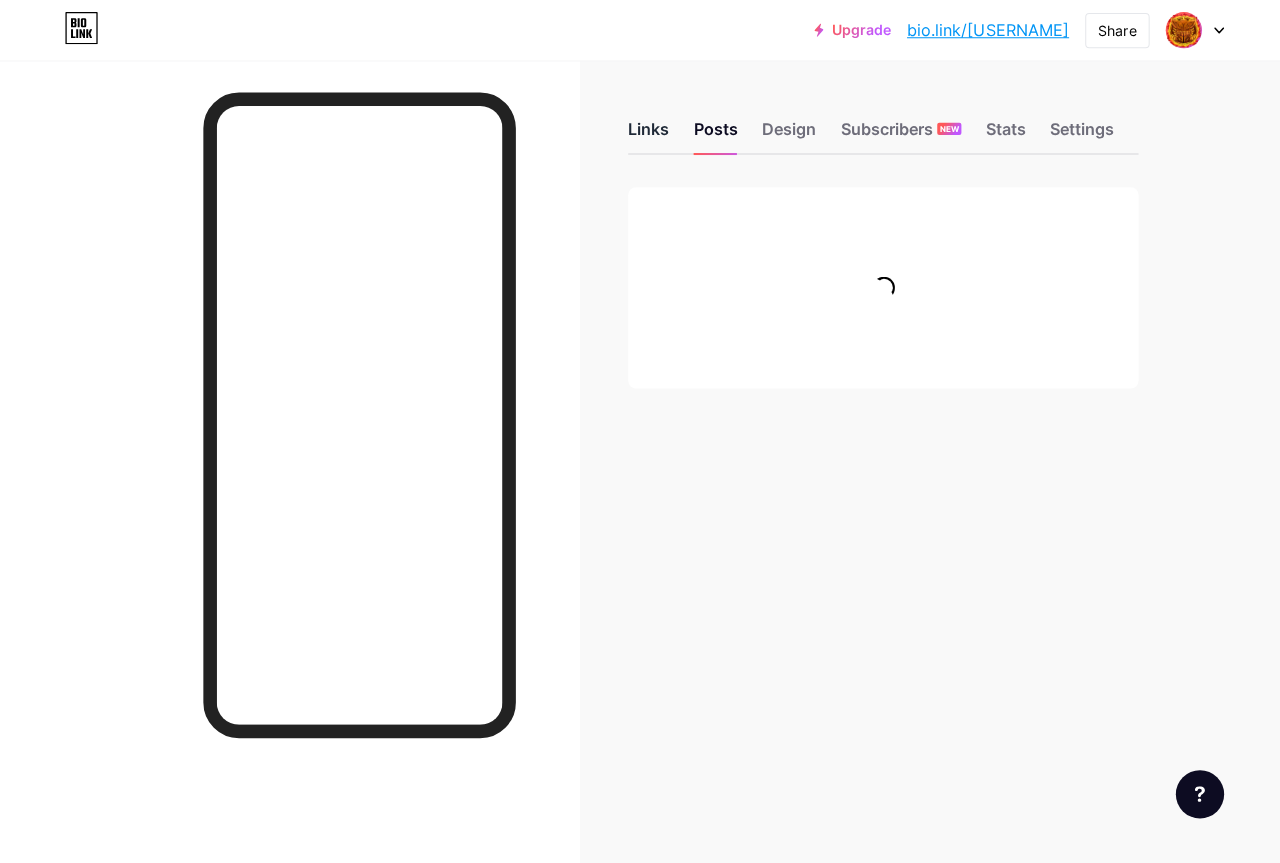 click on "Links" at bounding box center (644, 134) 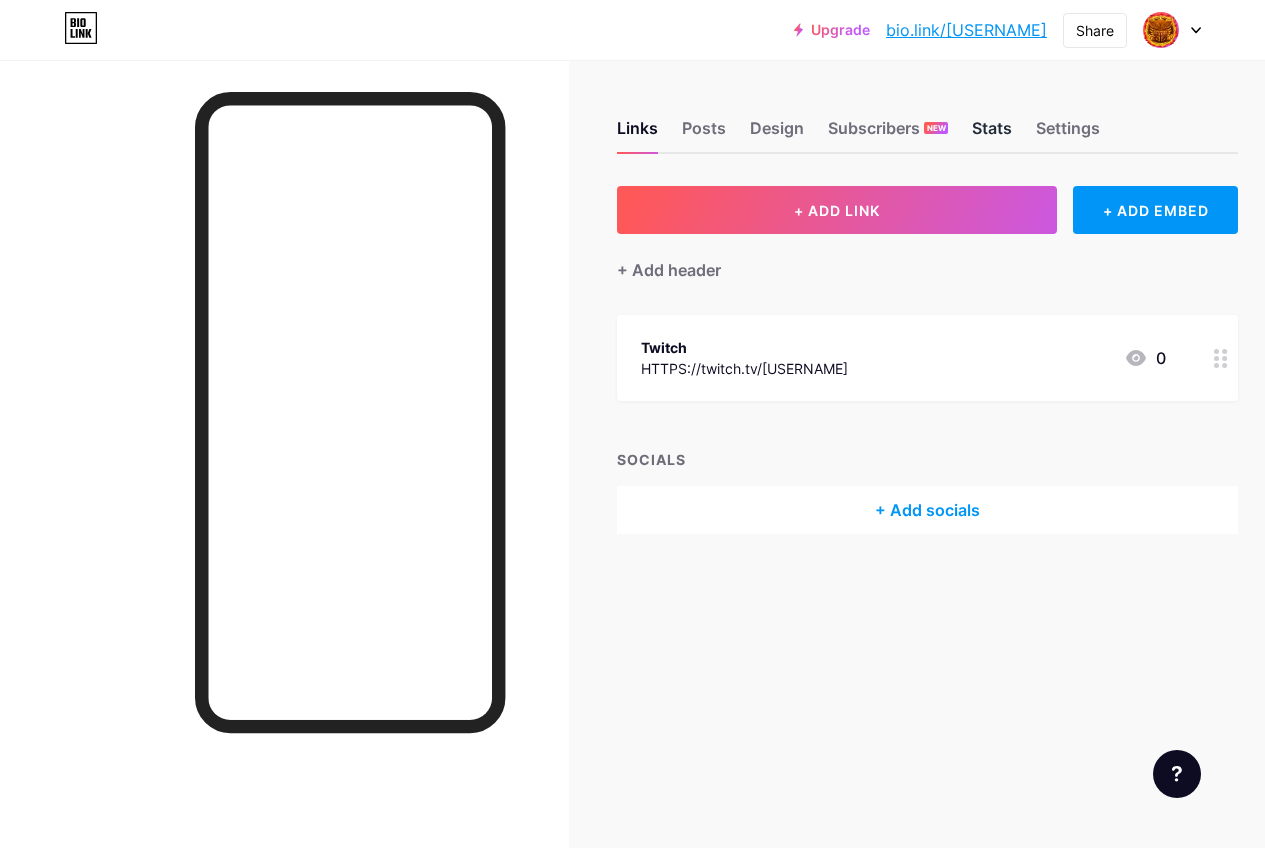 click on "Stats" at bounding box center (992, 134) 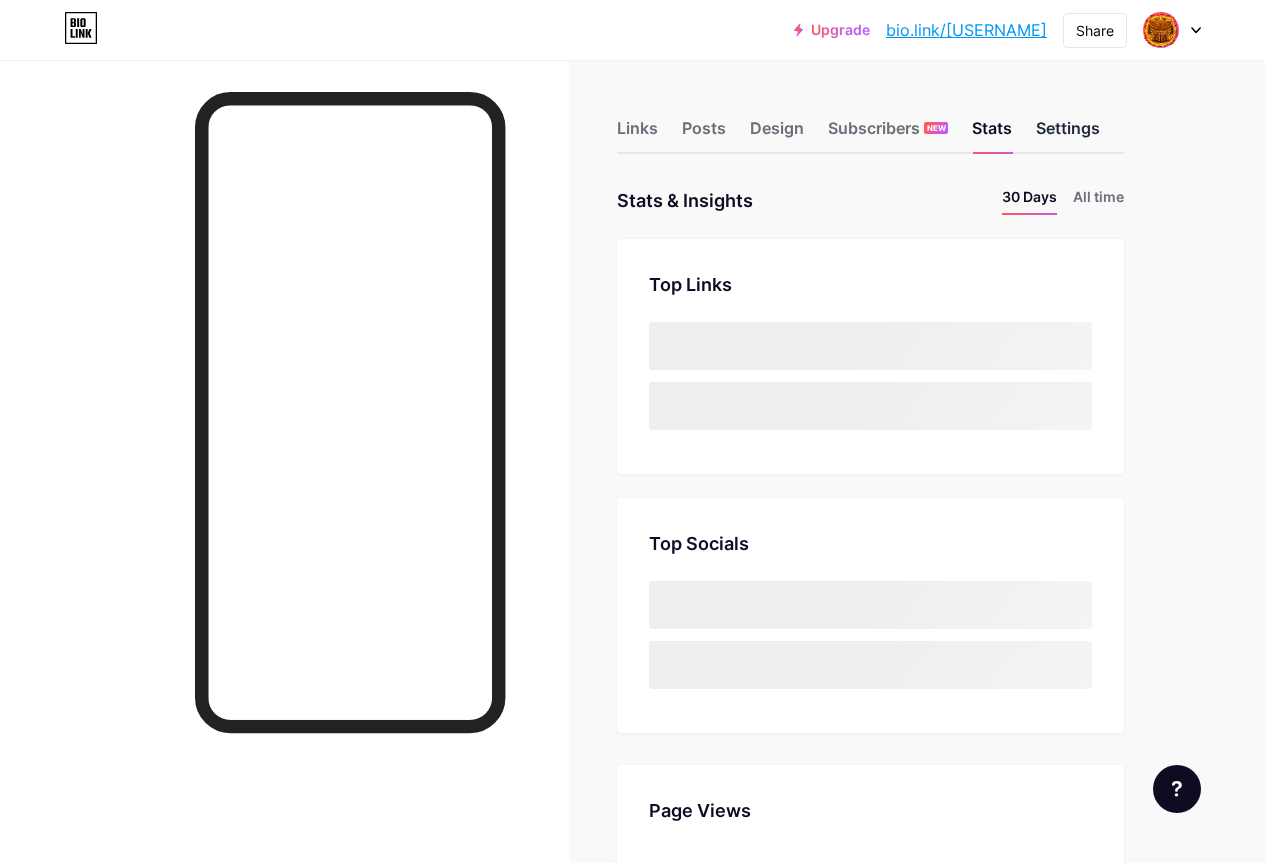 click on "Settings" at bounding box center (1068, 134) 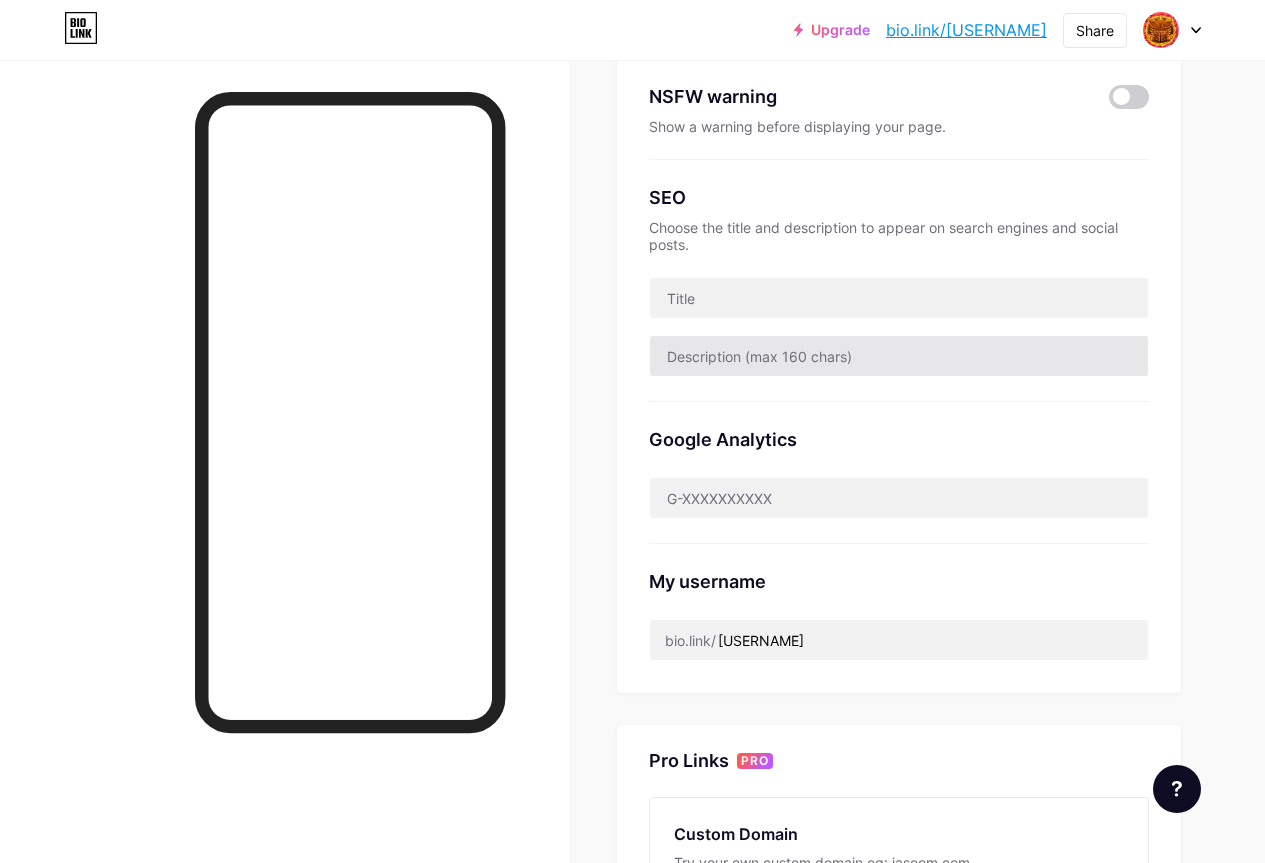 scroll, scrollTop: 0, scrollLeft: 0, axis: both 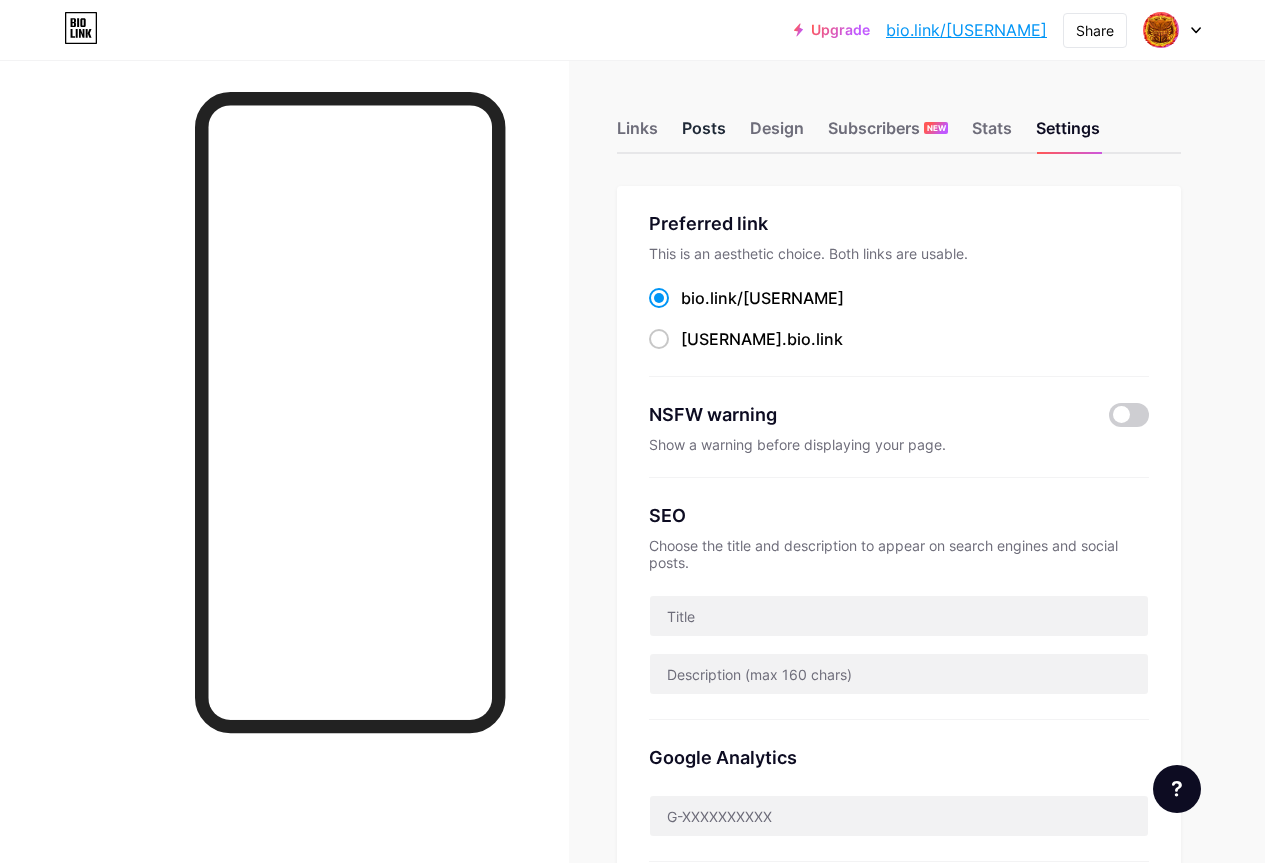 click on "Posts" at bounding box center (704, 134) 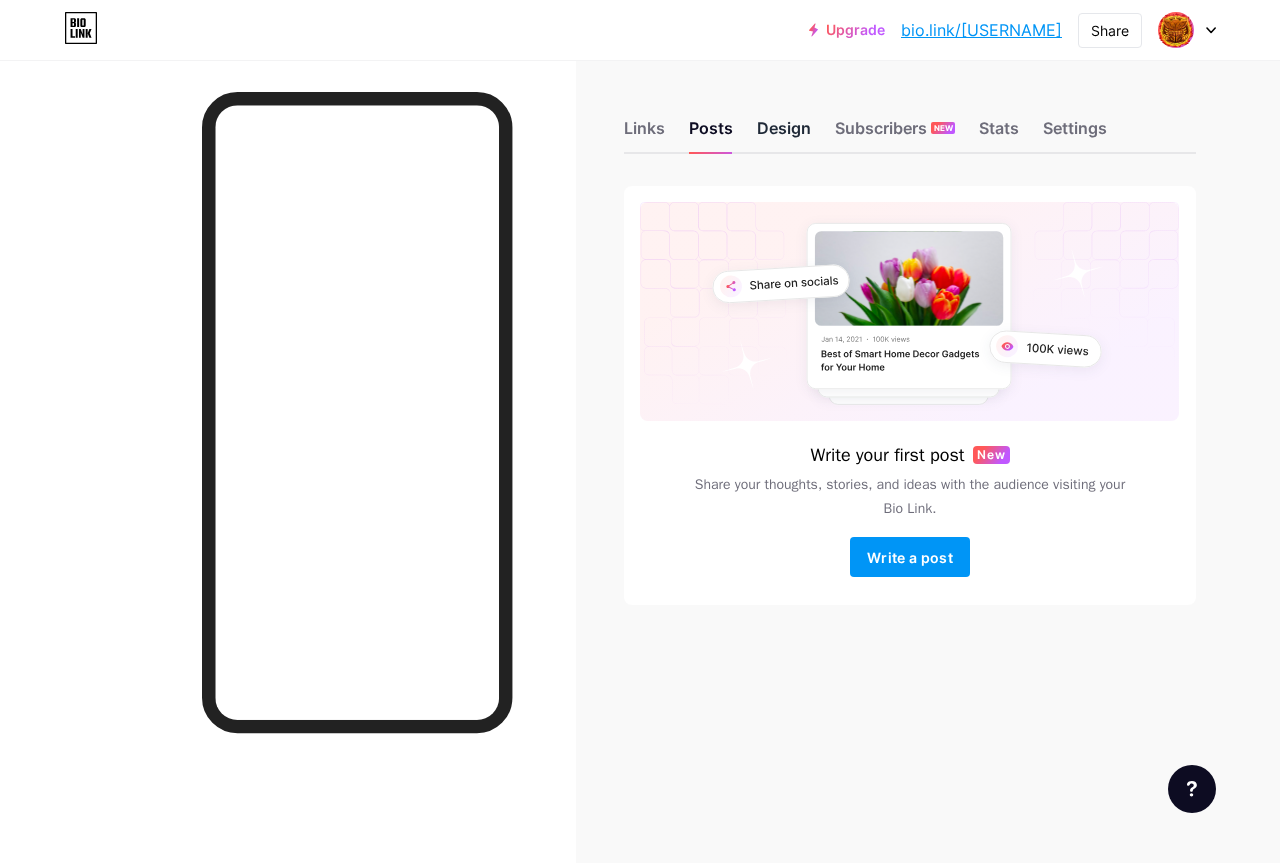 click on "Design" at bounding box center (784, 134) 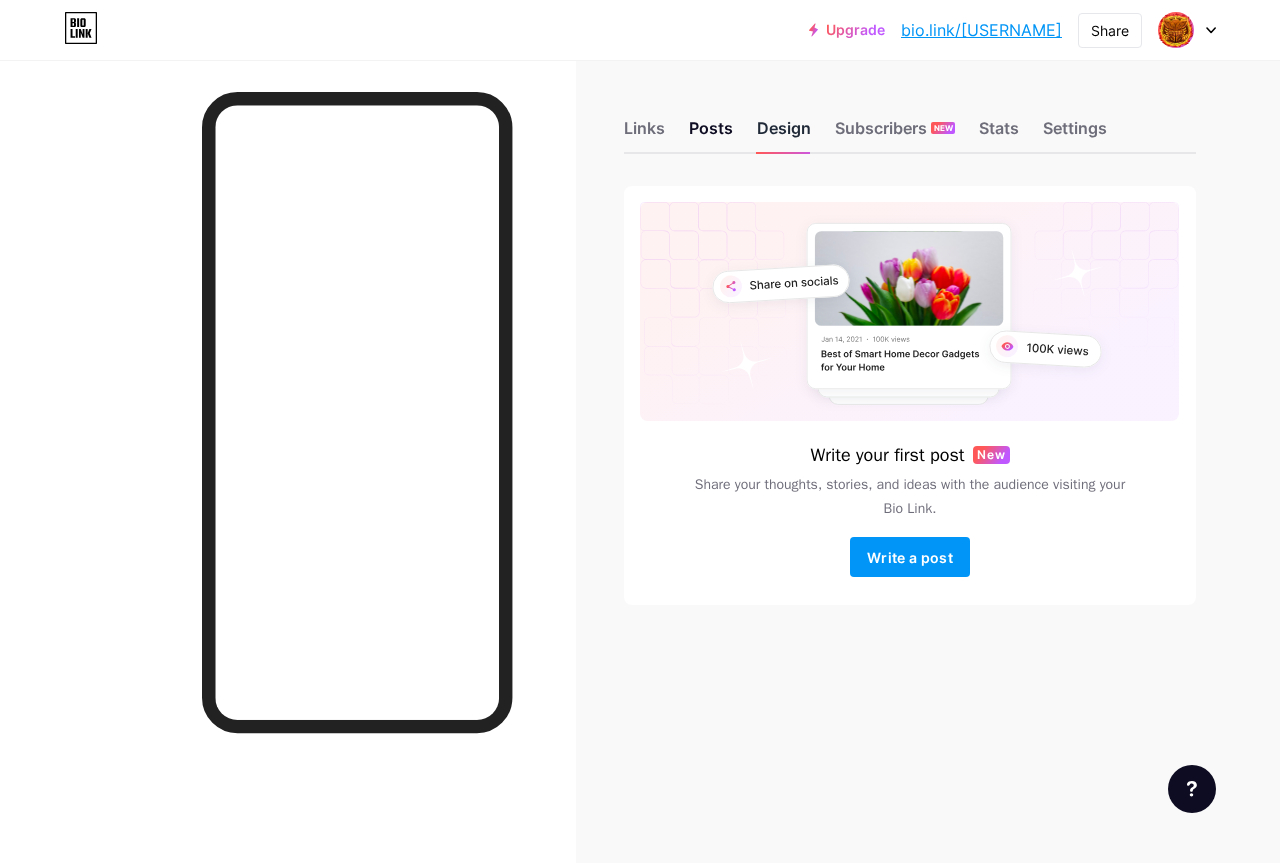 click on "Design" at bounding box center [784, 134] 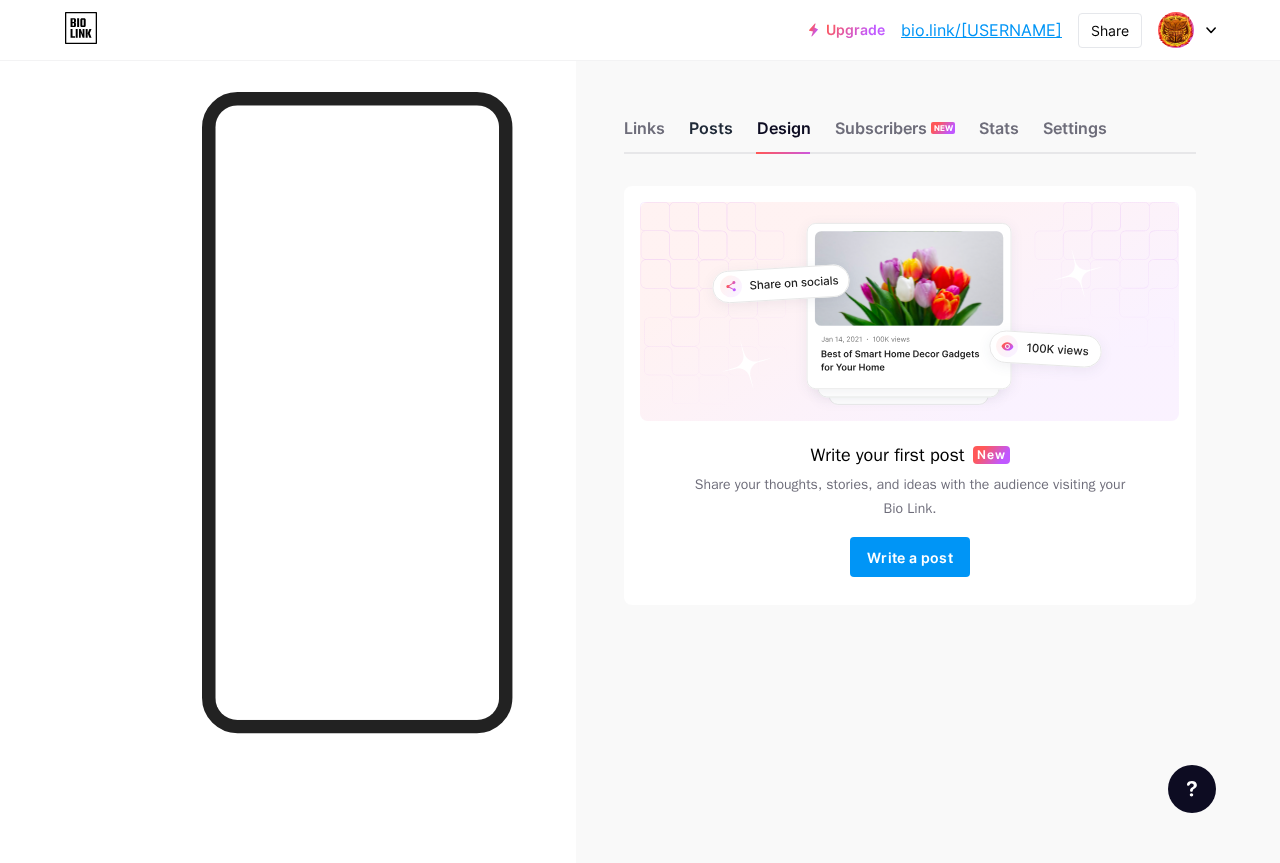 click on "Posts" at bounding box center [711, 134] 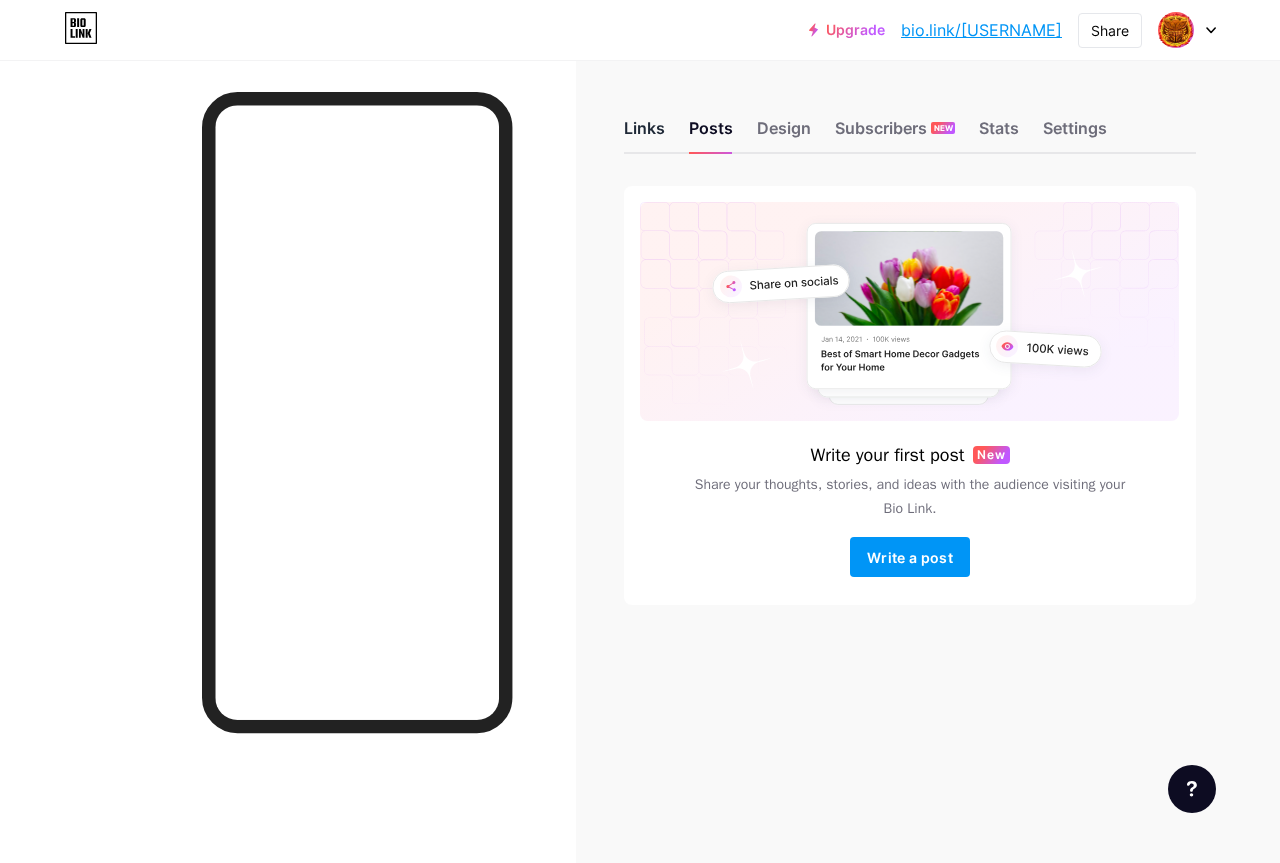 click on "Links" at bounding box center (644, 134) 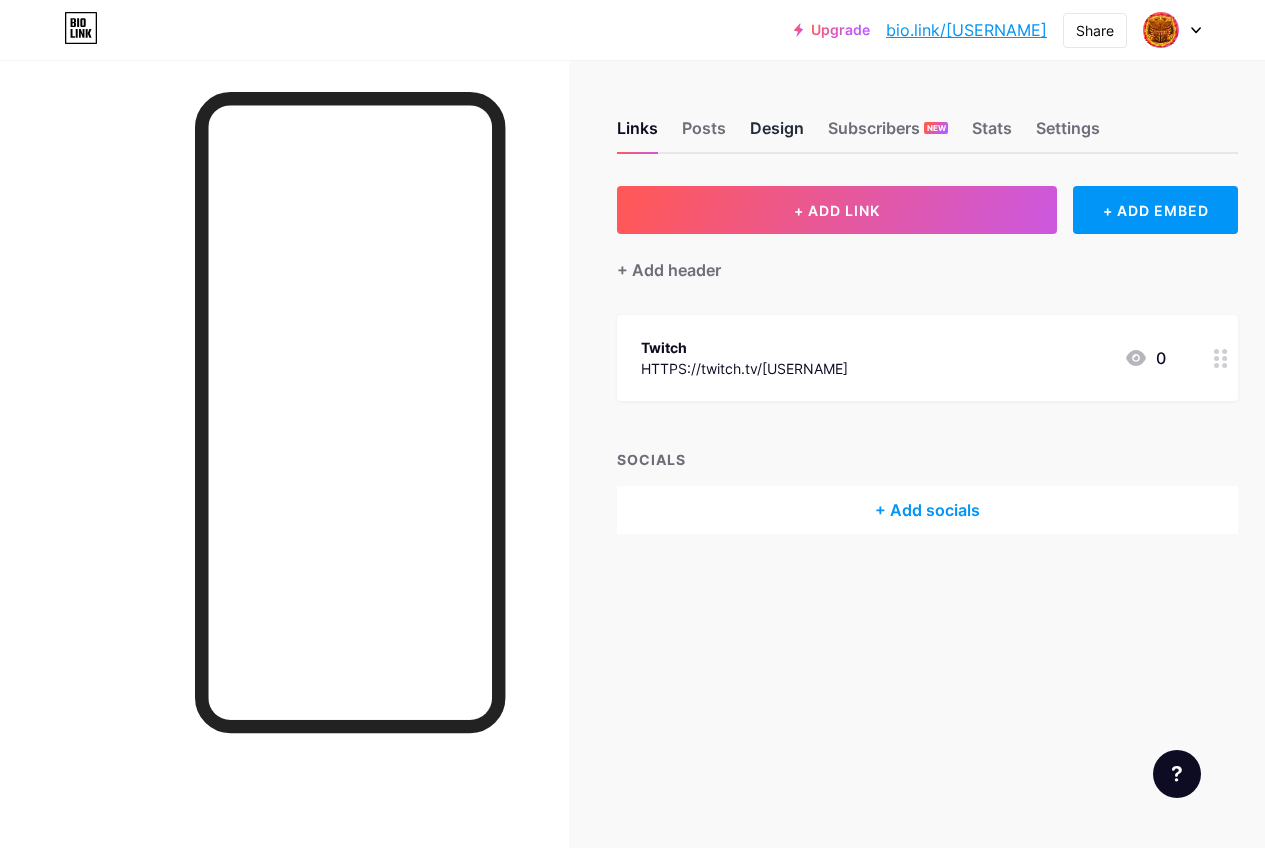 click on "Design" at bounding box center [777, 134] 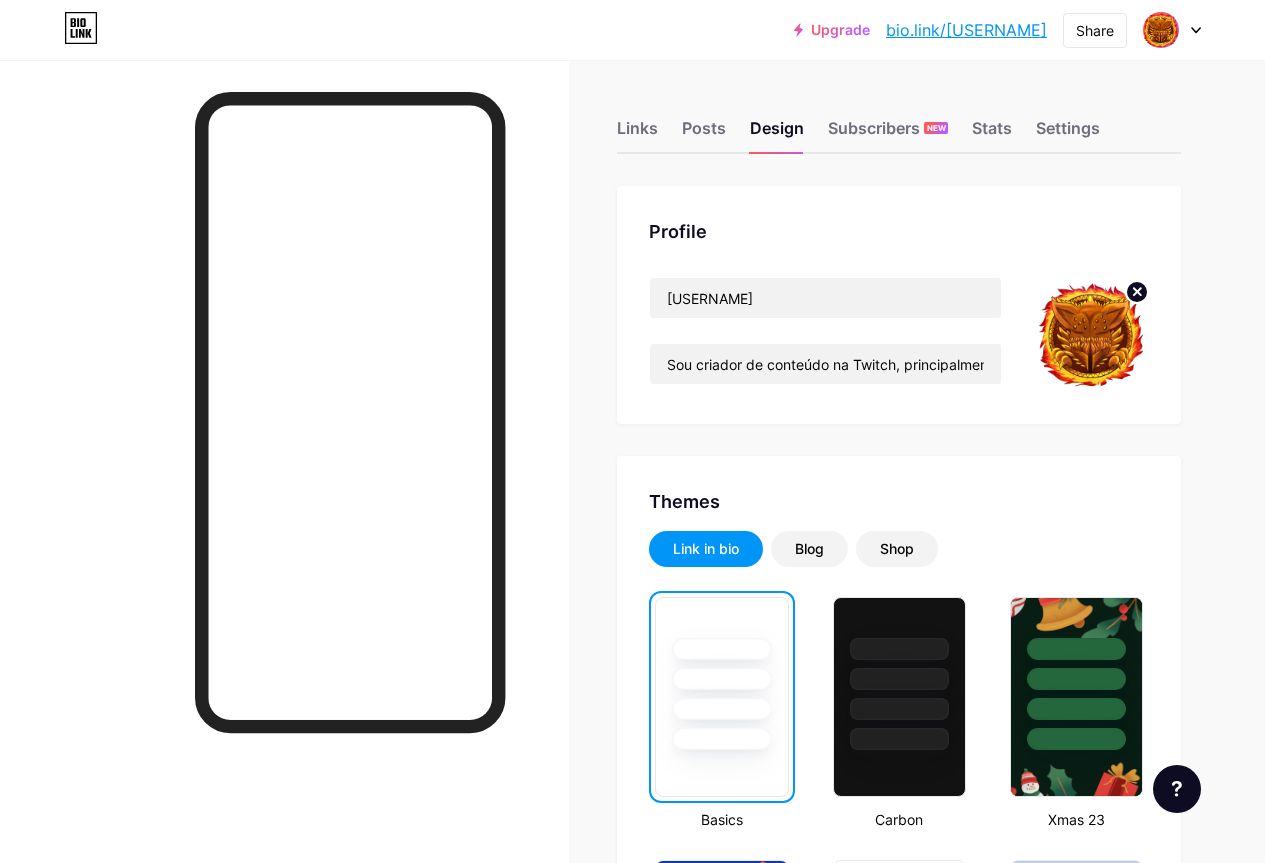 click 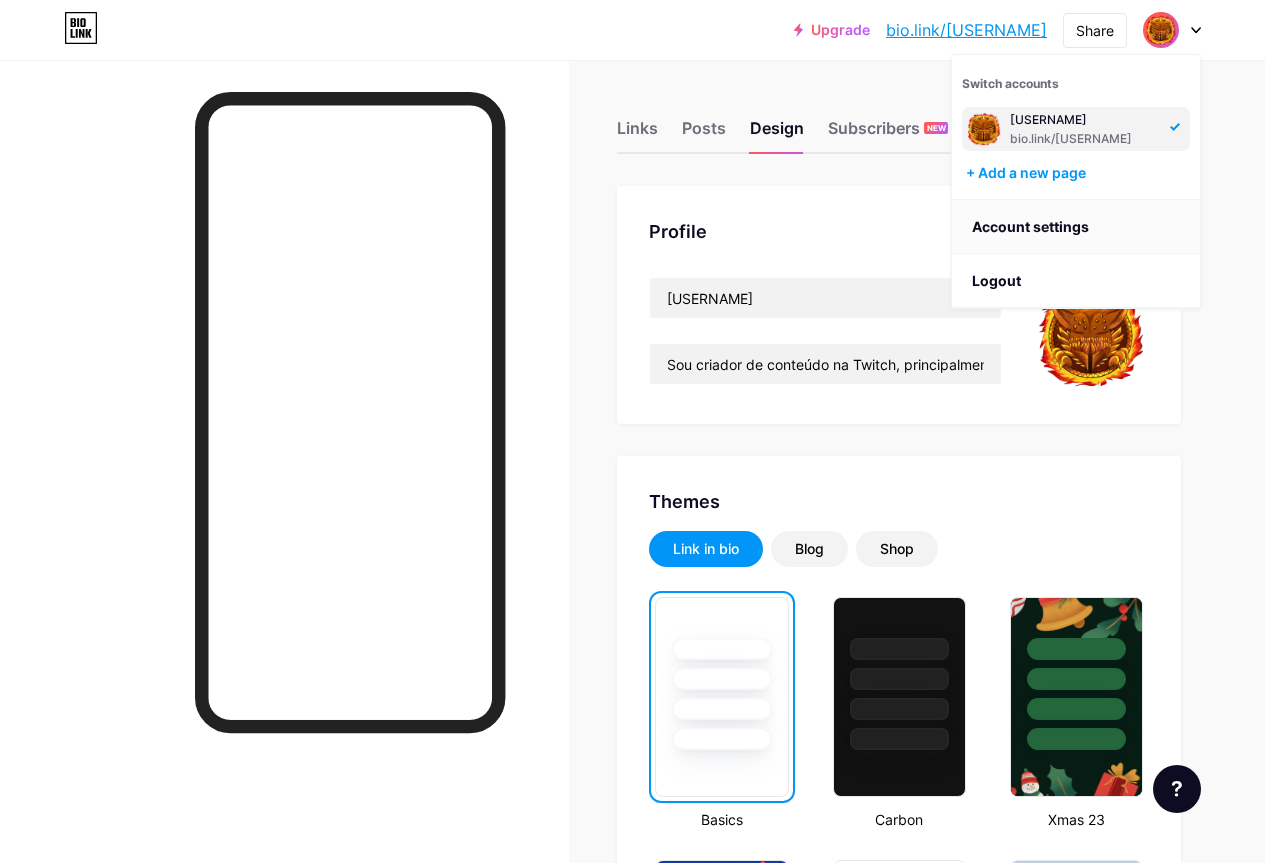 click on "Account settings" at bounding box center [1076, 227] 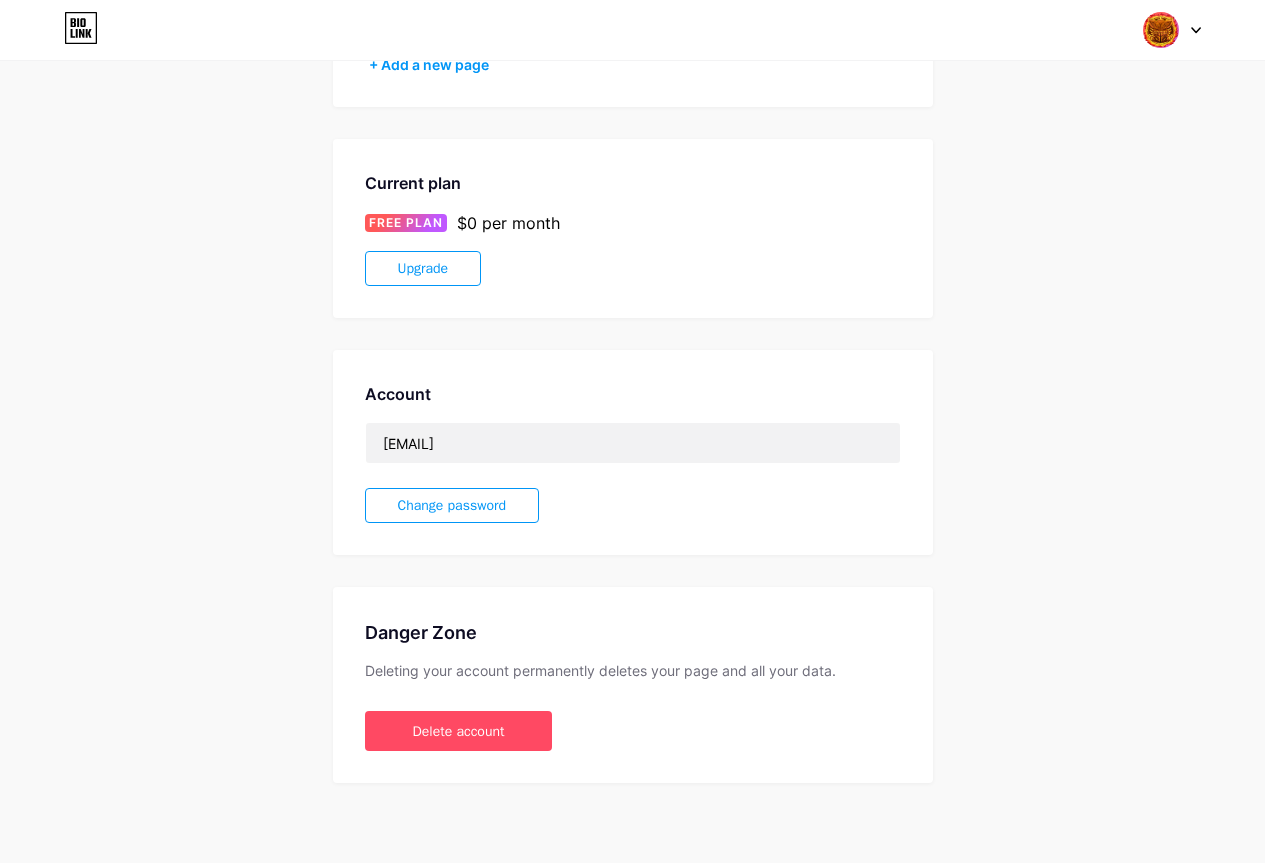 scroll, scrollTop: 0, scrollLeft: 0, axis: both 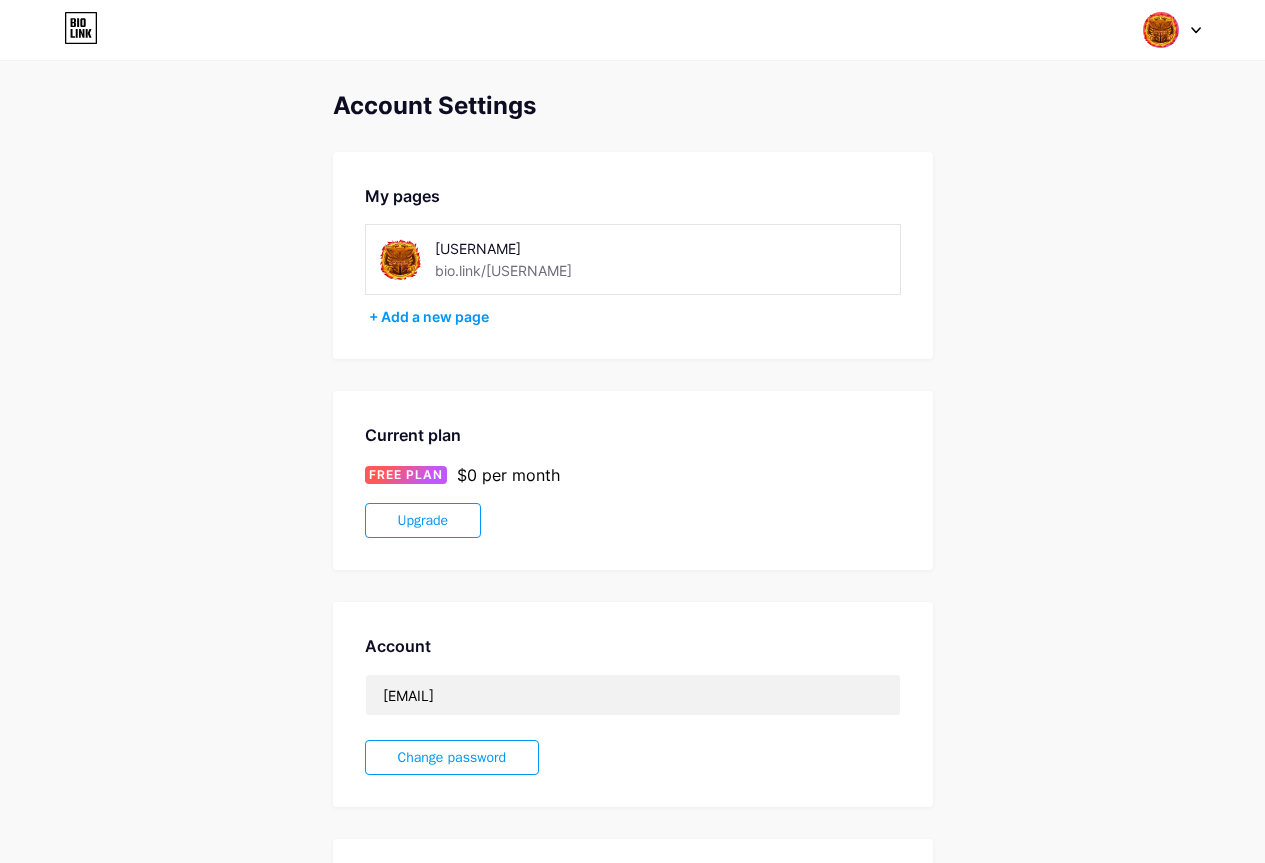 click at bounding box center [1172, 30] 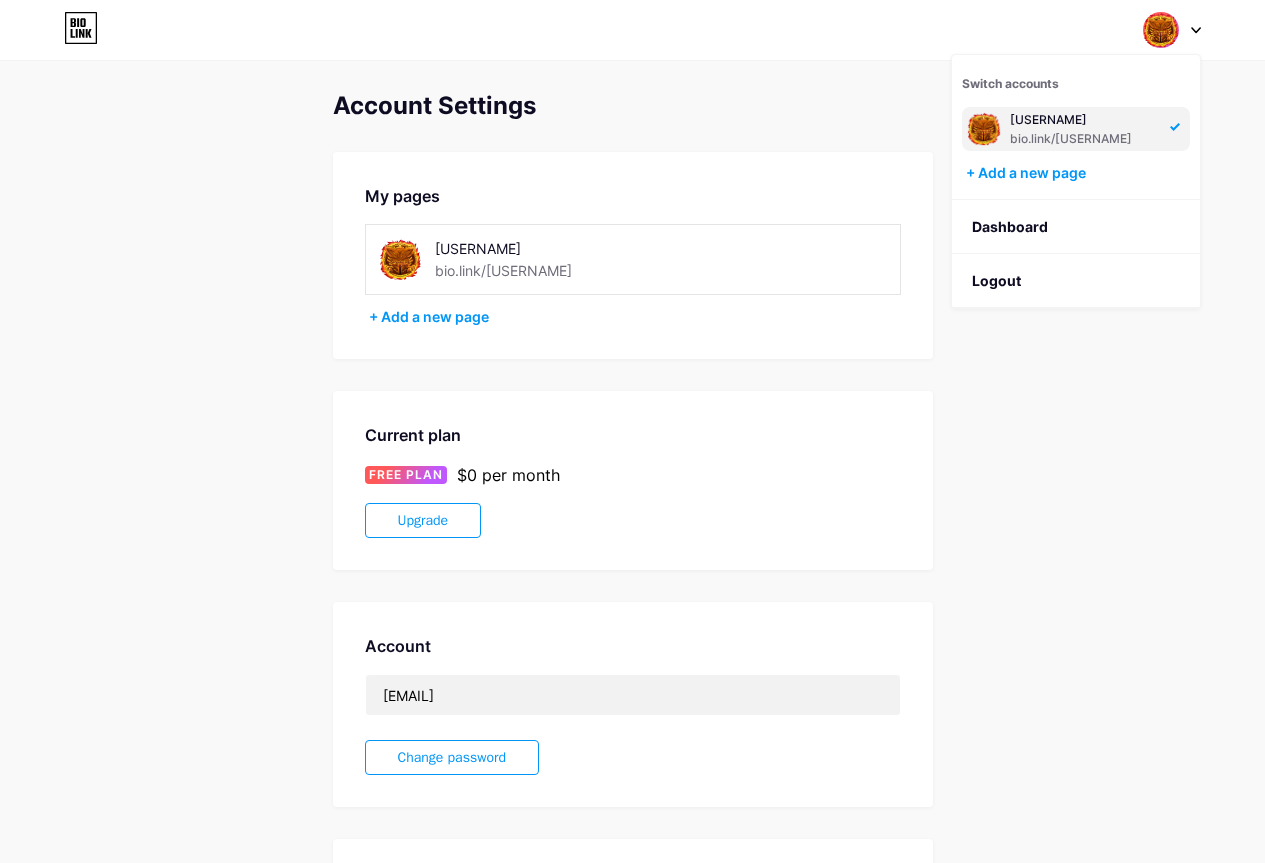 click on "bio.link/[USERNAME]" at bounding box center [1084, 139] 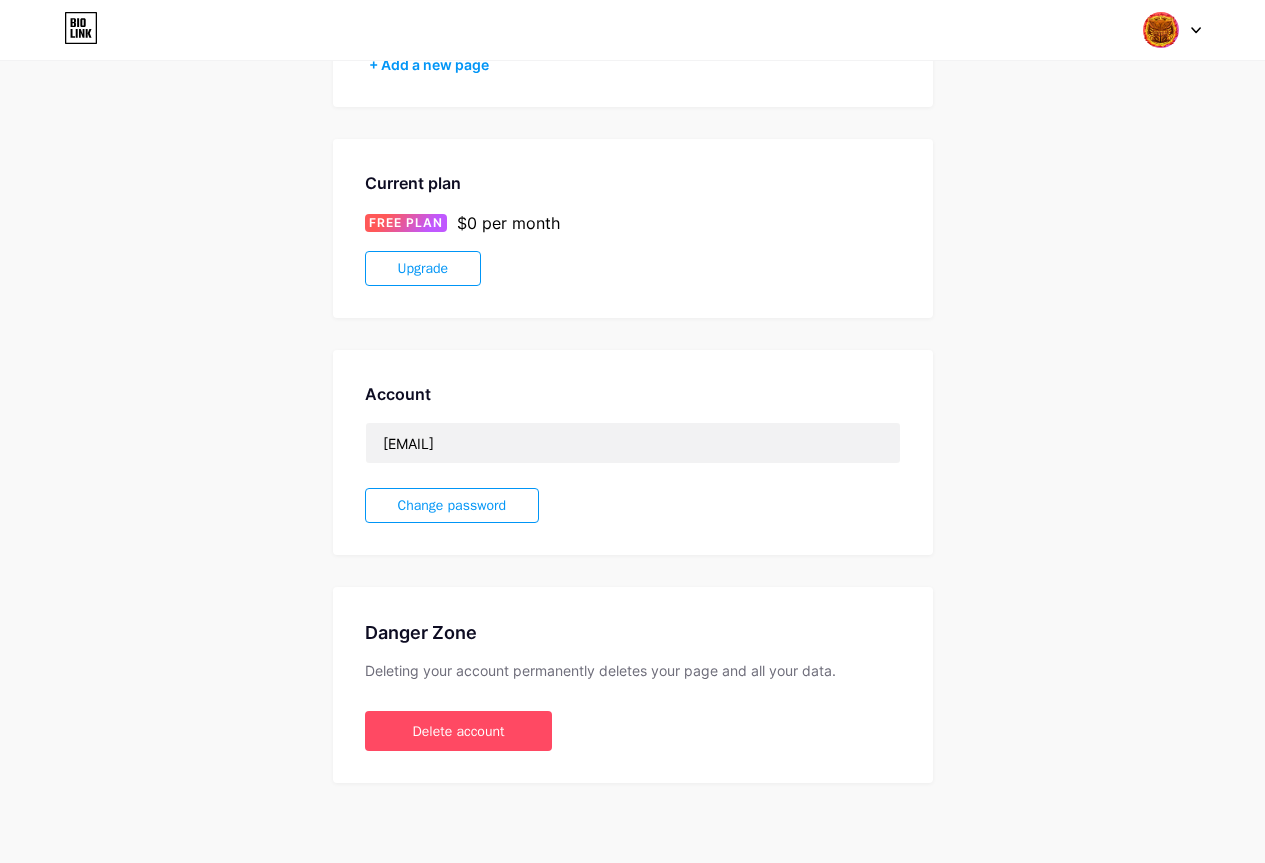 scroll, scrollTop: 0, scrollLeft: 0, axis: both 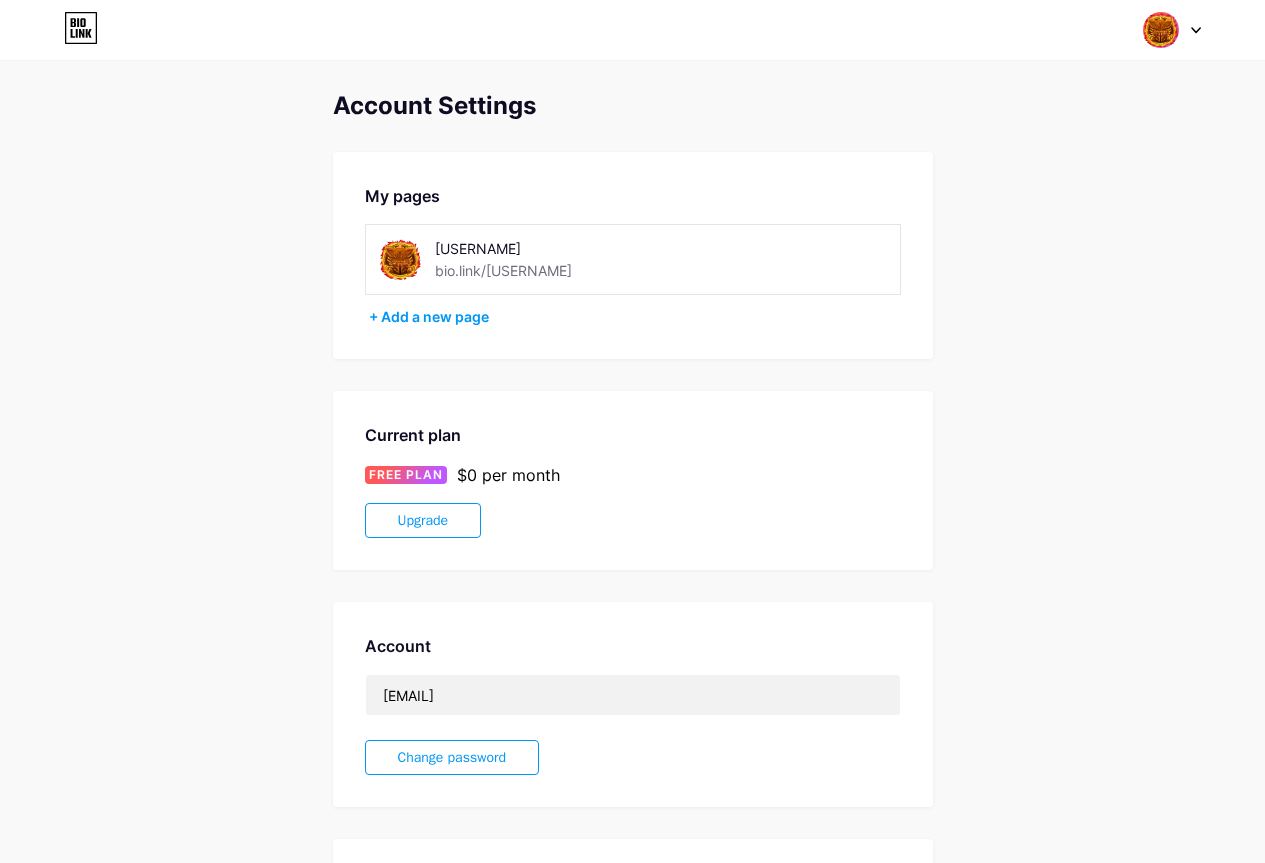 click on "[USERNAME]" at bounding box center [546, 248] 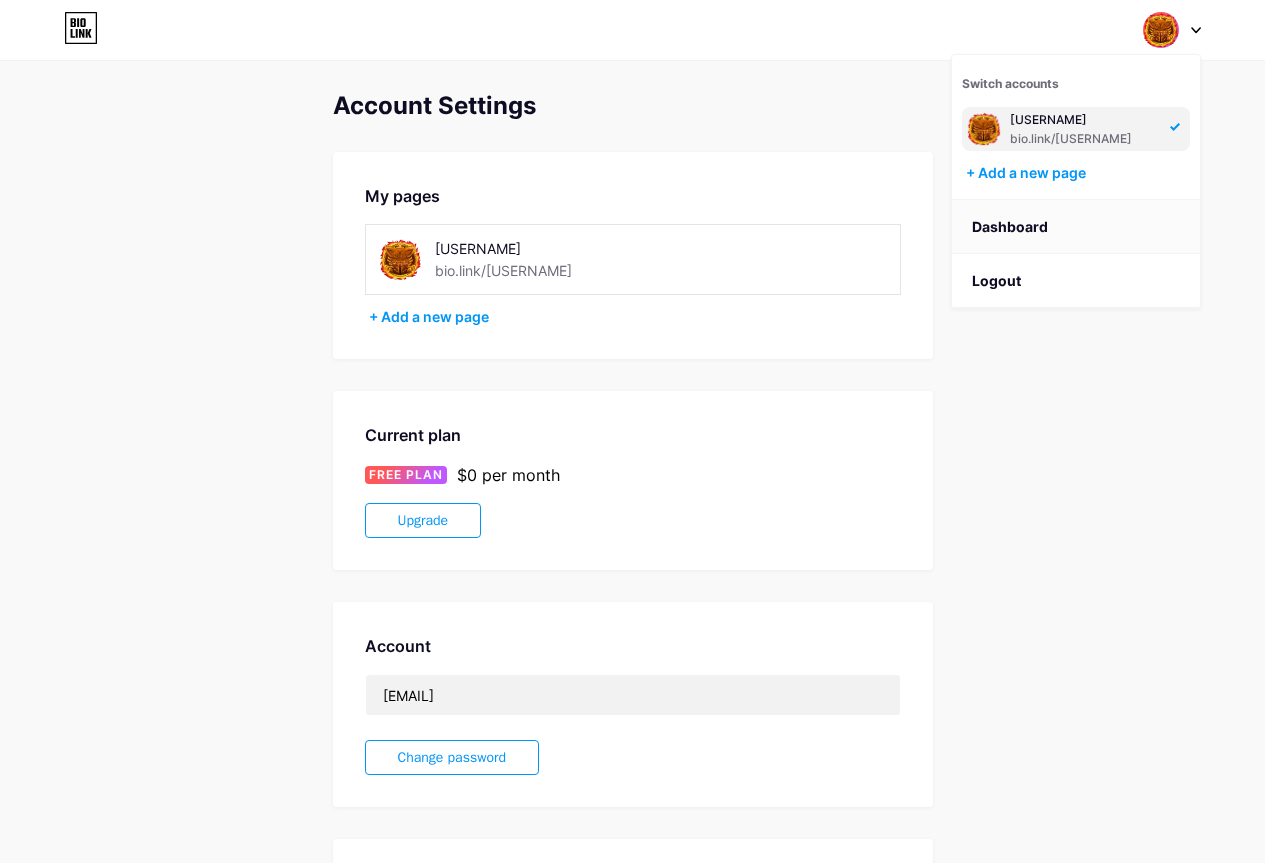 click on "Dashboard" at bounding box center [1076, 227] 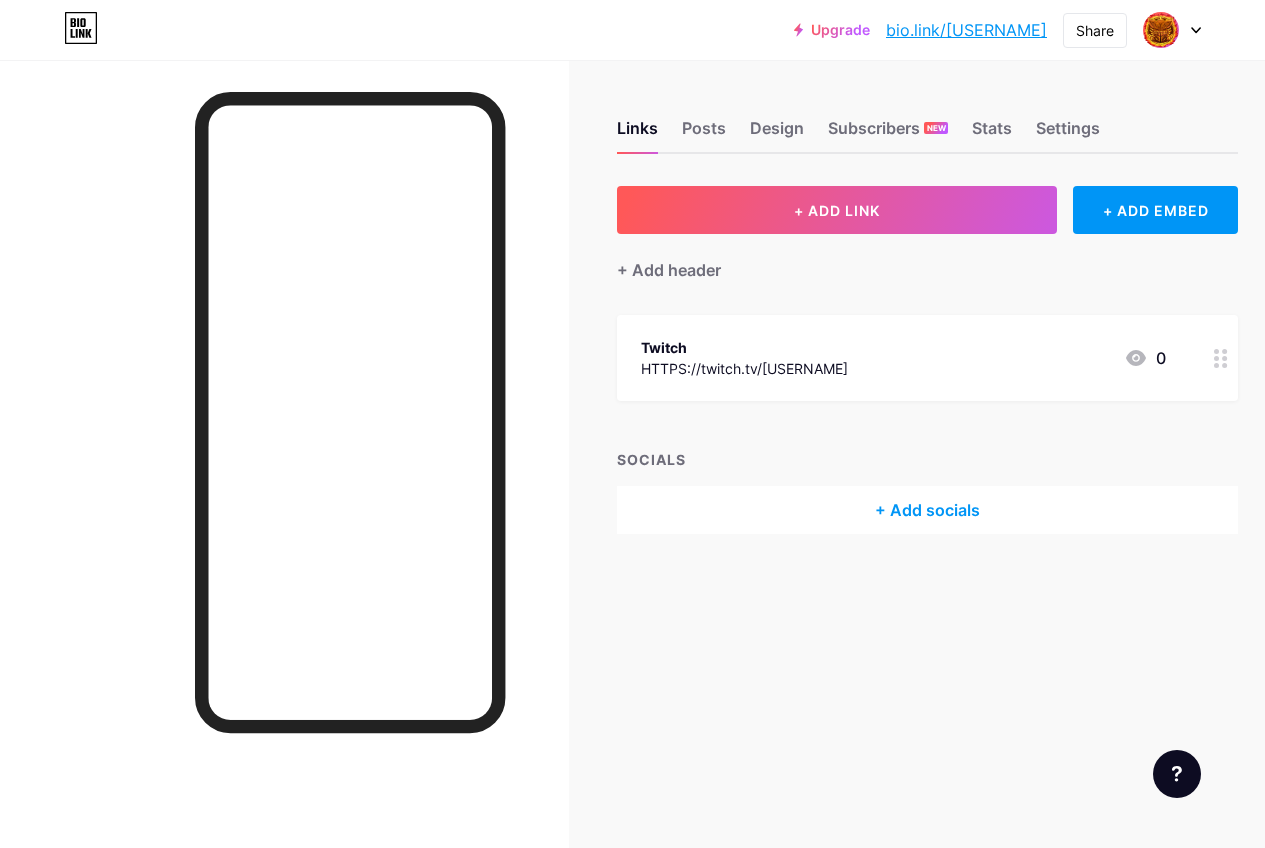 click on "Twitch
HTTPS://twitch.tv/[USERNAME]
0" at bounding box center [903, 358] 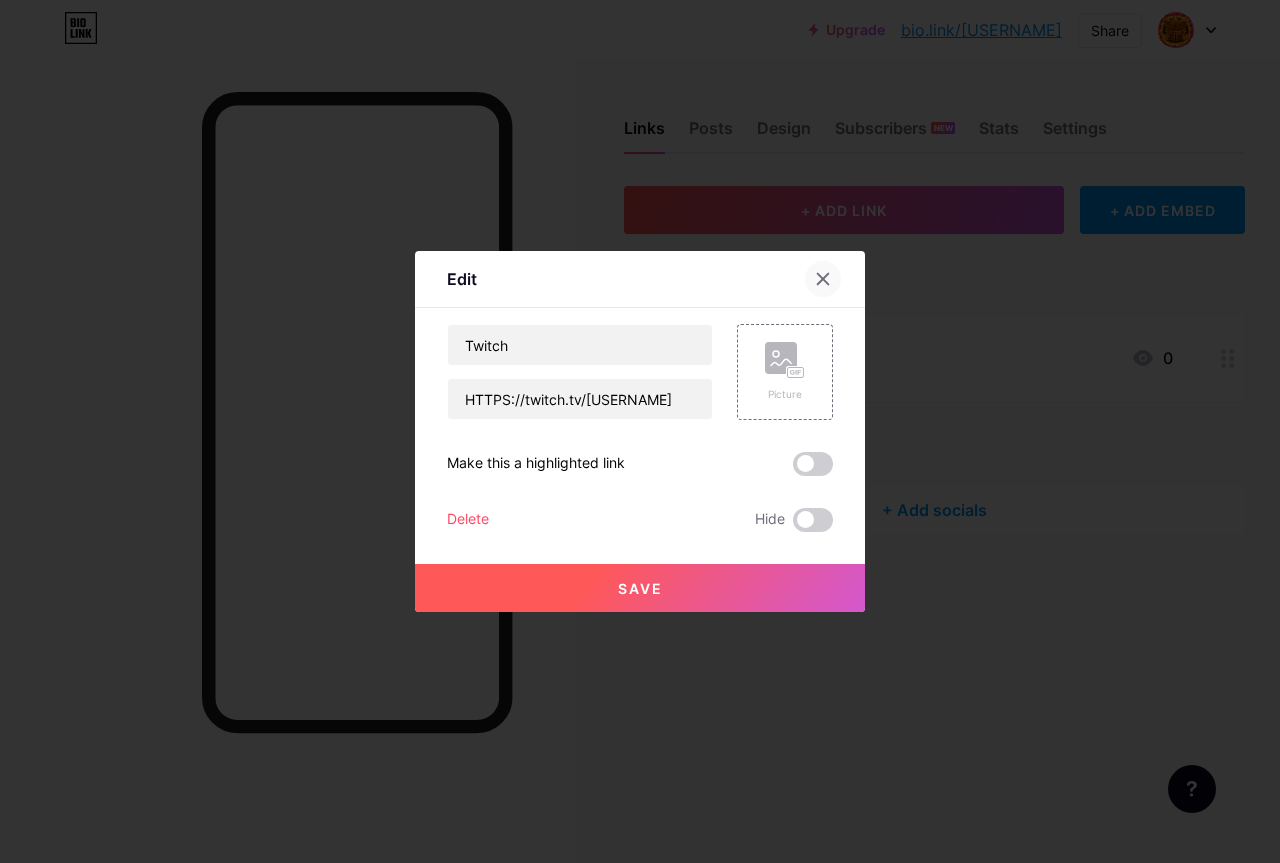click 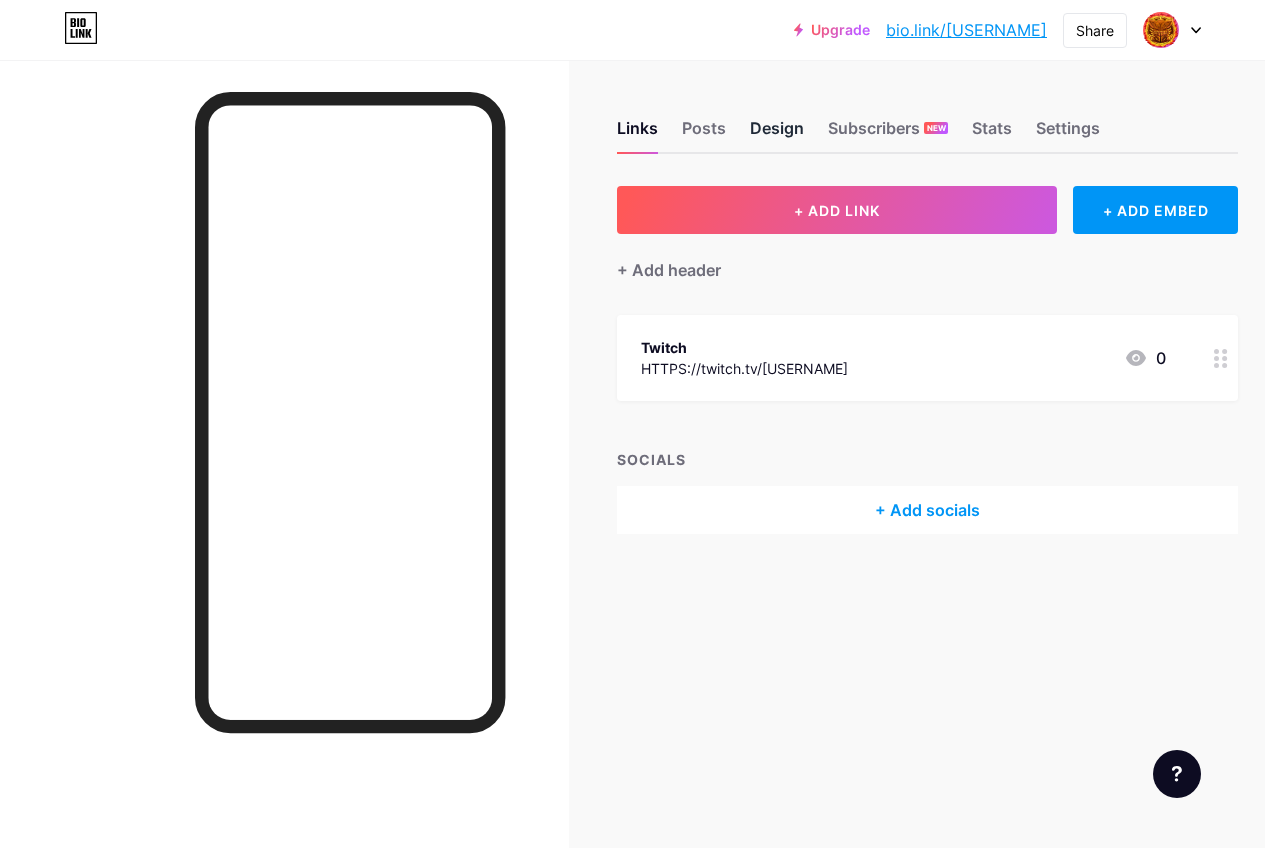 click on "Design" at bounding box center [777, 134] 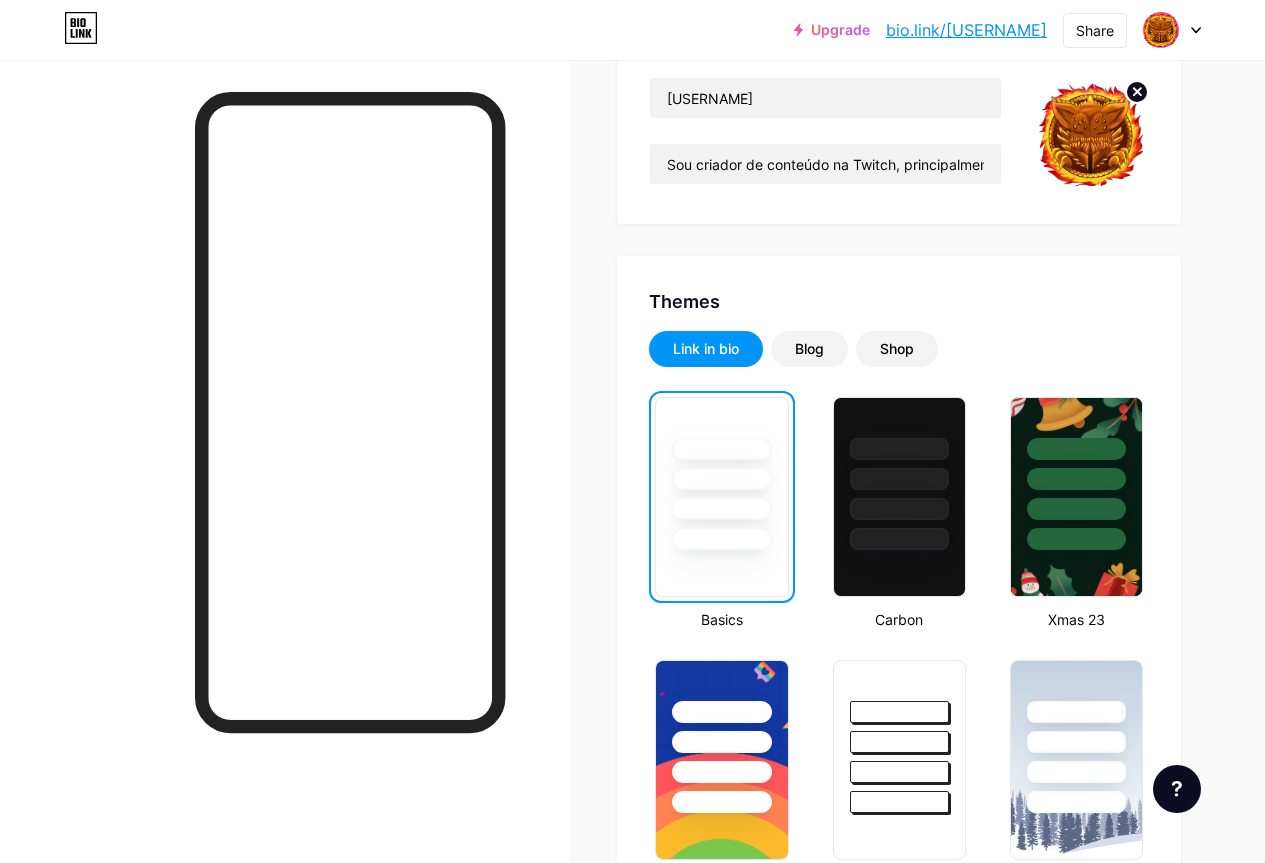 scroll, scrollTop: 100, scrollLeft: 0, axis: vertical 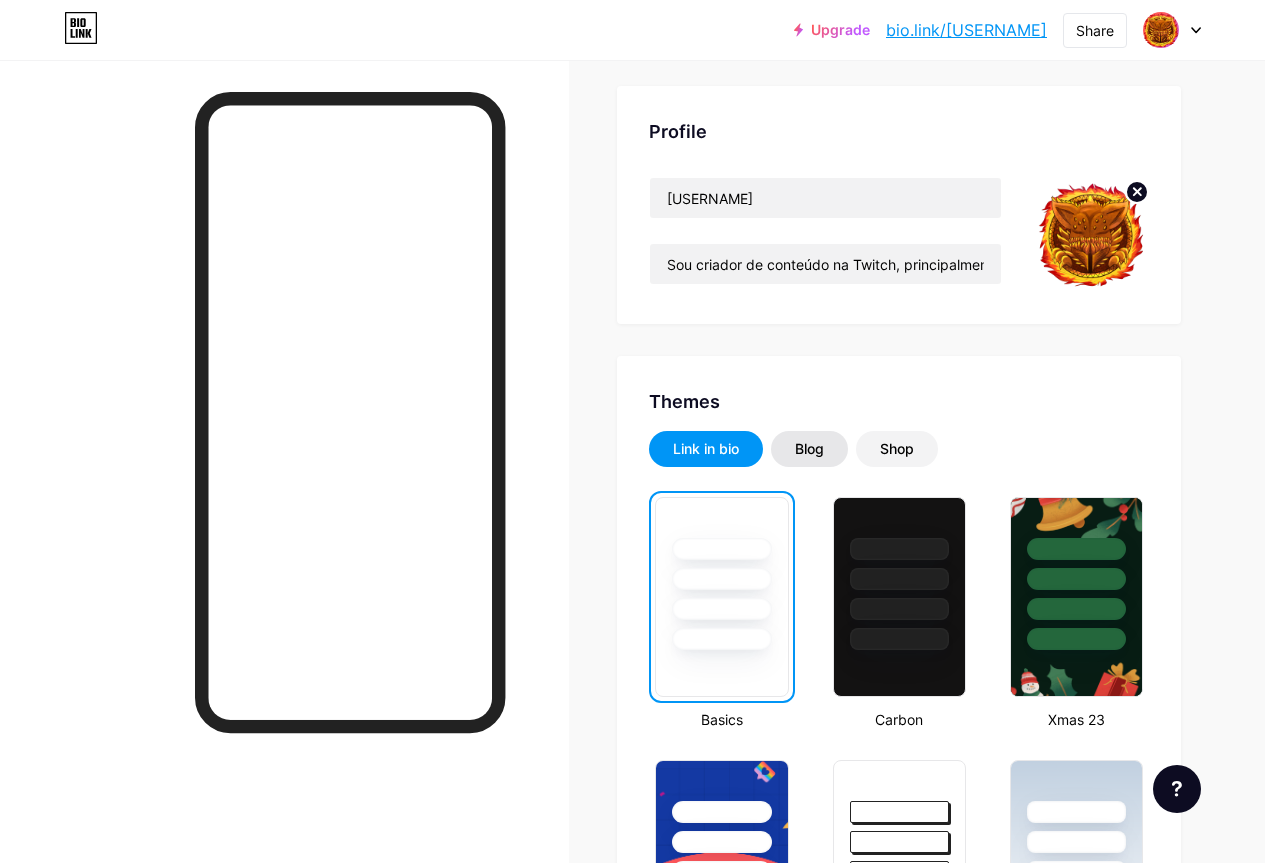 click on "Blog" at bounding box center [809, 449] 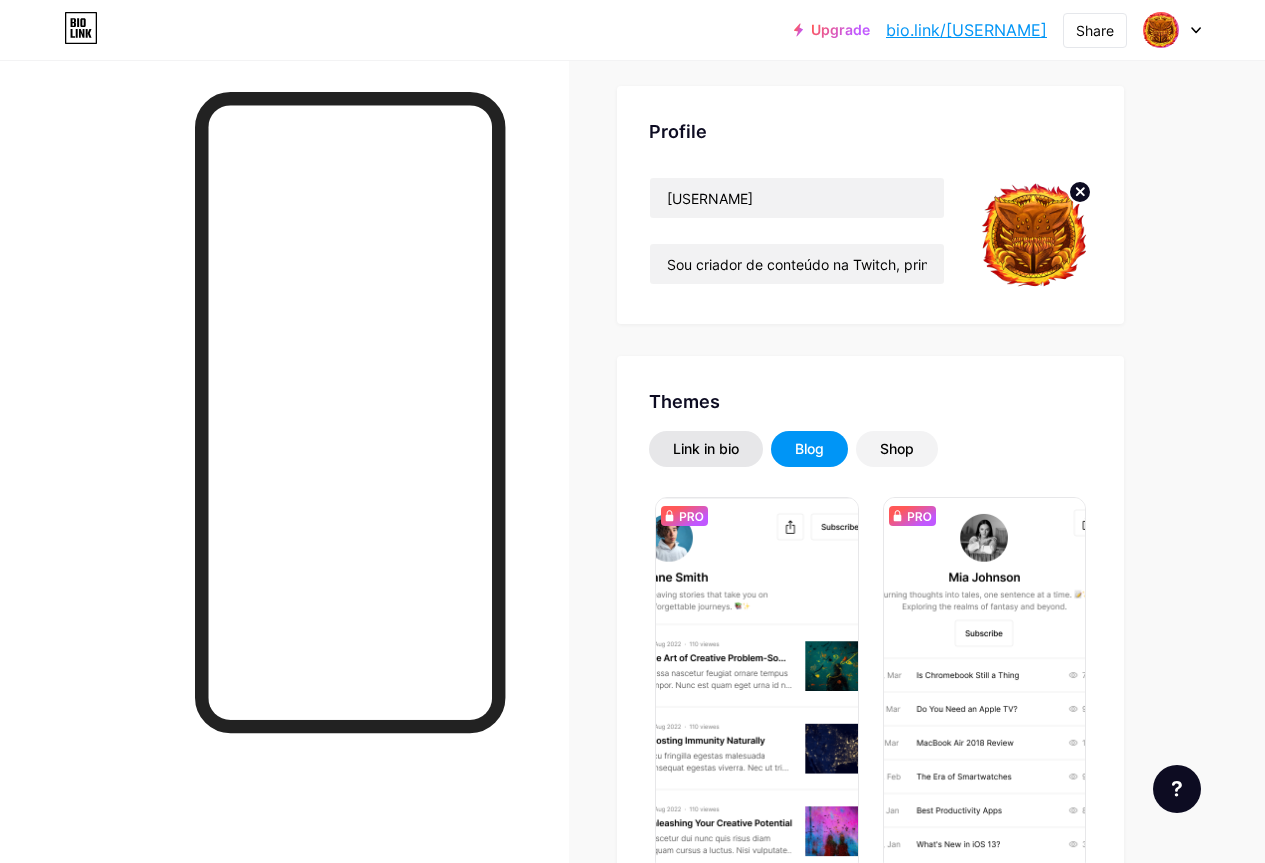 click on "Link in bio" at bounding box center (706, 449) 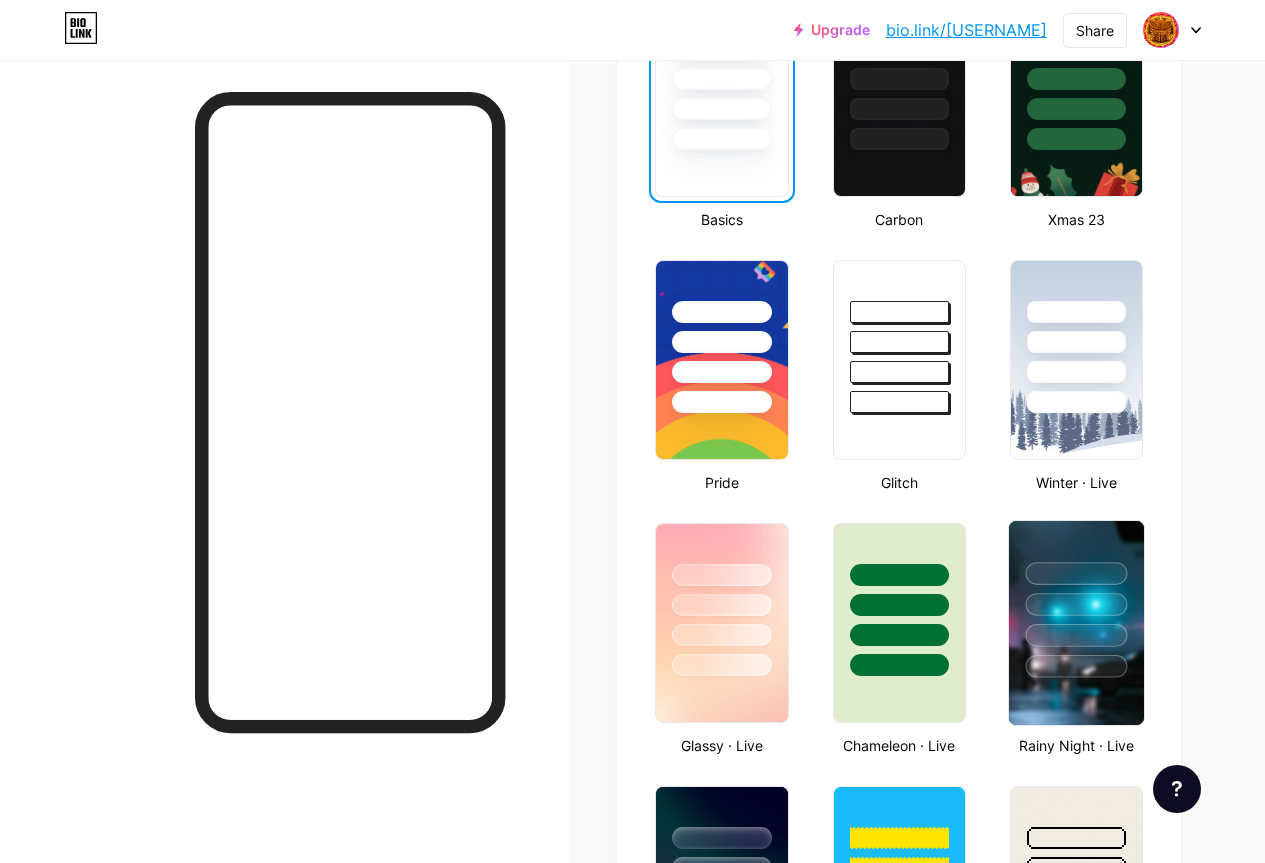 scroll, scrollTop: 800, scrollLeft: 0, axis: vertical 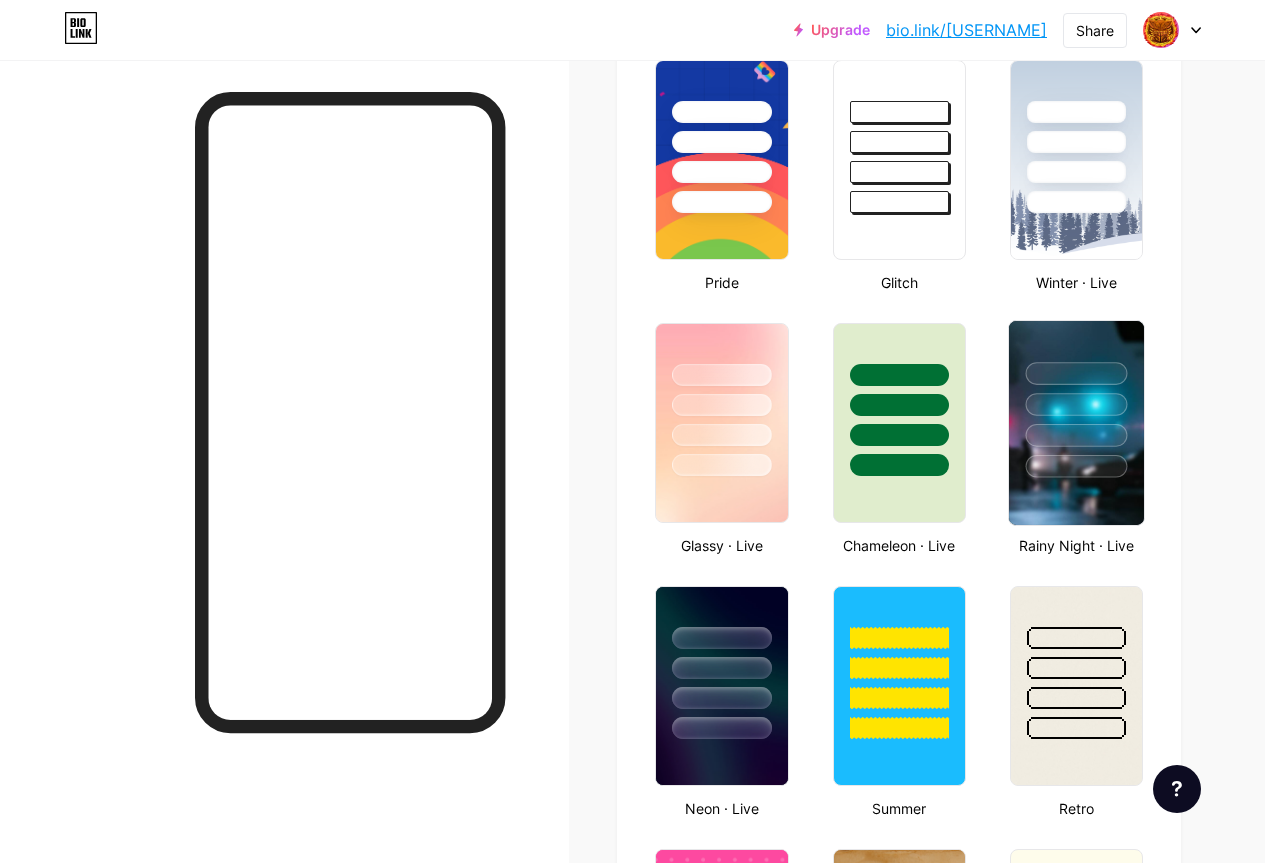 click at bounding box center [1076, 399] 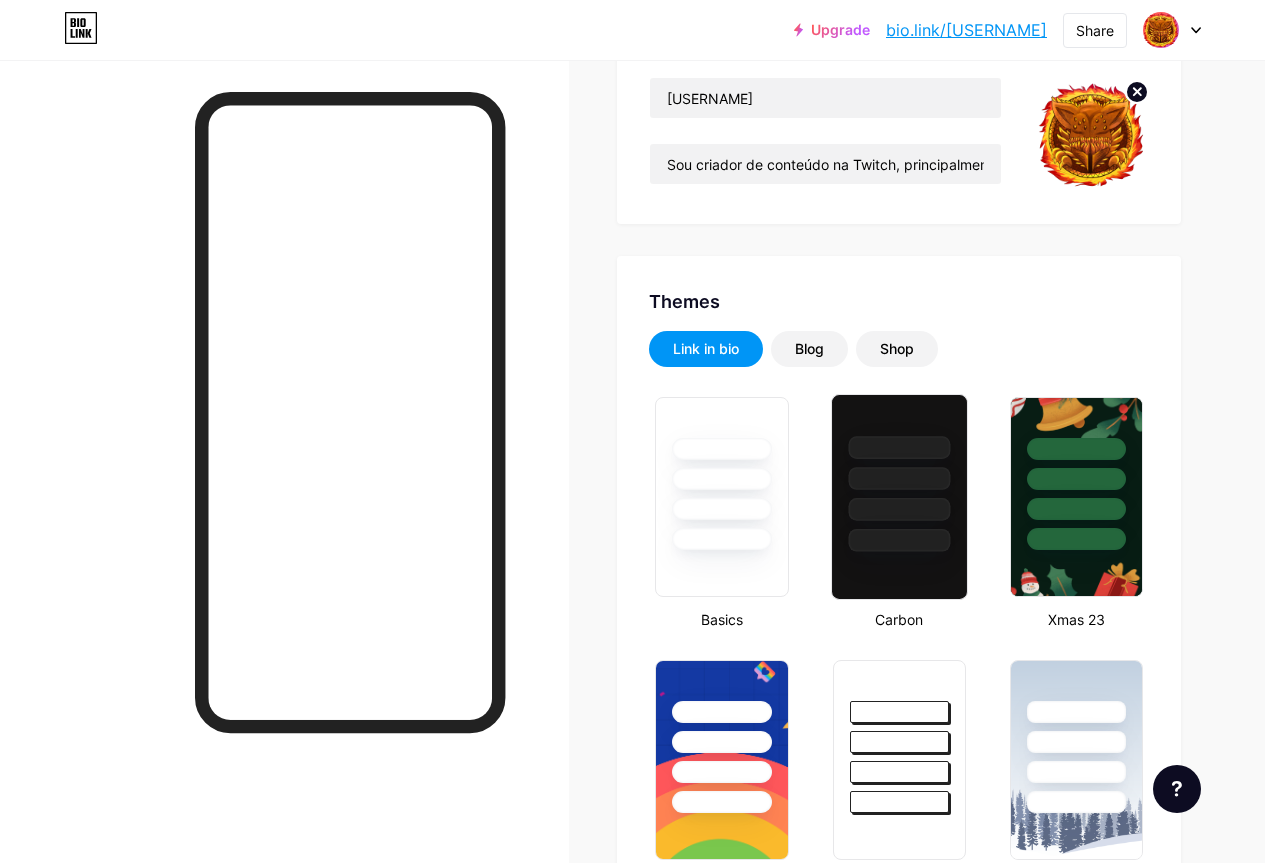 scroll, scrollTop: 0, scrollLeft: 0, axis: both 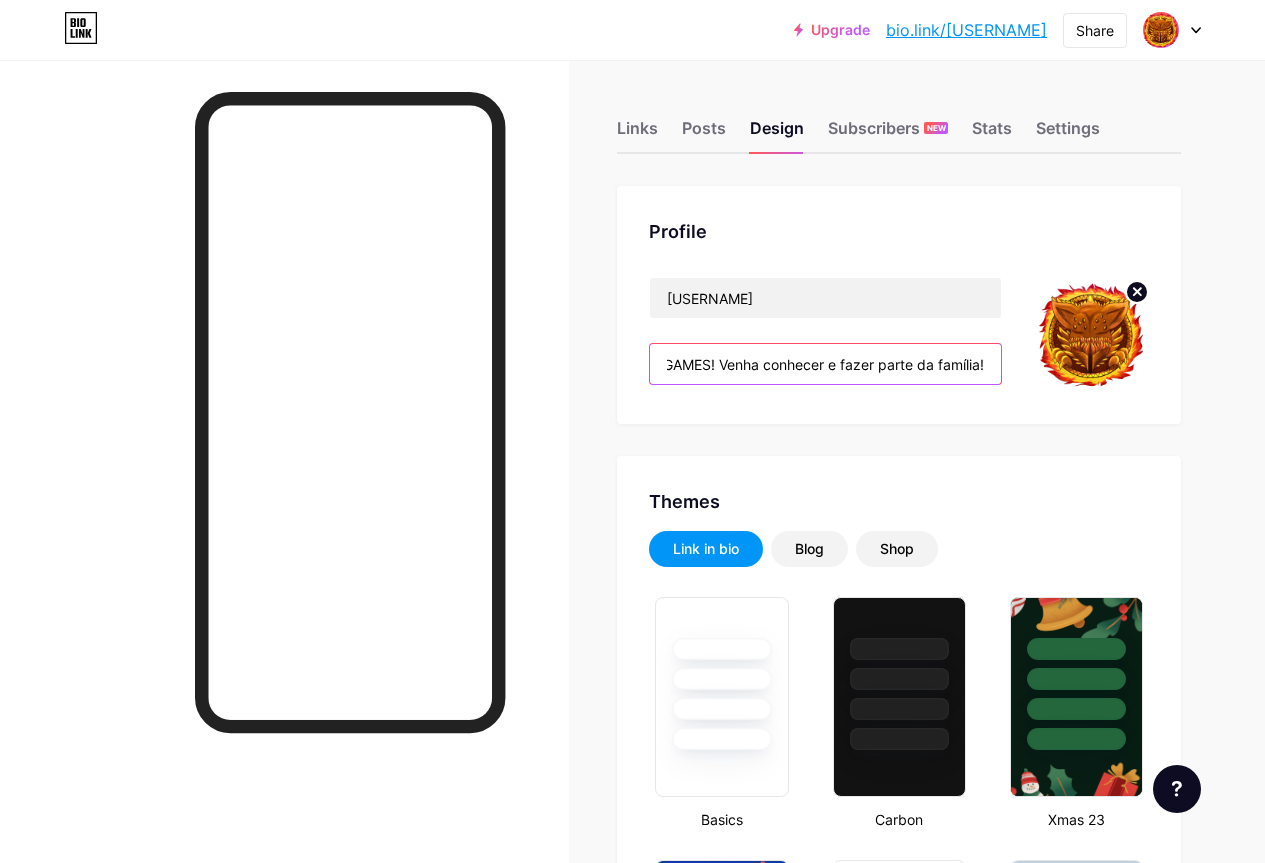 drag, startPoint x: 903, startPoint y: 362, endPoint x: 727, endPoint y: 400, distance: 180.05554 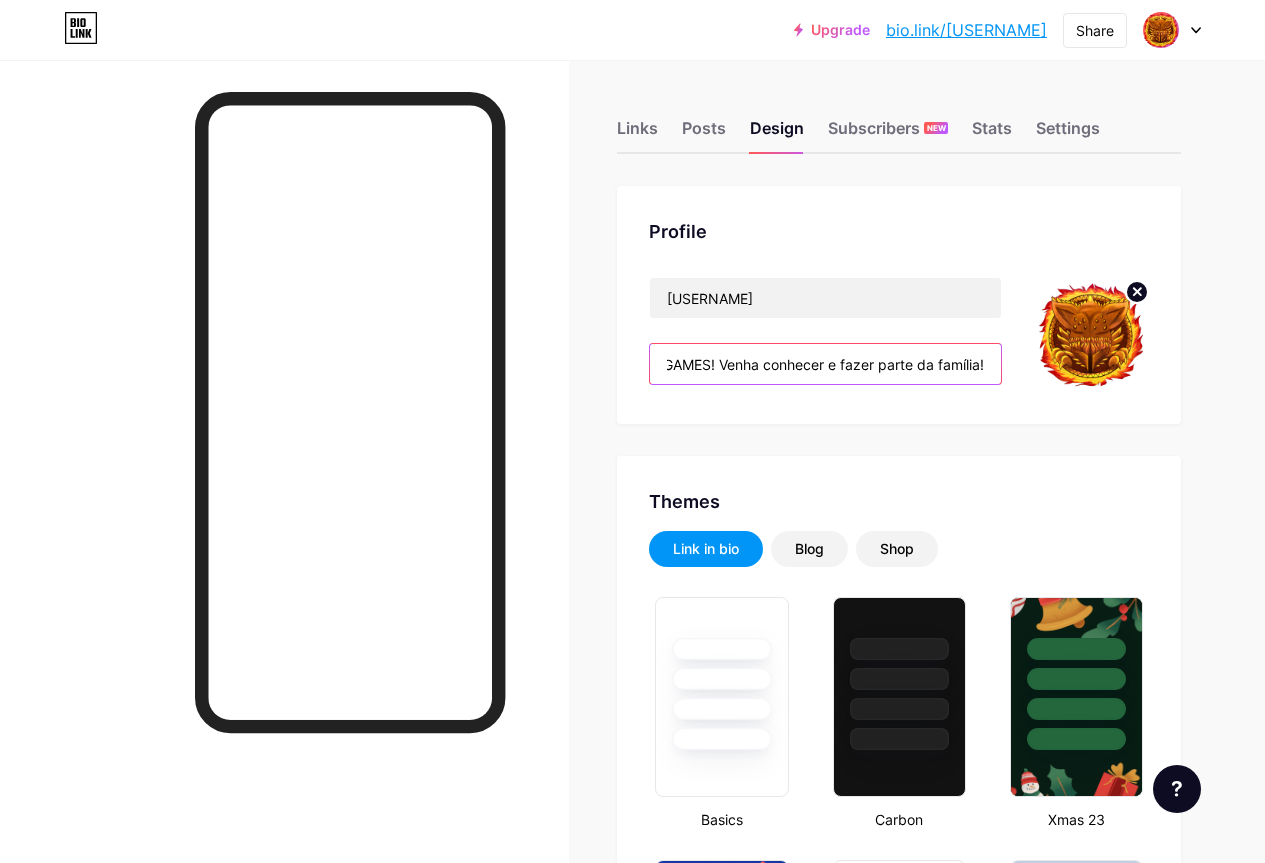 click on "Profile   [USERNAME]     Sou criador de conteúdo na Twitch, principalmente de Destiny e seu universo mas também fazemos livres de outros GAMES! Venha conhecer e fazer parte da família!" at bounding box center (899, 305) 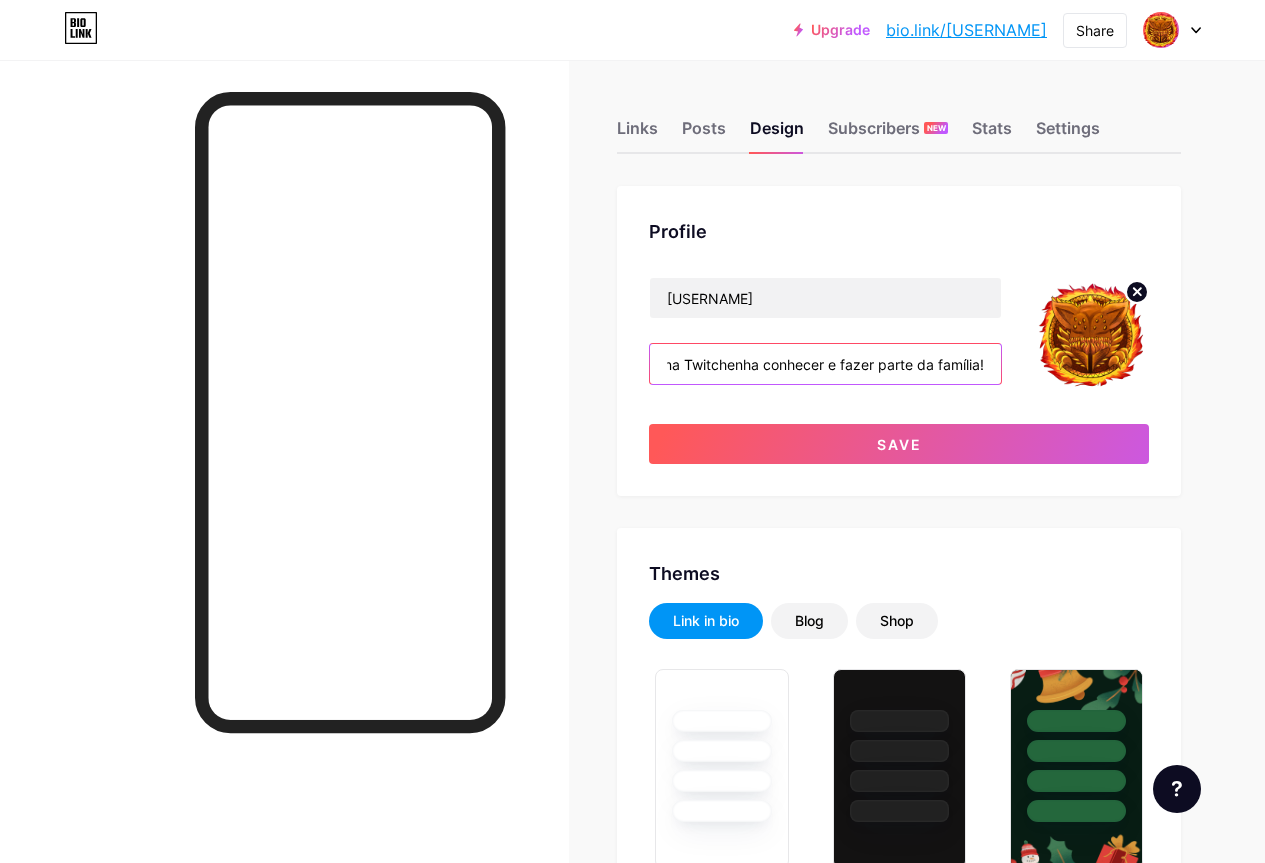 scroll, scrollTop: 0, scrollLeft: 179, axis: horizontal 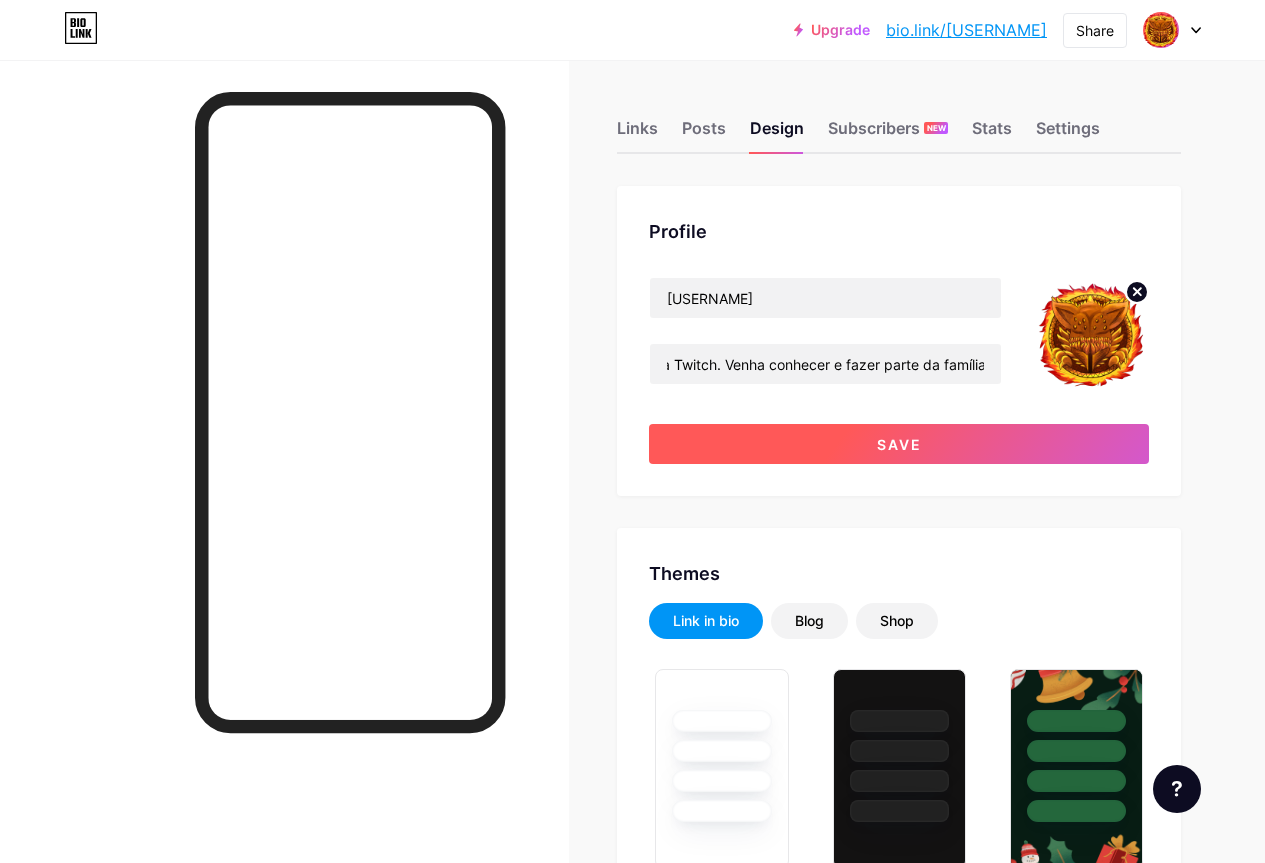 click on "Save" at bounding box center (899, 444) 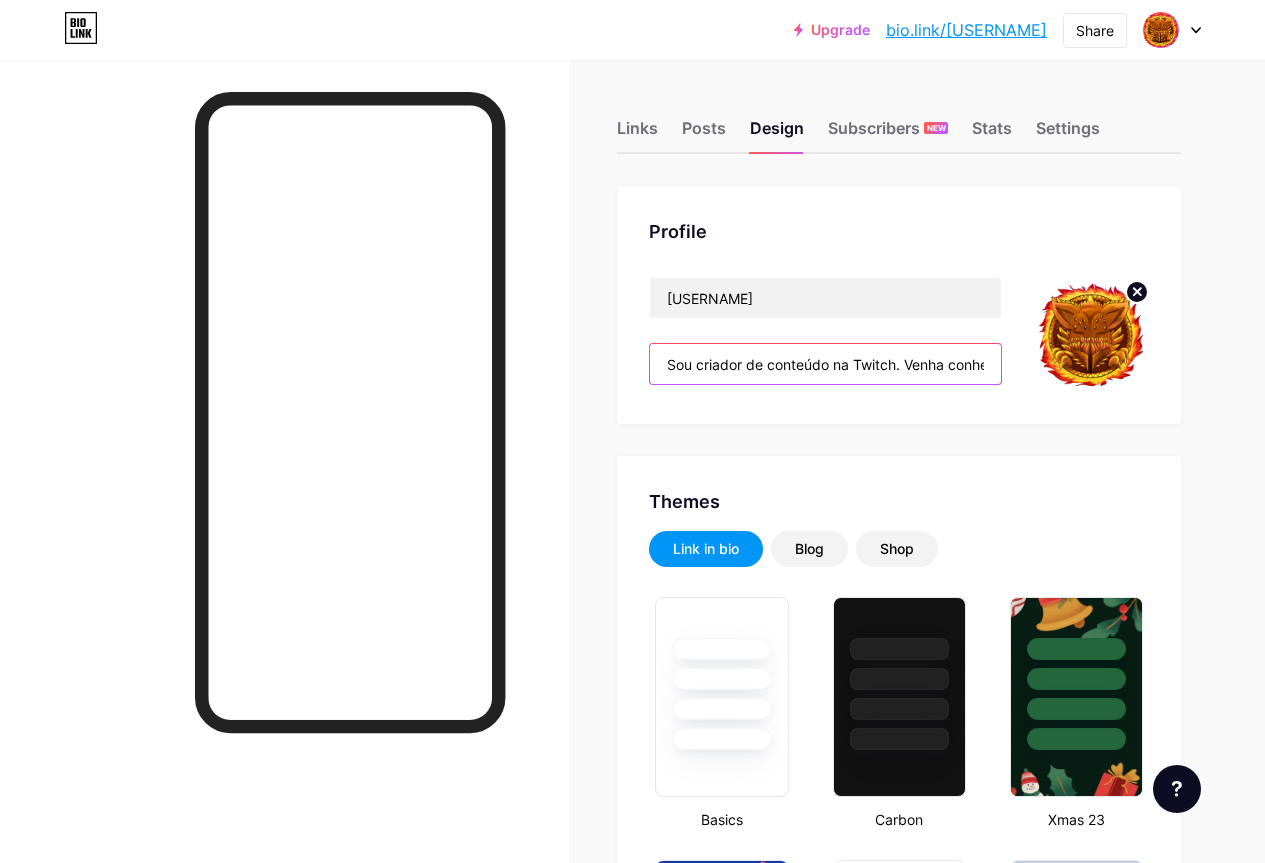click on "Sou criador de conteúdo na Twitch. Venha conhecer e fazer parte da família!" at bounding box center [825, 364] 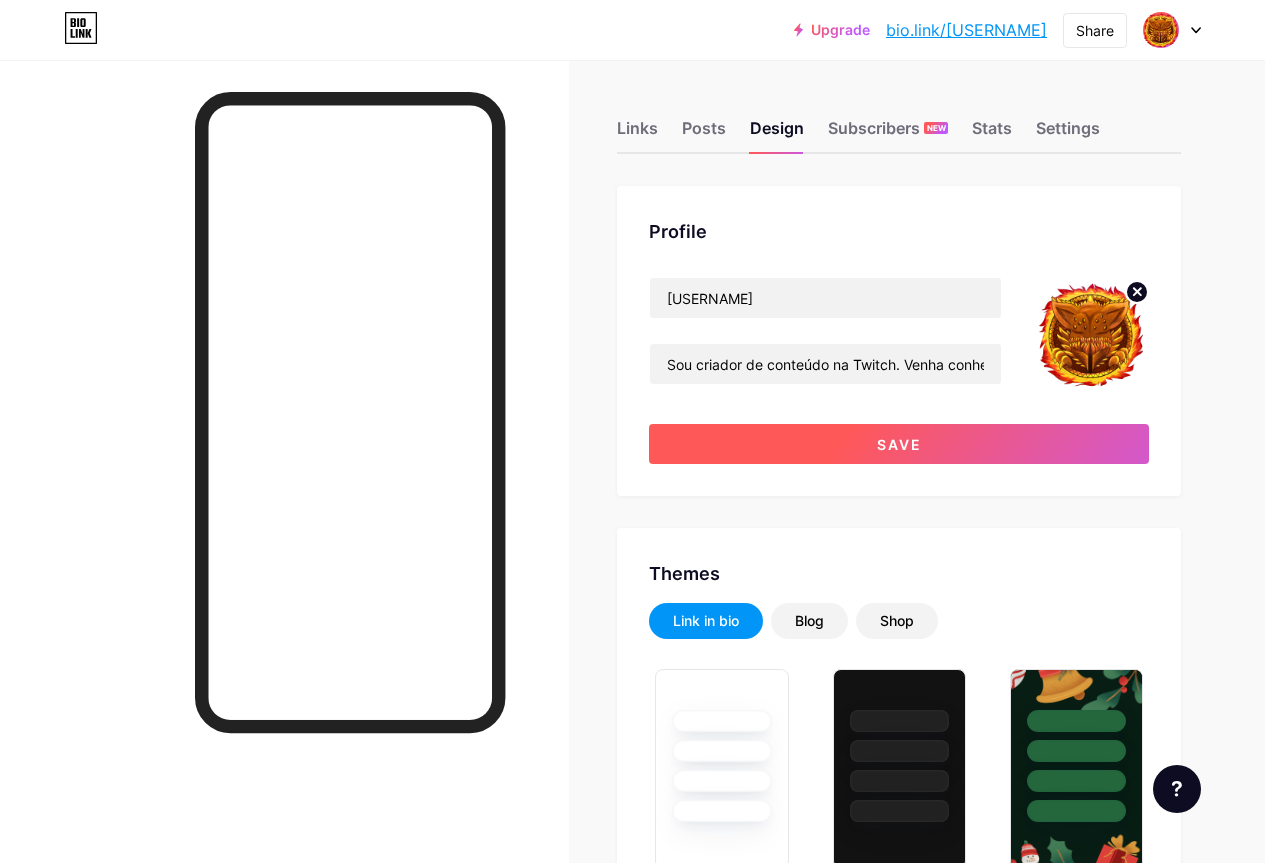 click on "Save" at bounding box center (899, 444) 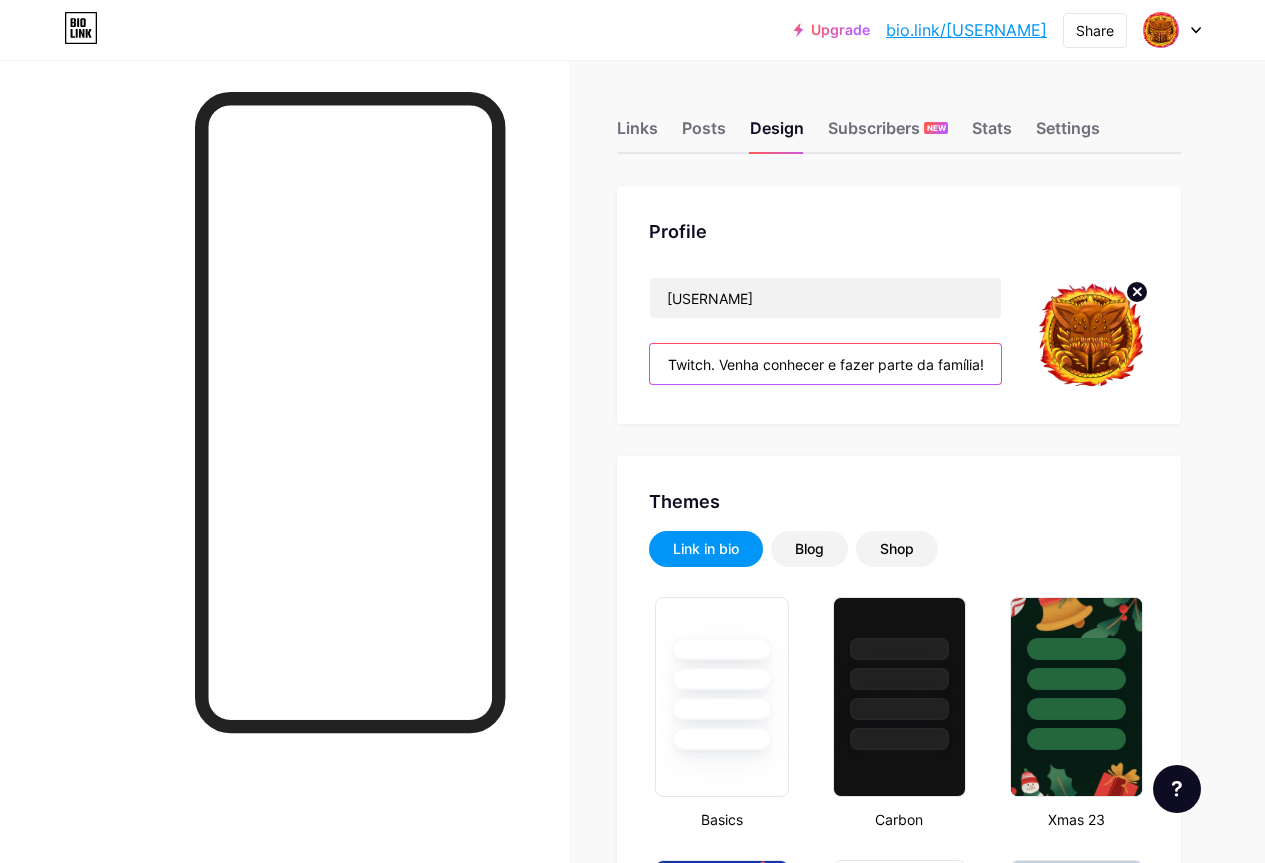 scroll, scrollTop: 0, scrollLeft: 196, axis: horizontal 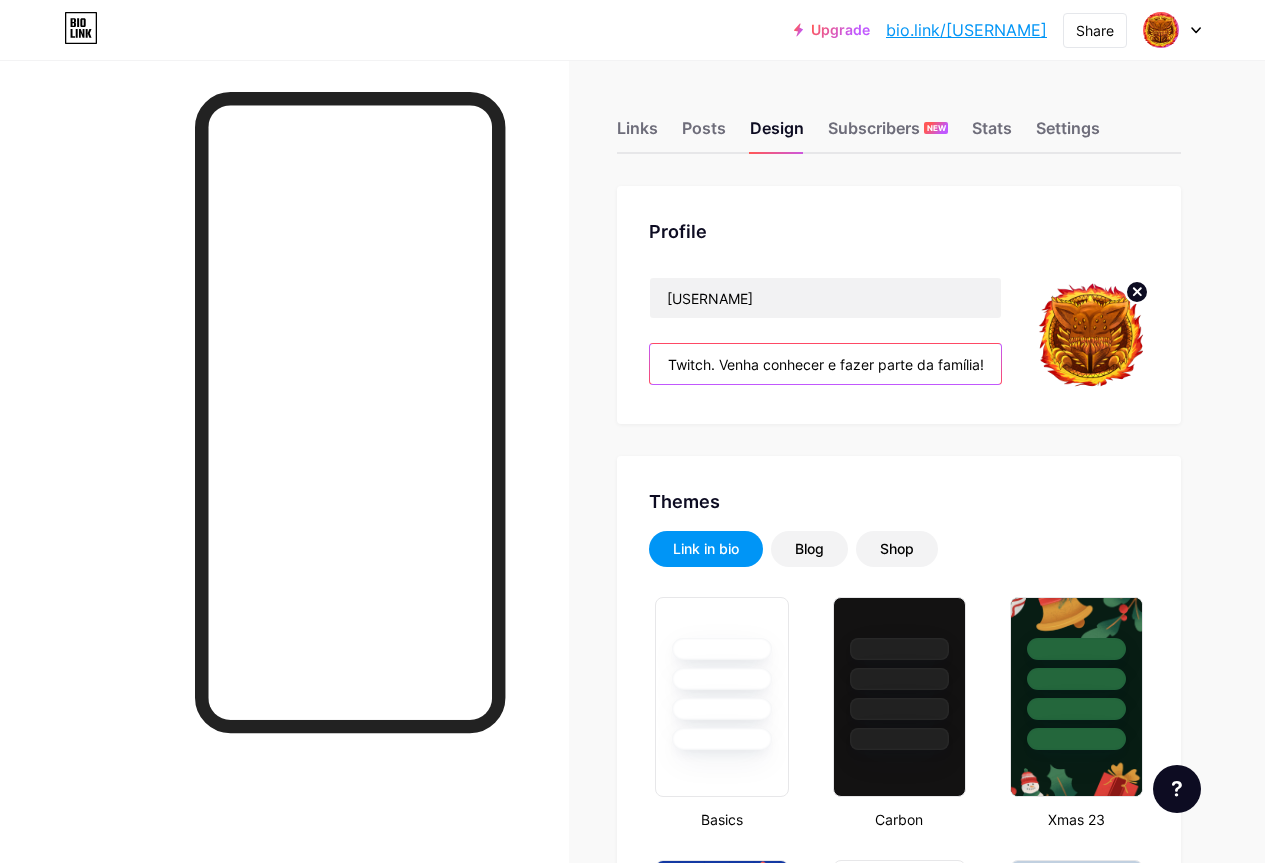 drag, startPoint x: 672, startPoint y: 364, endPoint x: 991, endPoint y: 373, distance: 319.12692 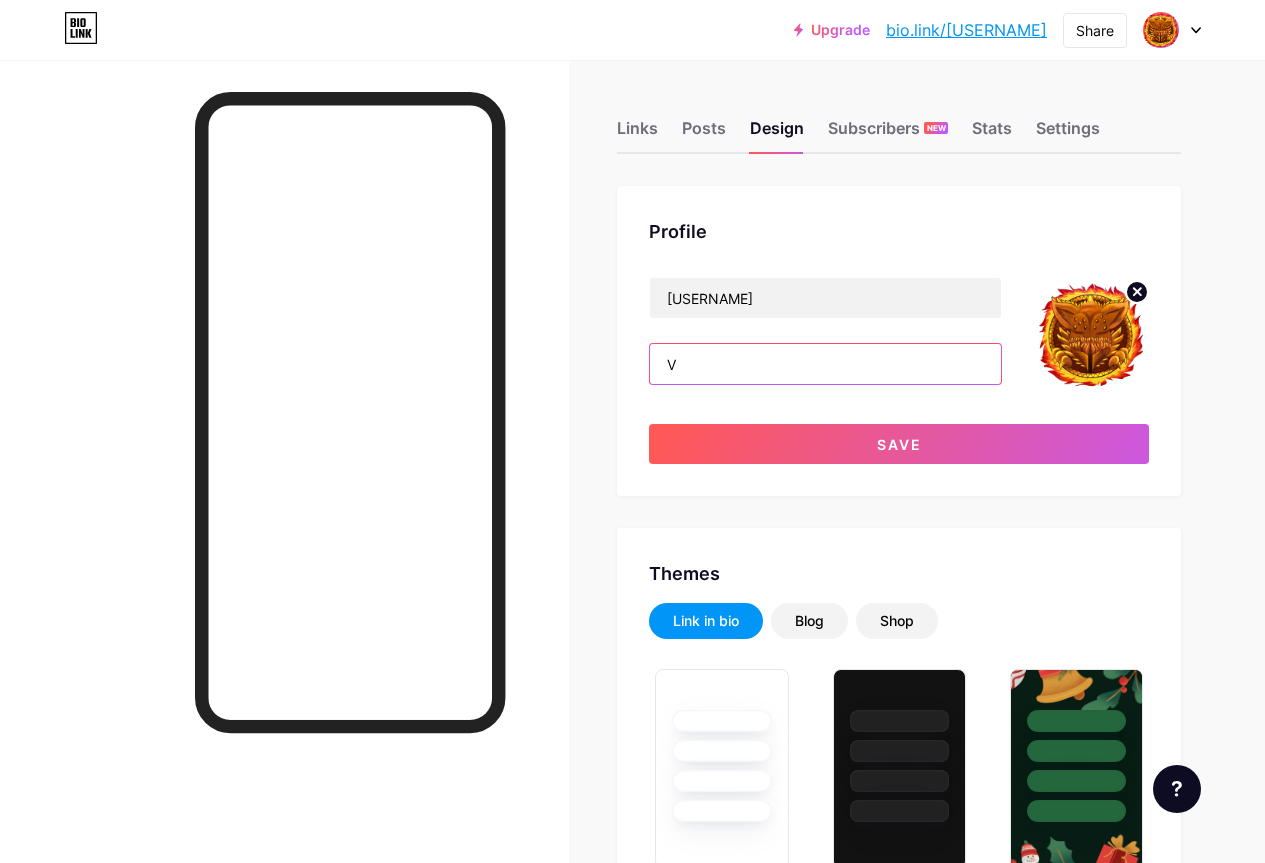 scroll, scrollTop: 0, scrollLeft: 0, axis: both 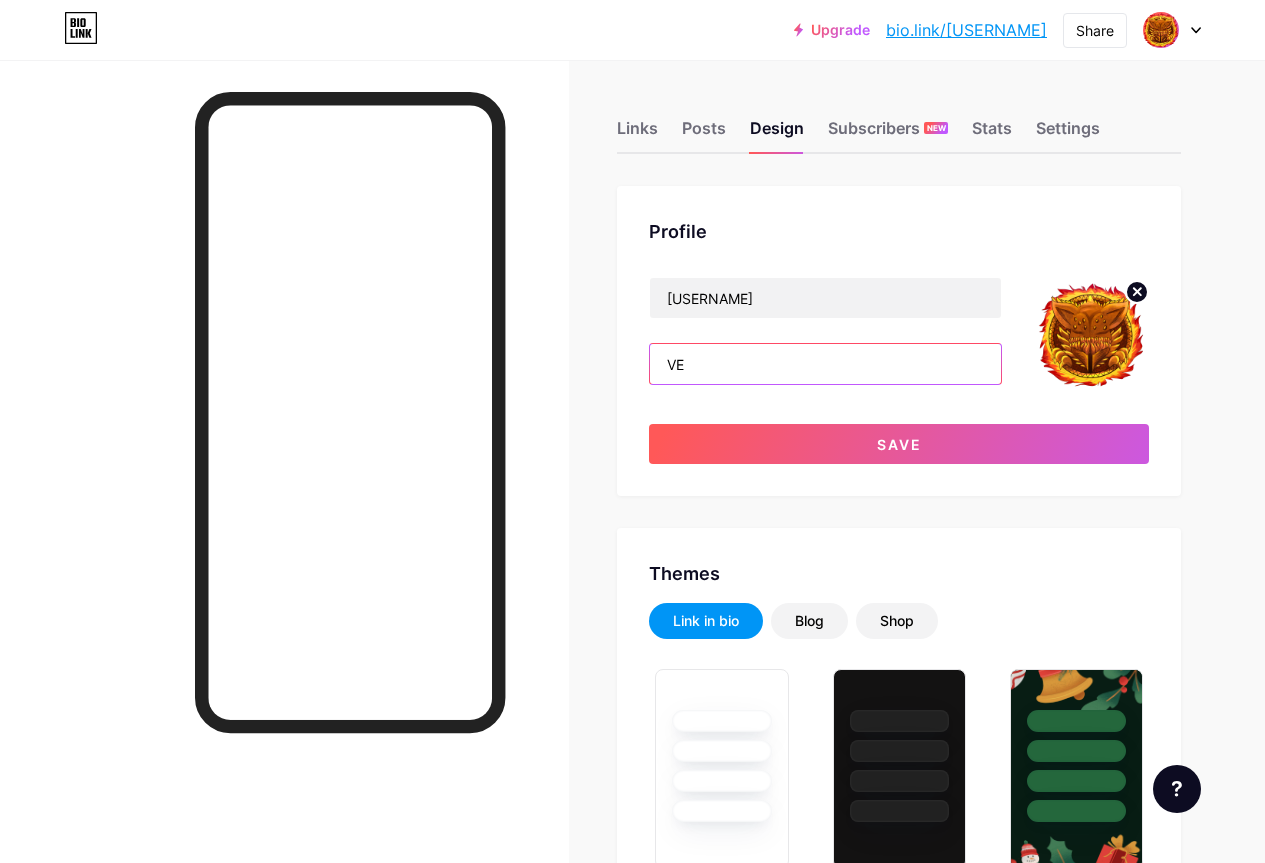 type on "V" 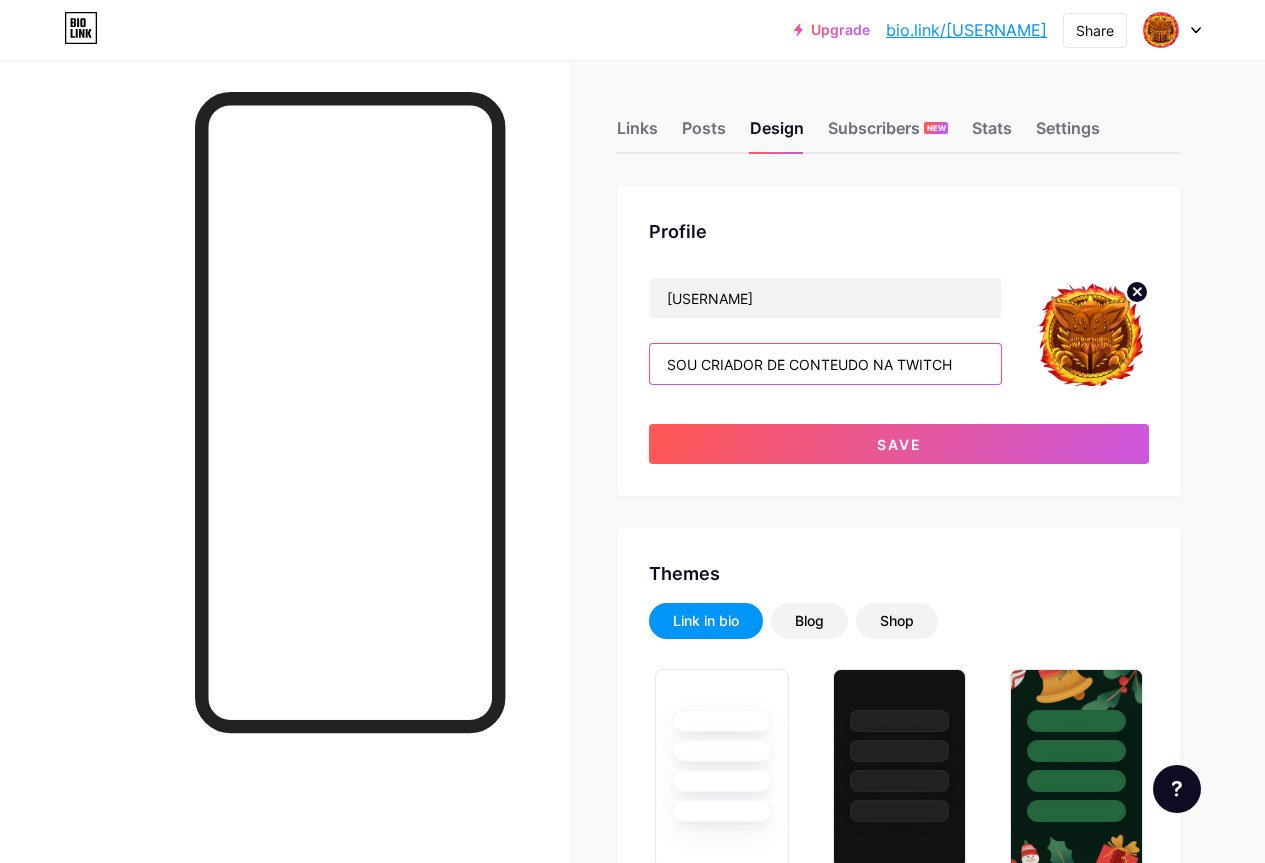 type on "SOU CRIADOR DE CONTEUDO NA TWITCH" 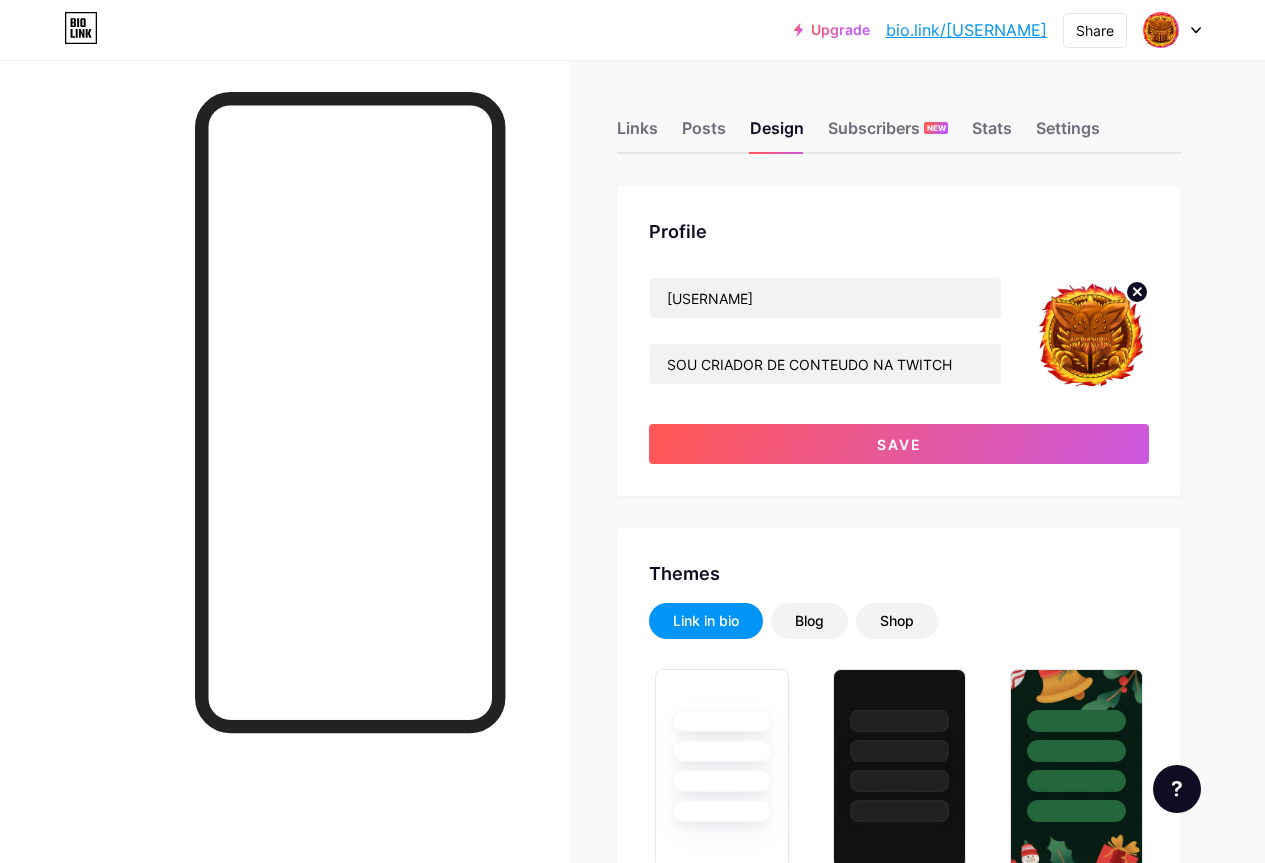 drag, startPoint x: 886, startPoint y: 194, endPoint x: 784, endPoint y: 156, distance: 108.84852 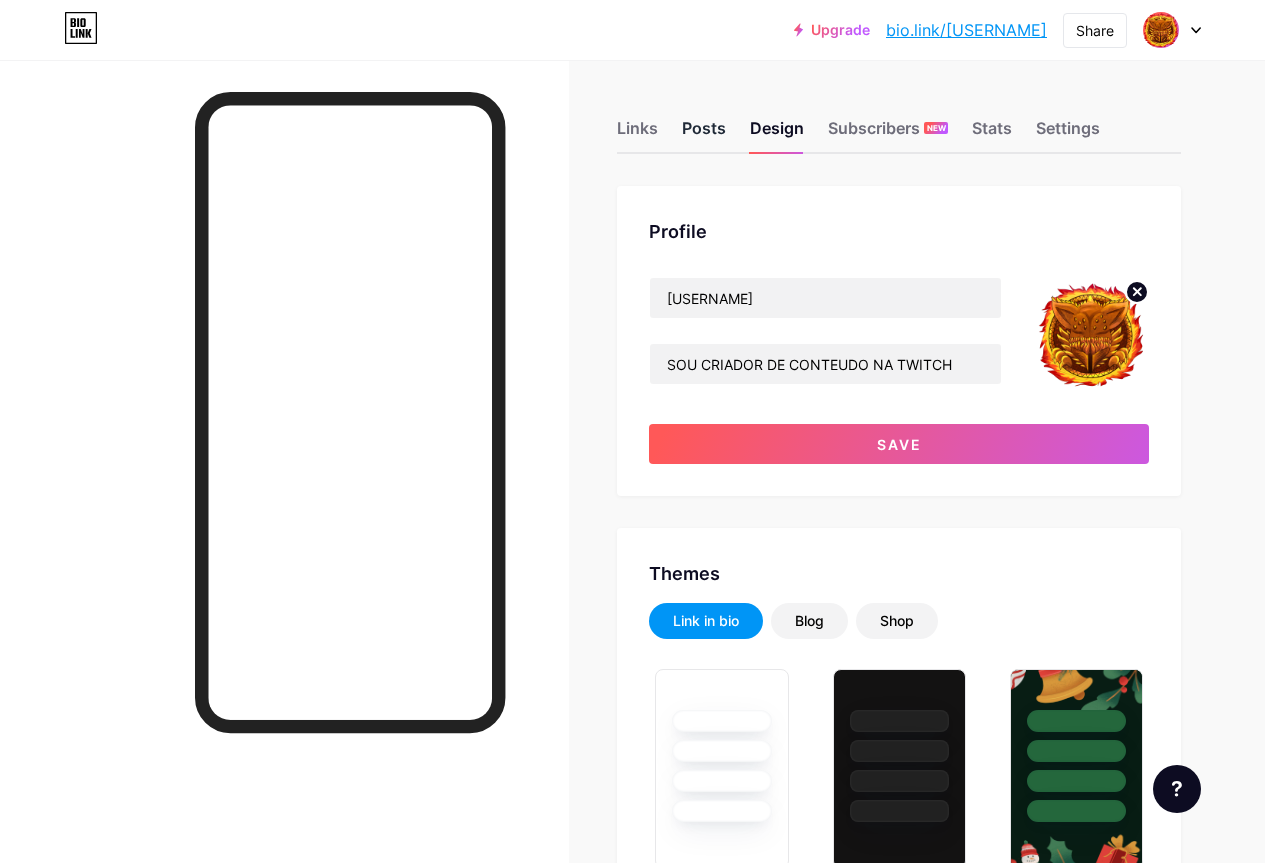 click on "Posts" at bounding box center (704, 134) 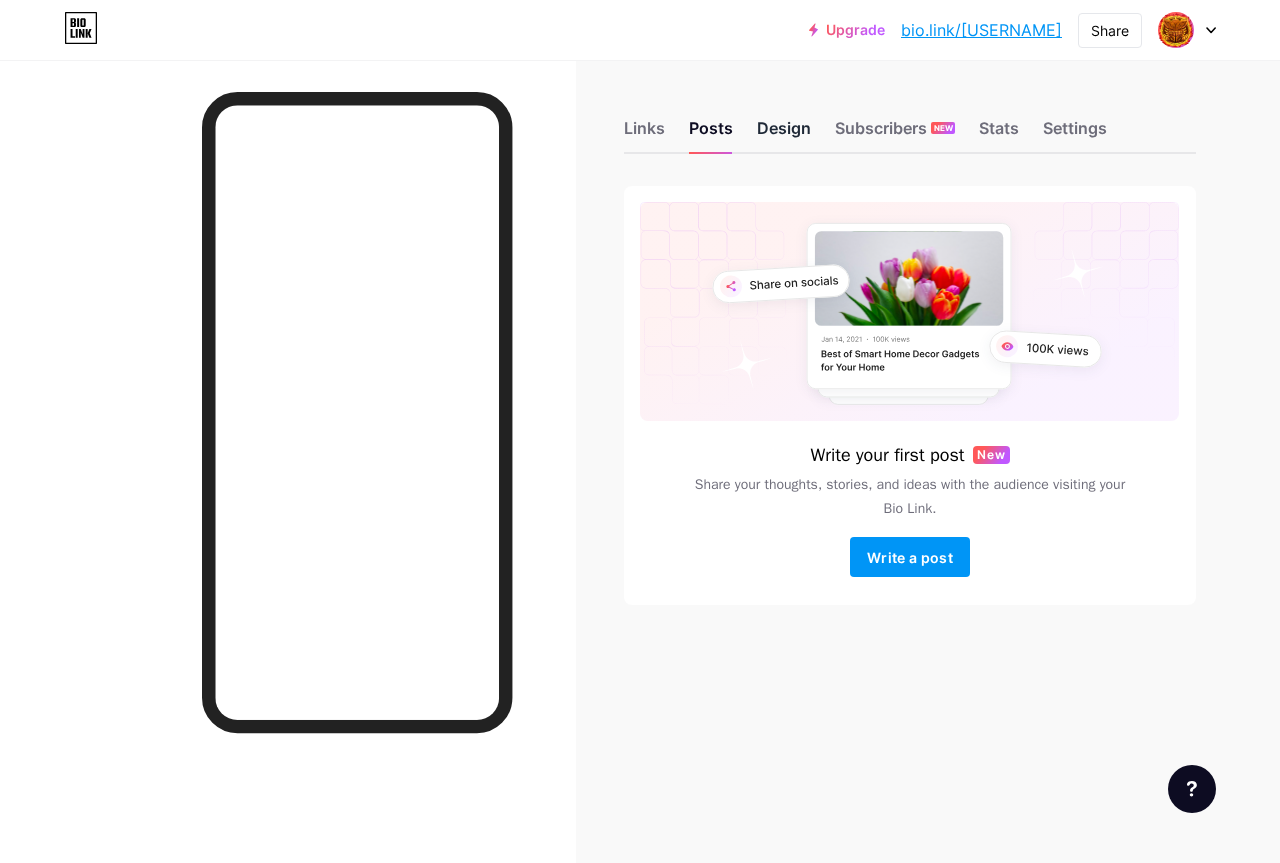 click on "Design" at bounding box center [784, 134] 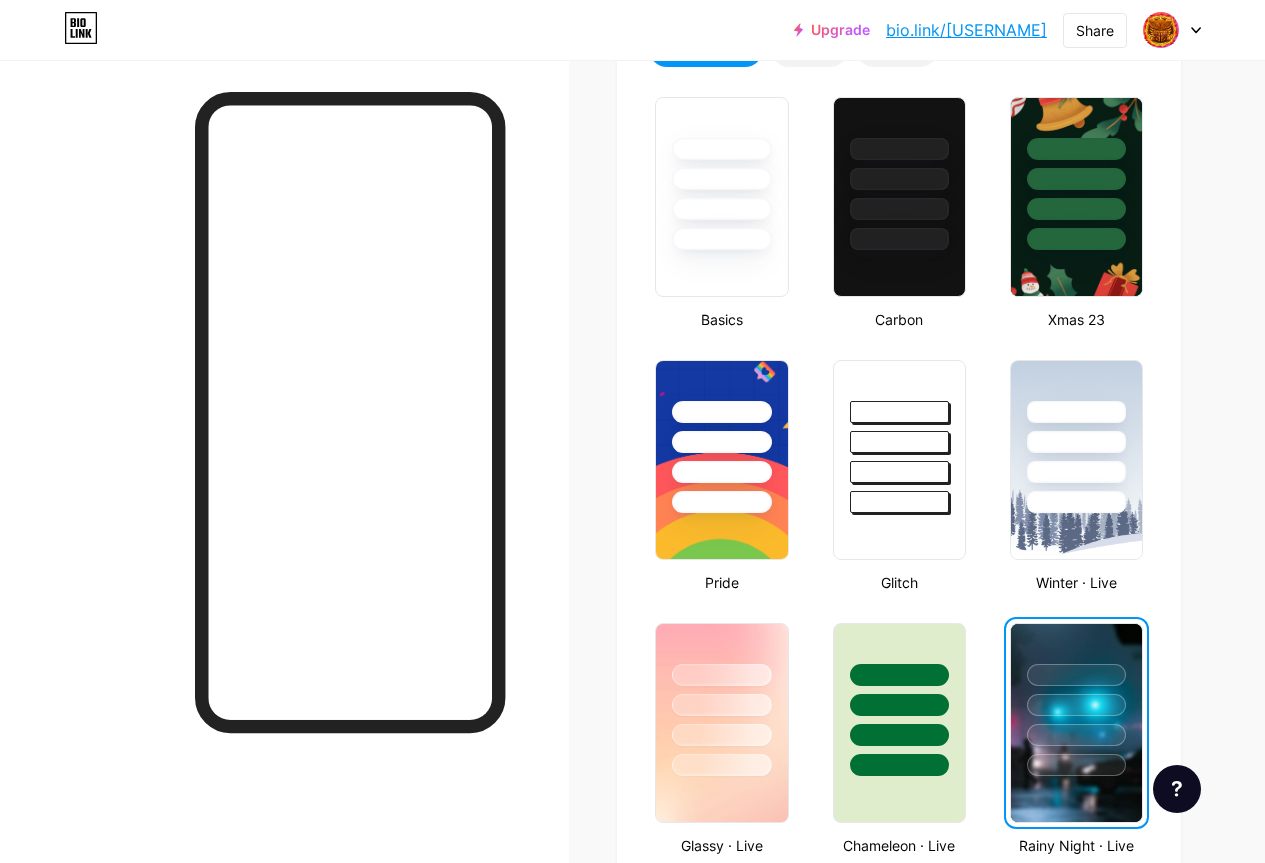 scroll, scrollTop: 600, scrollLeft: 0, axis: vertical 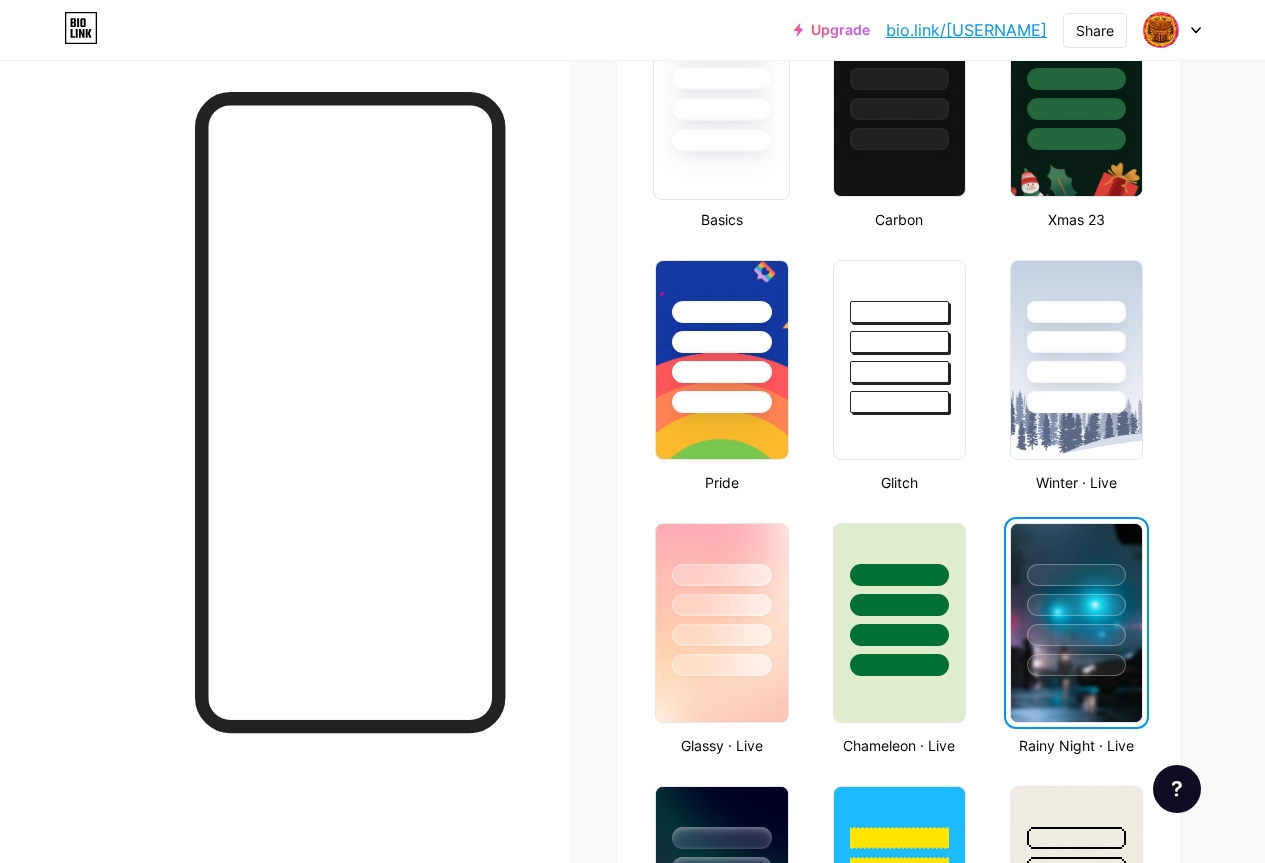 click at bounding box center [721, 97] 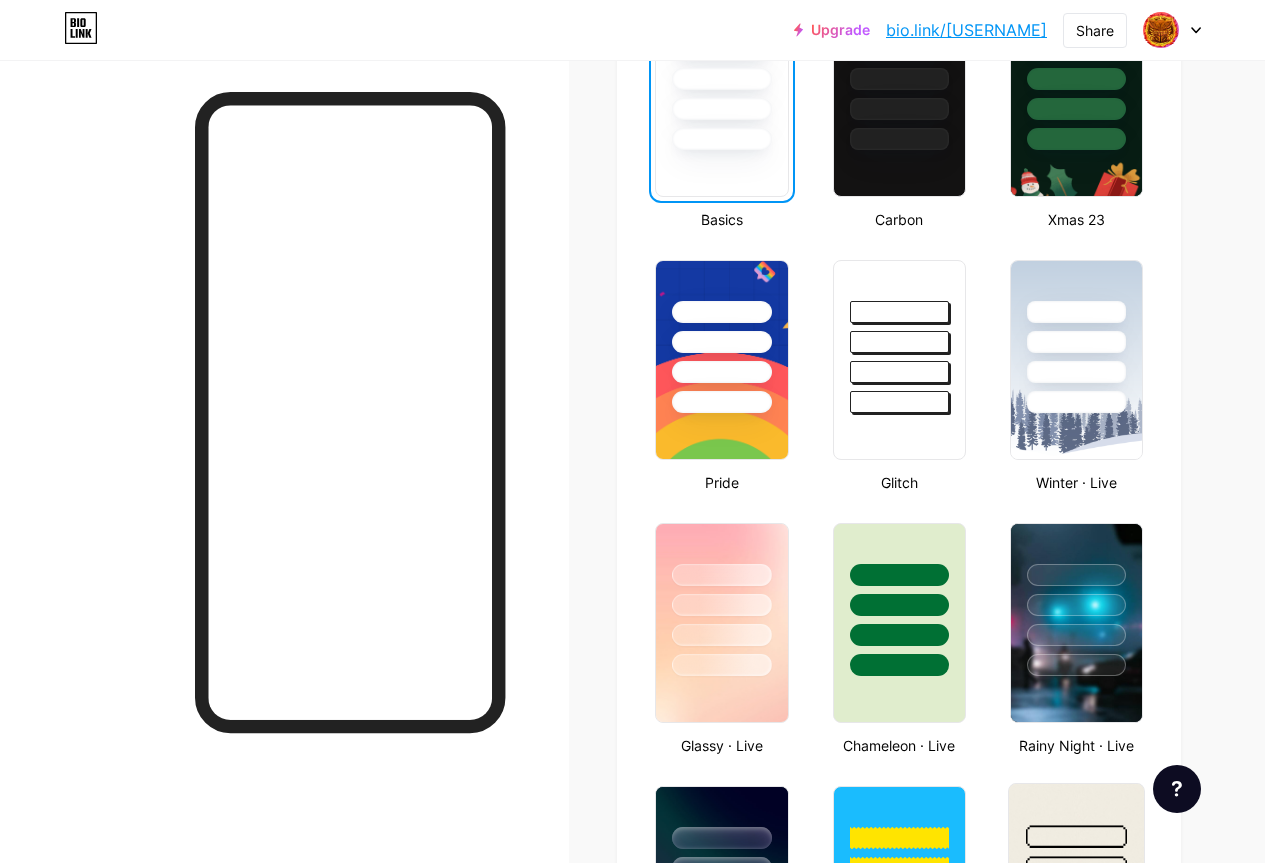 scroll, scrollTop: 900, scrollLeft: 0, axis: vertical 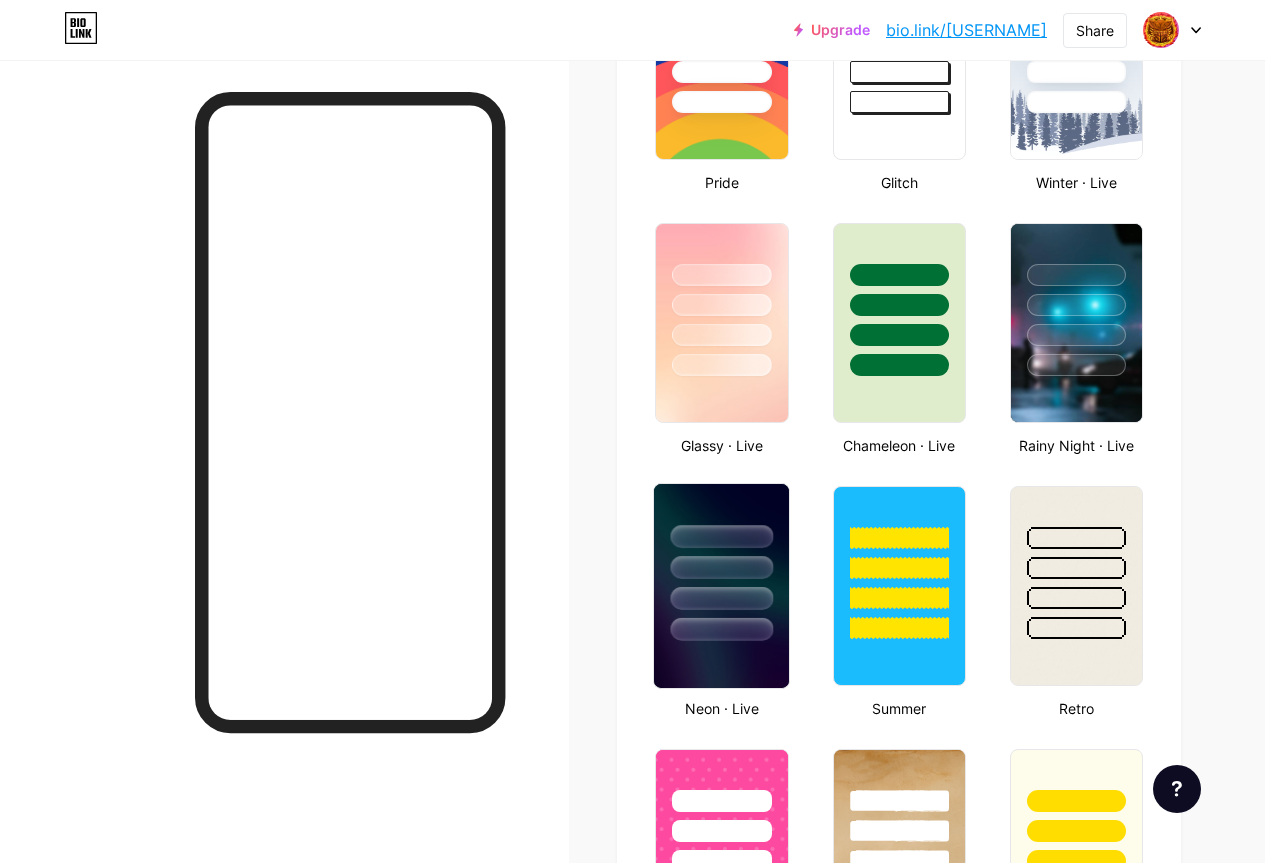 click at bounding box center [722, 567] 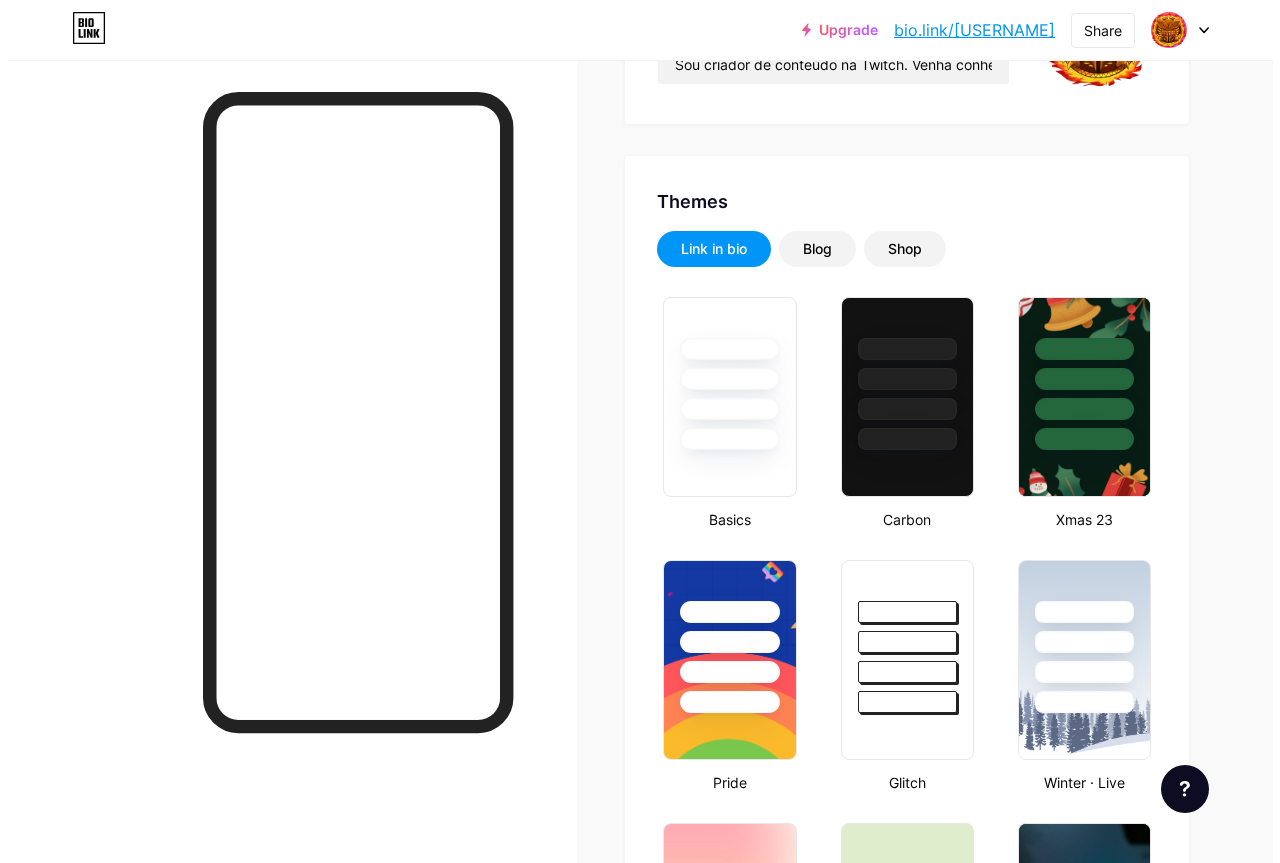 scroll, scrollTop: 0, scrollLeft: 0, axis: both 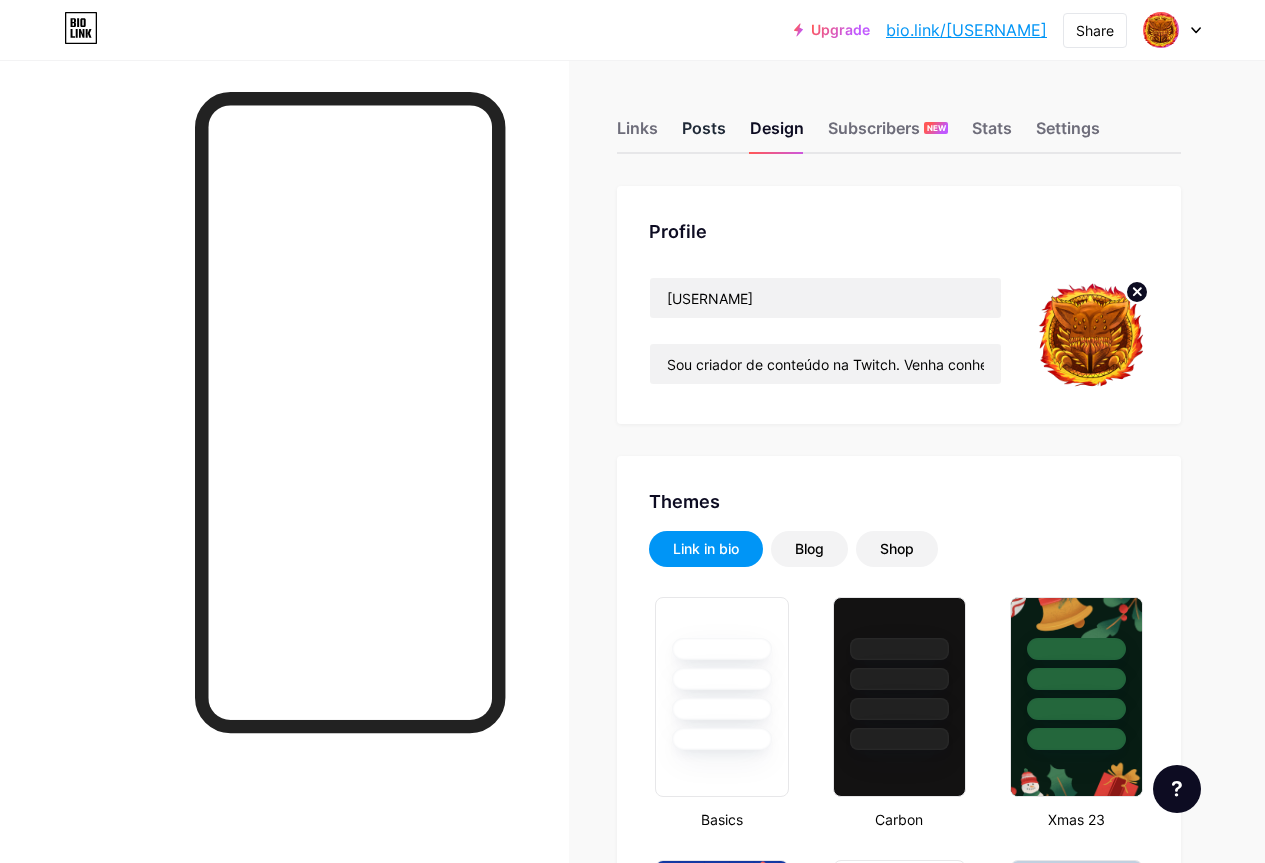 click on "Posts" at bounding box center (704, 134) 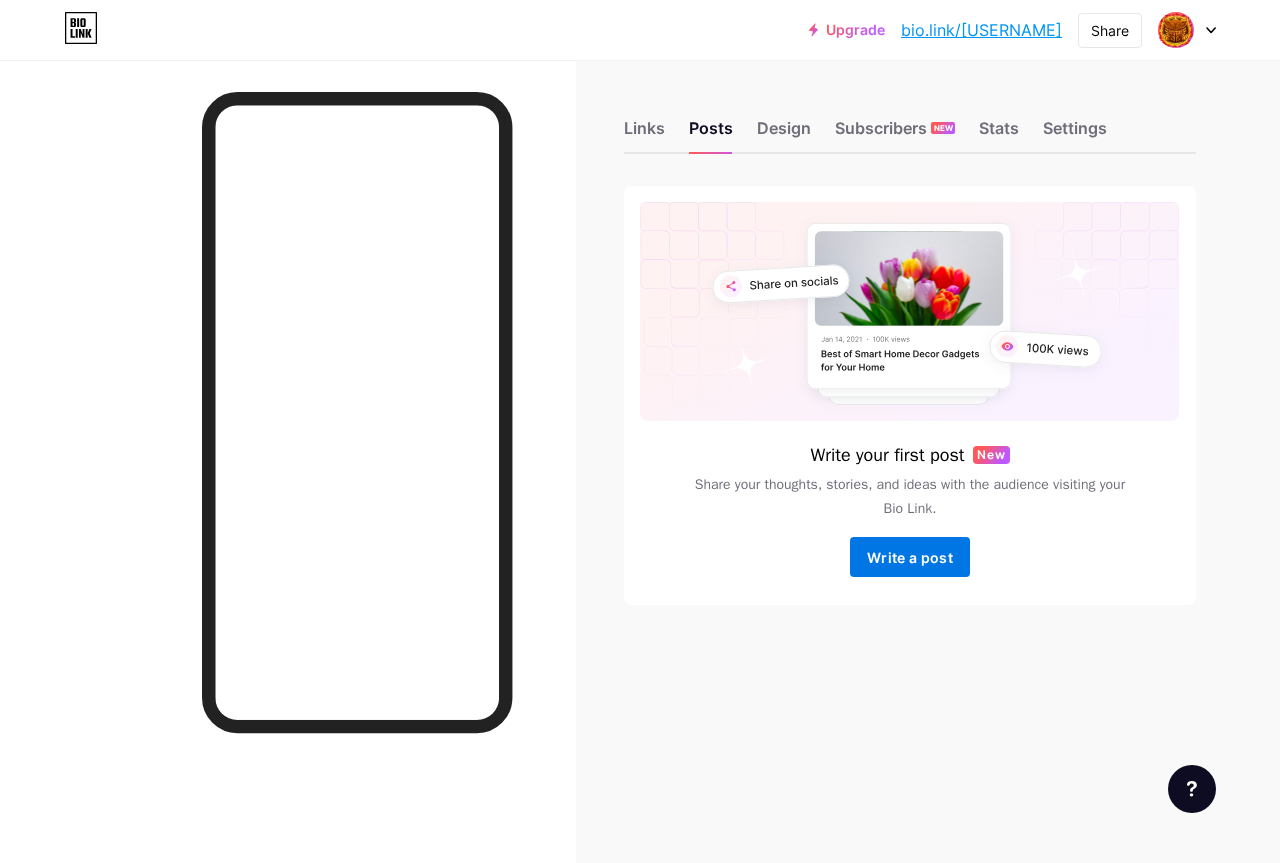 click on "Write a post" at bounding box center [910, 557] 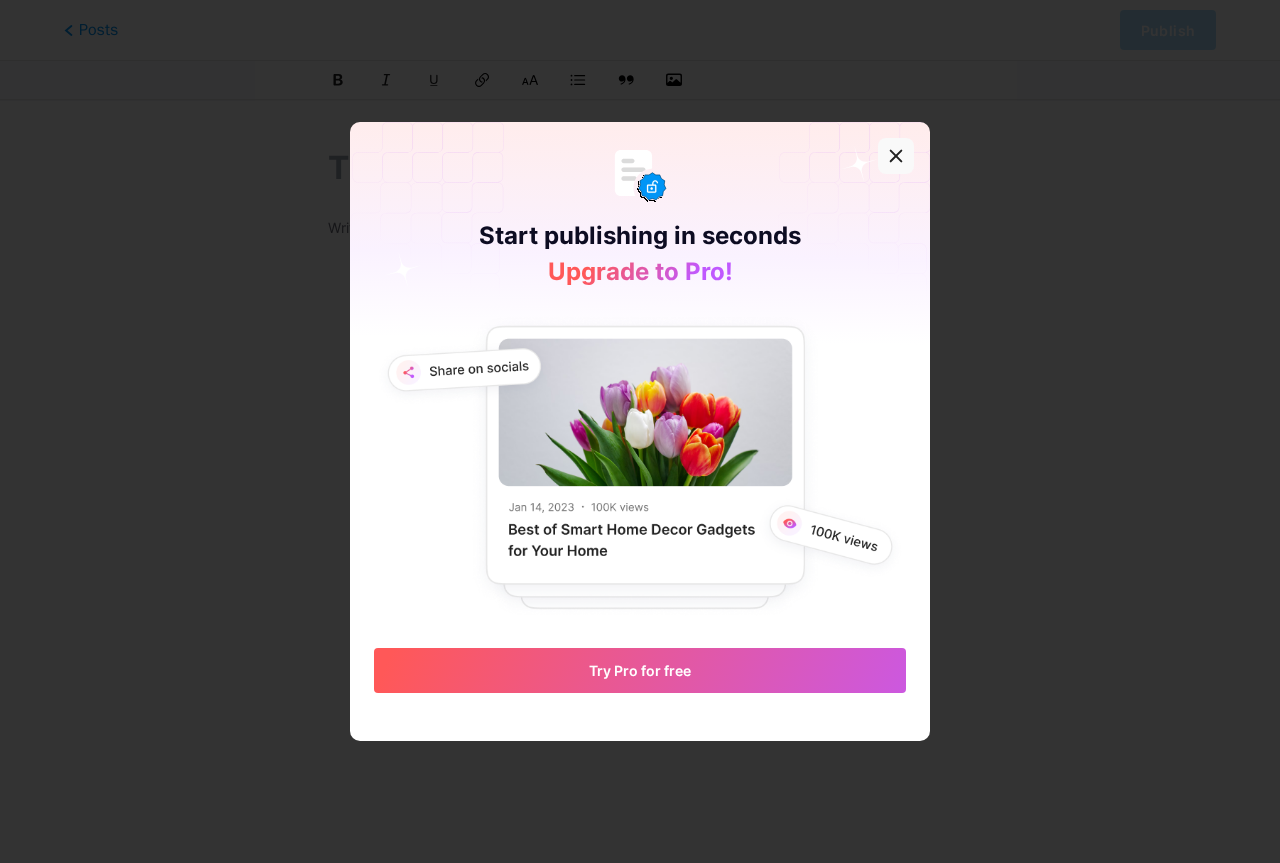 click 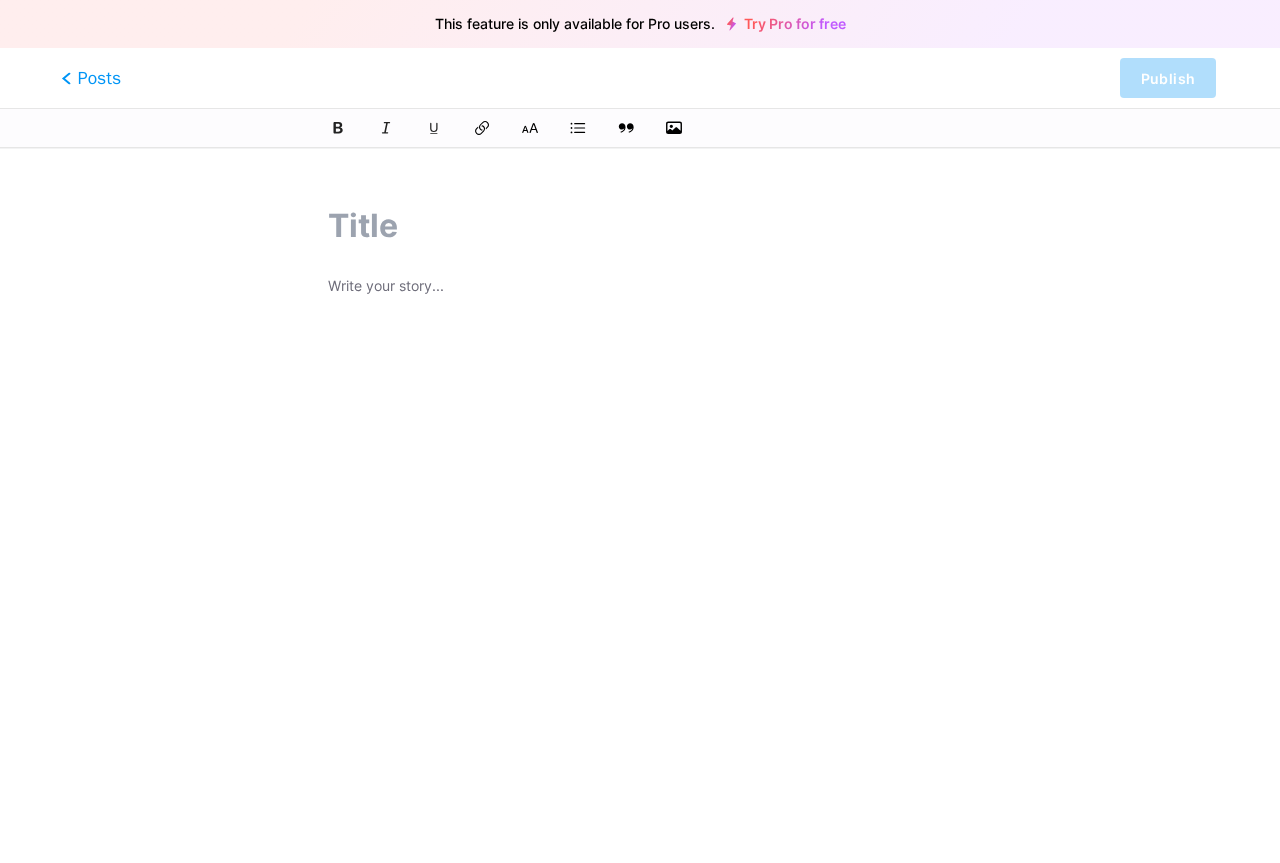 click on "Posts" at bounding box center [91, 78] 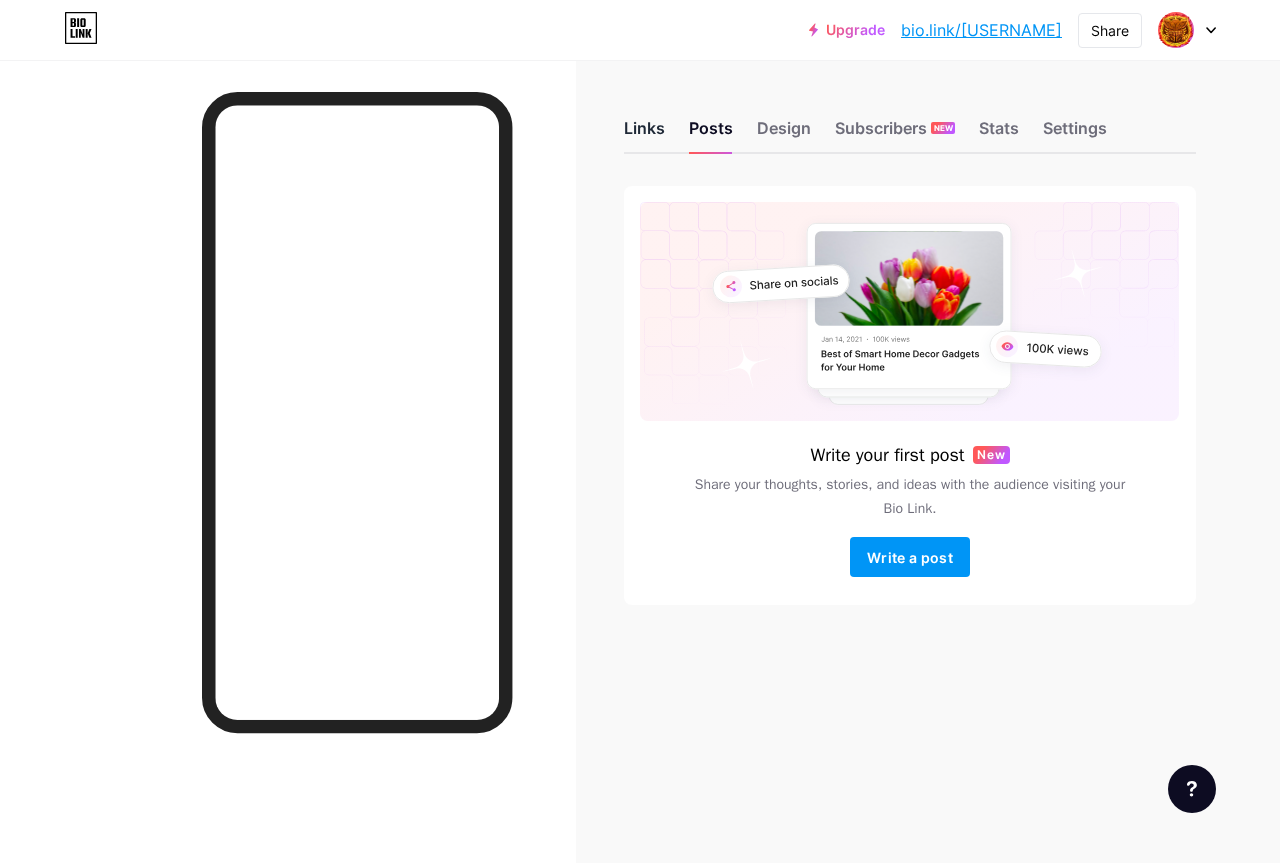 click on "Links" at bounding box center [644, 134] 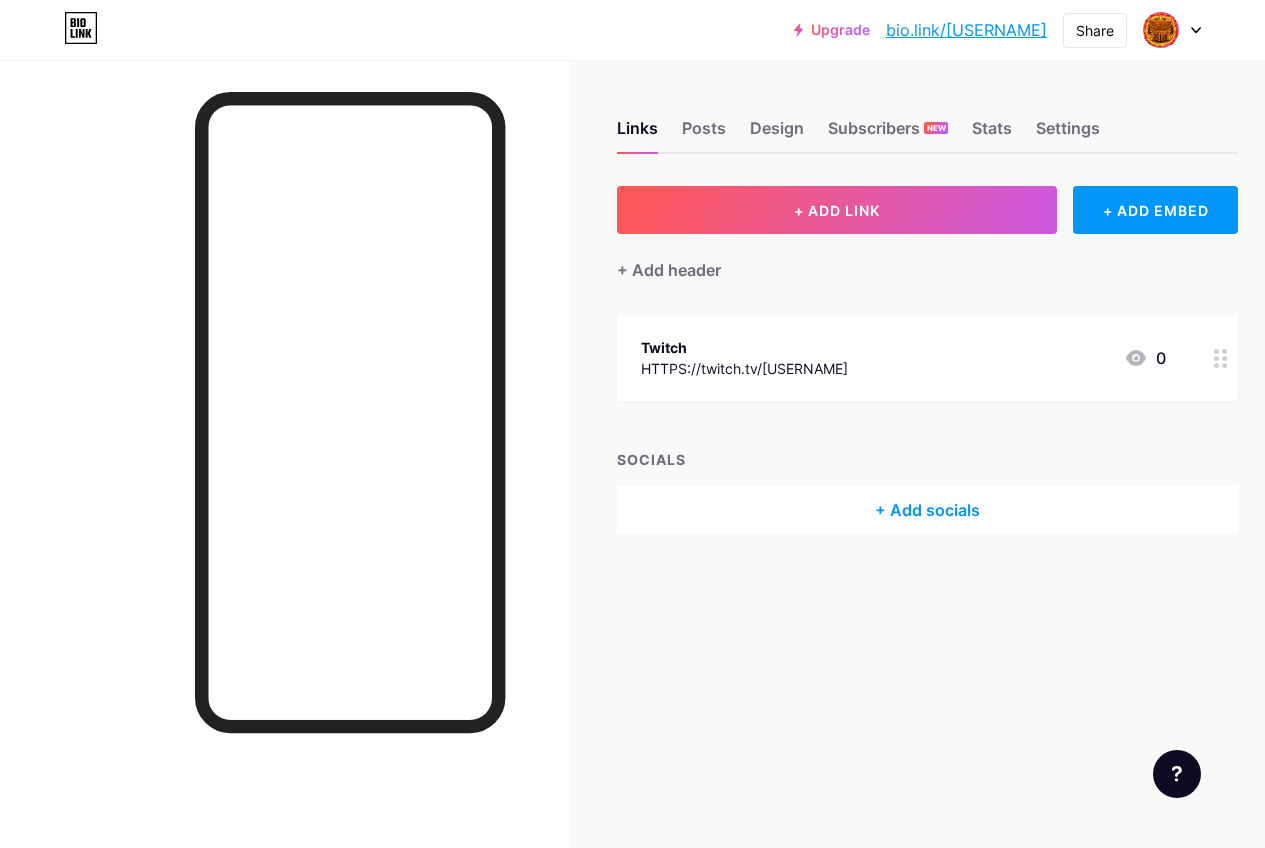 click on "+ Add socials" at bounding box center (927, 510) 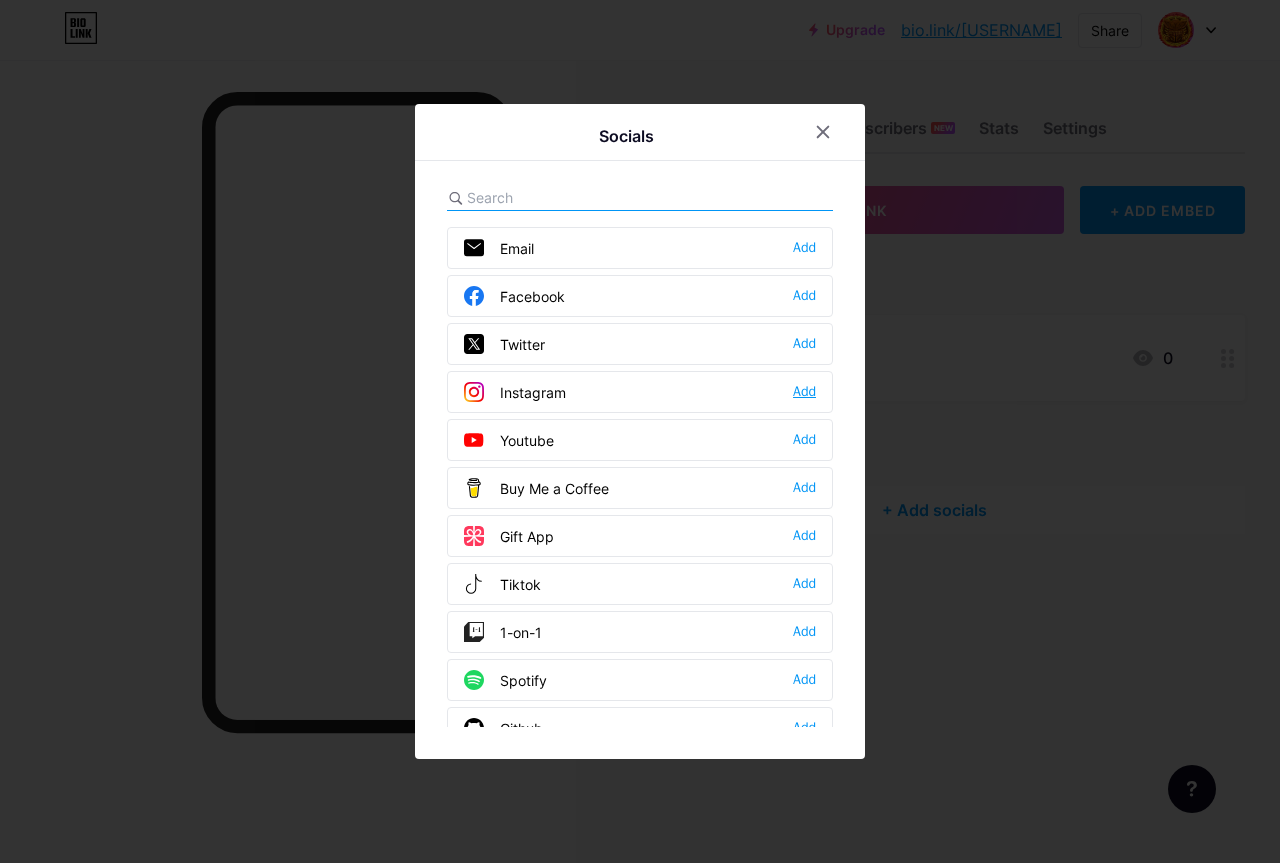click on "Add" at bounding box center (804, 392) 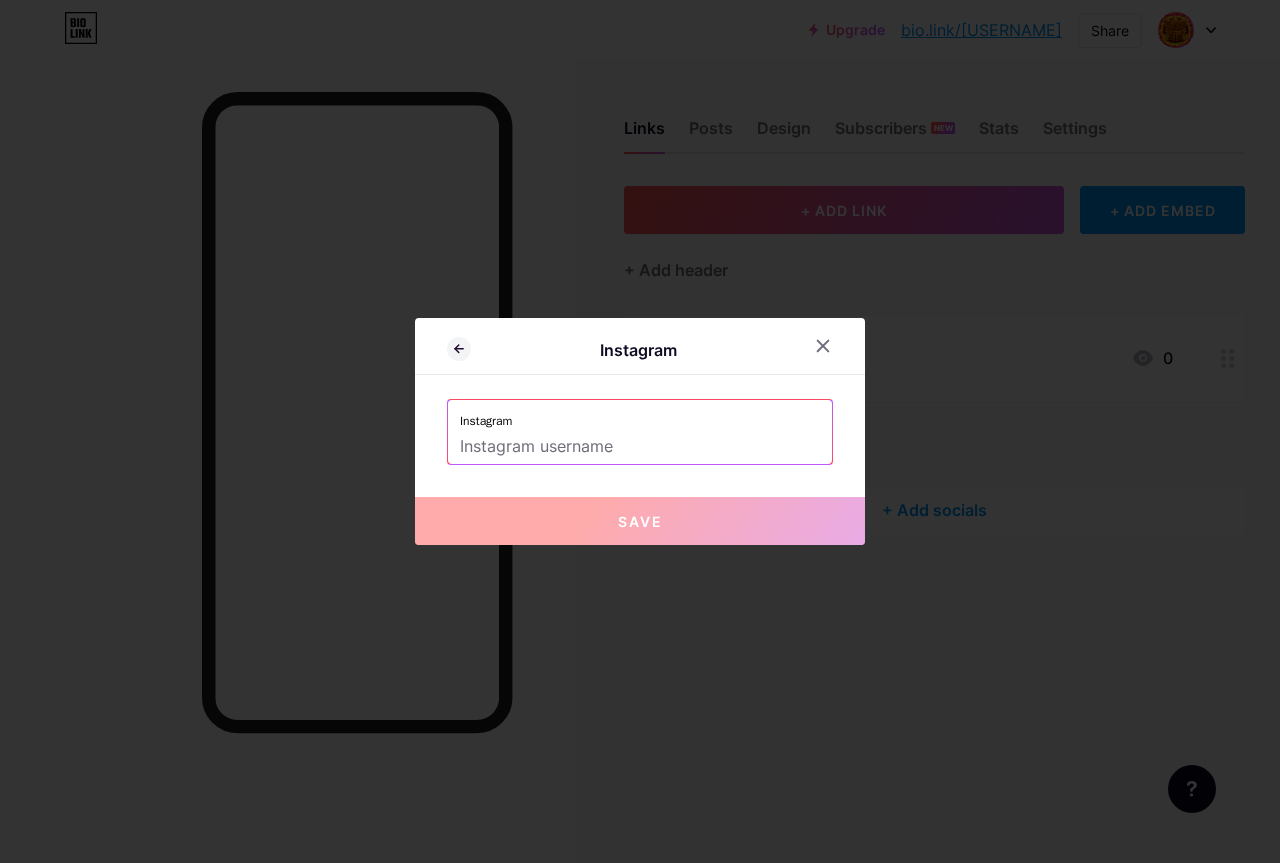 click at bounding box center [640, 447] 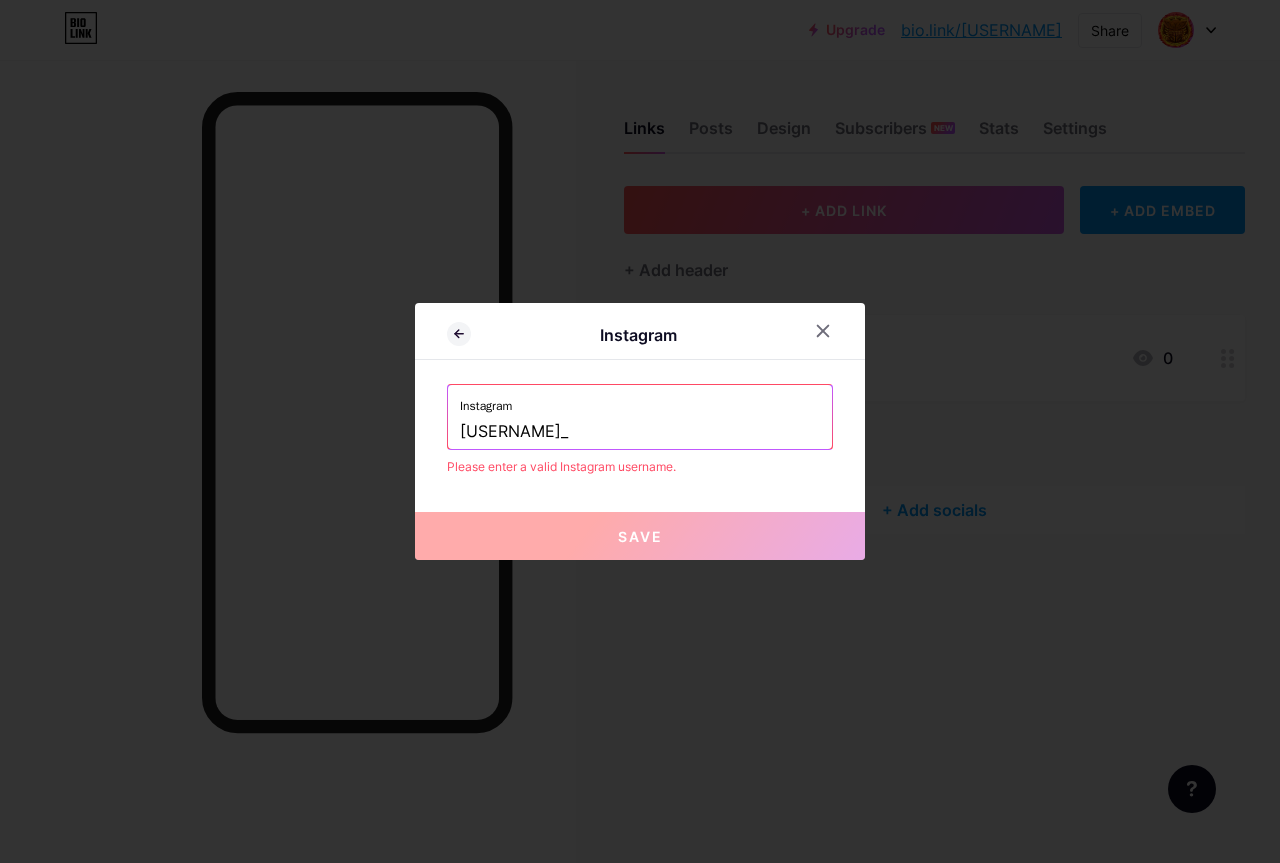 click on "Please enter a valid Instagram username." at bounding box center (640, 467) 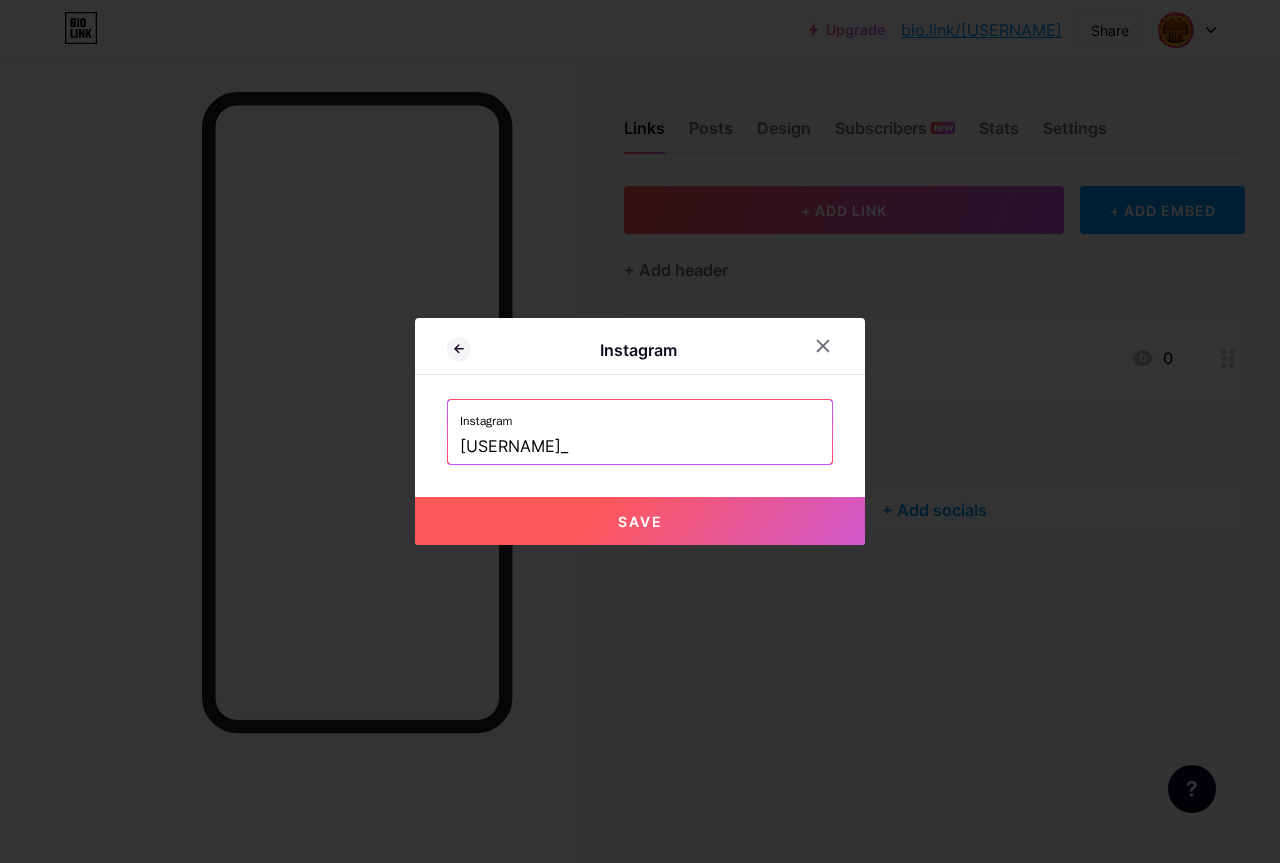 click on "Save" at bounding box center (640, 521) 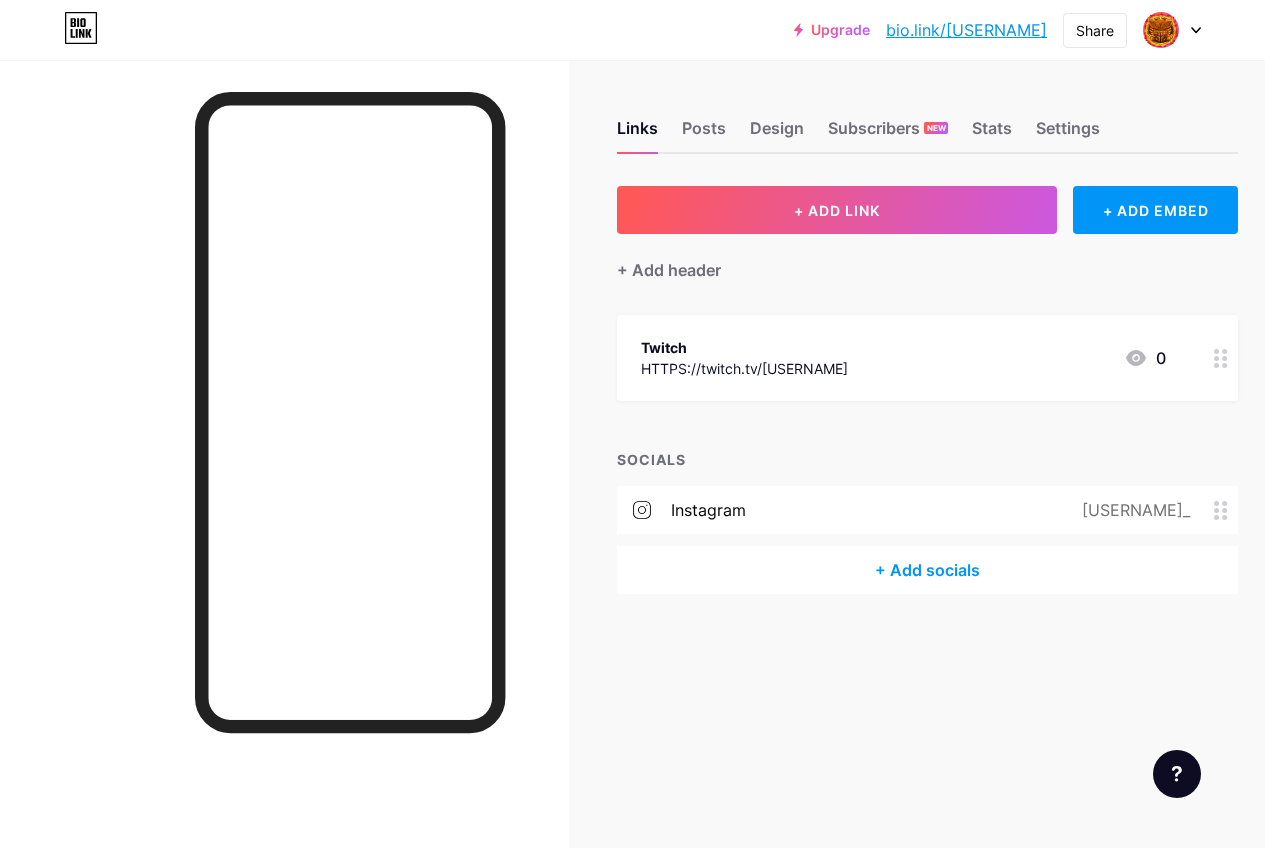 click on "+ Add socials" at bounding box center (927, 570) 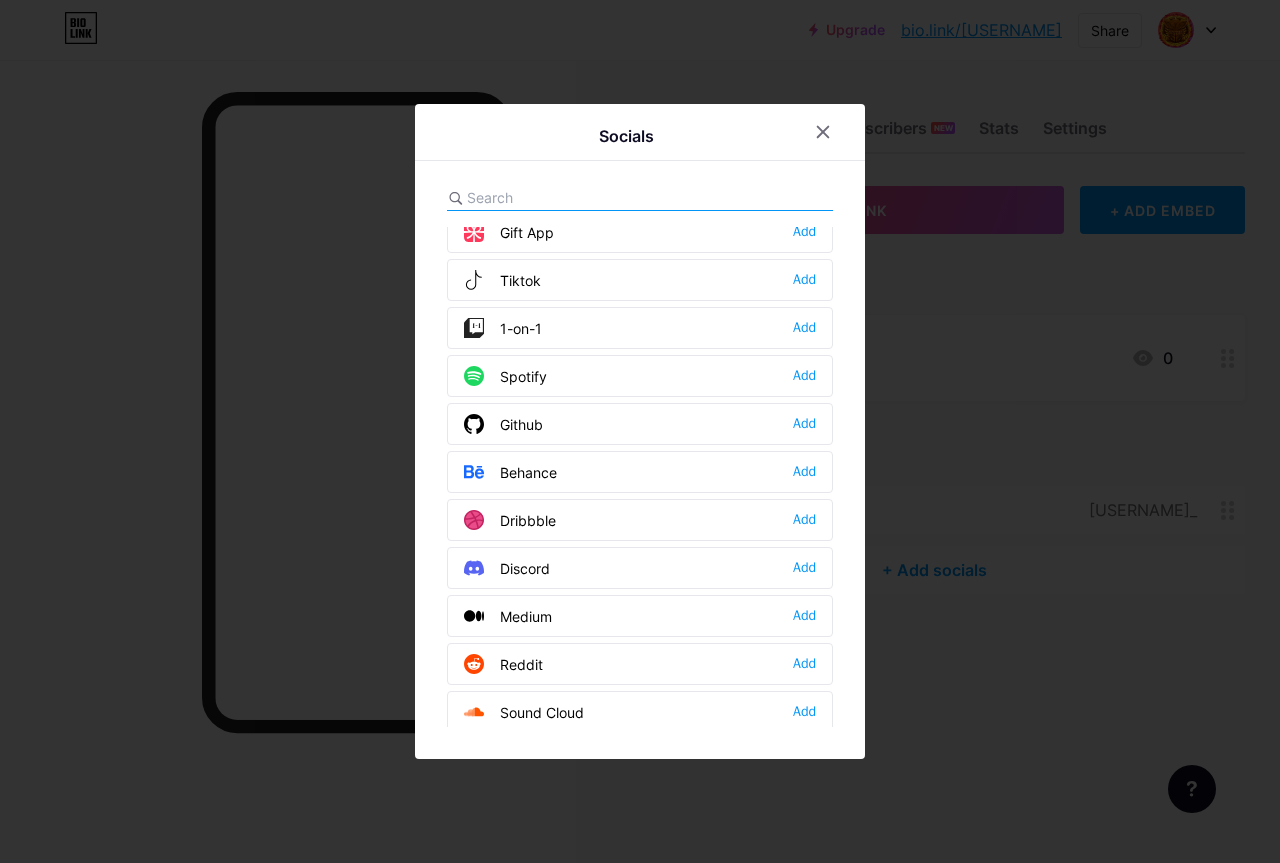 scroll, scrollTop: 0, scrollLeft: 0, axis: both 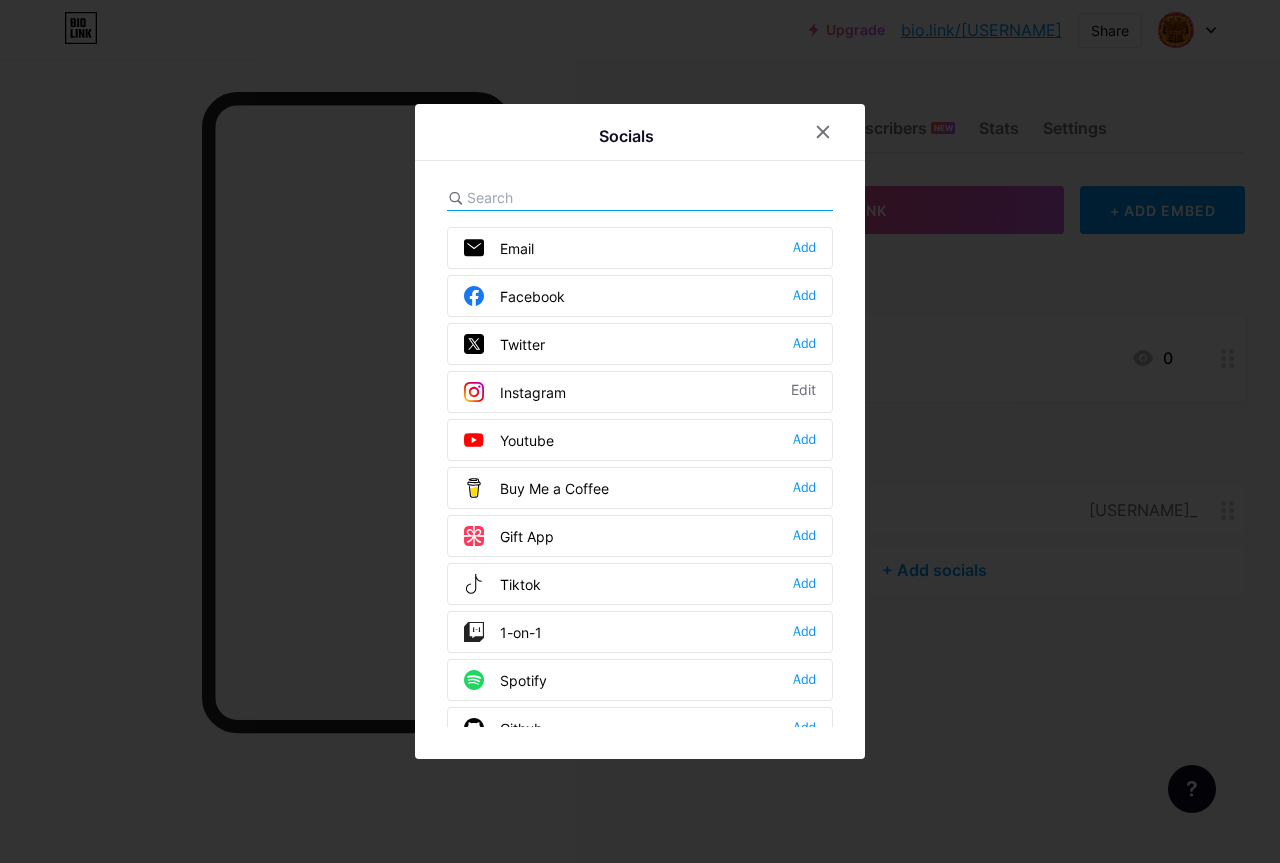 click at bounding box center [577, 197] 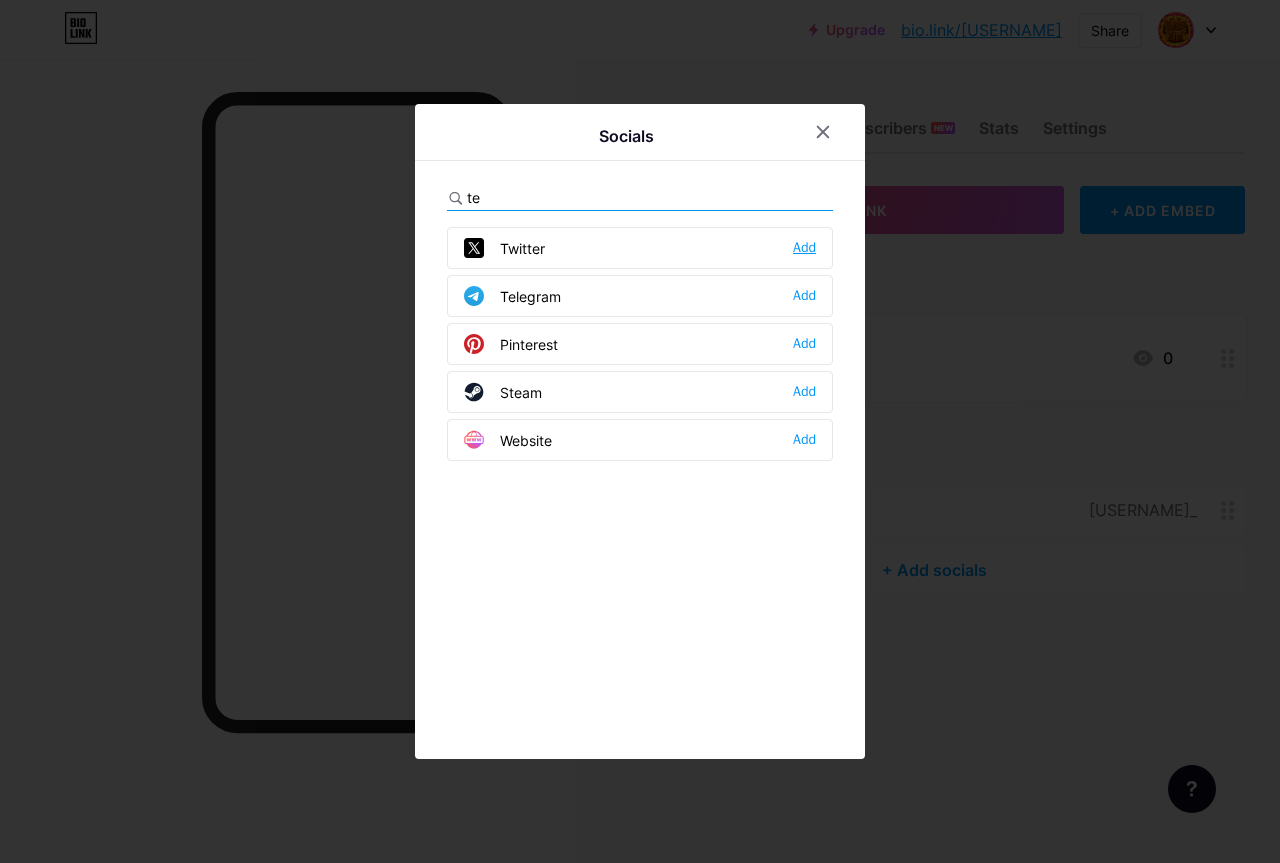 type on "te" 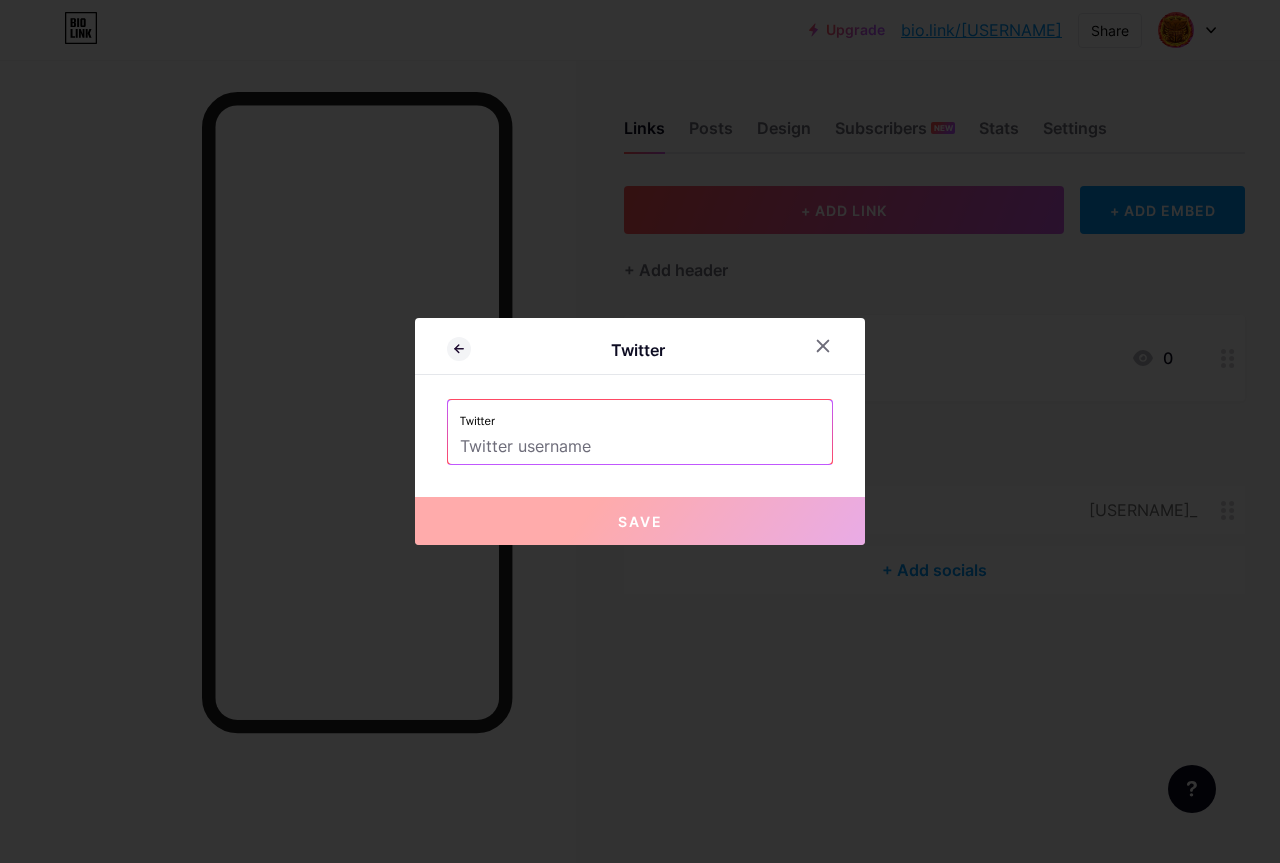 click at bounding box center [640, 447] 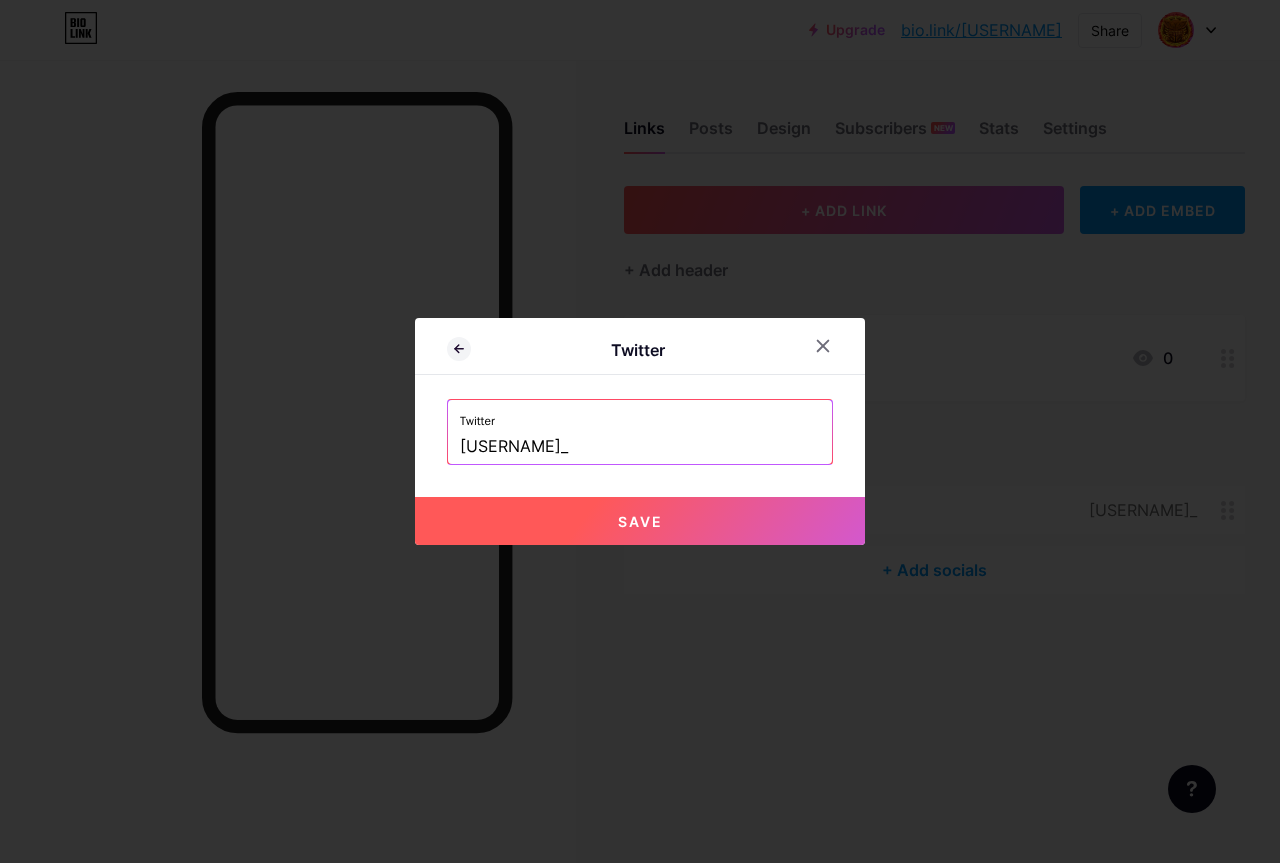 click on "Save" at bounding box center (640, 521) 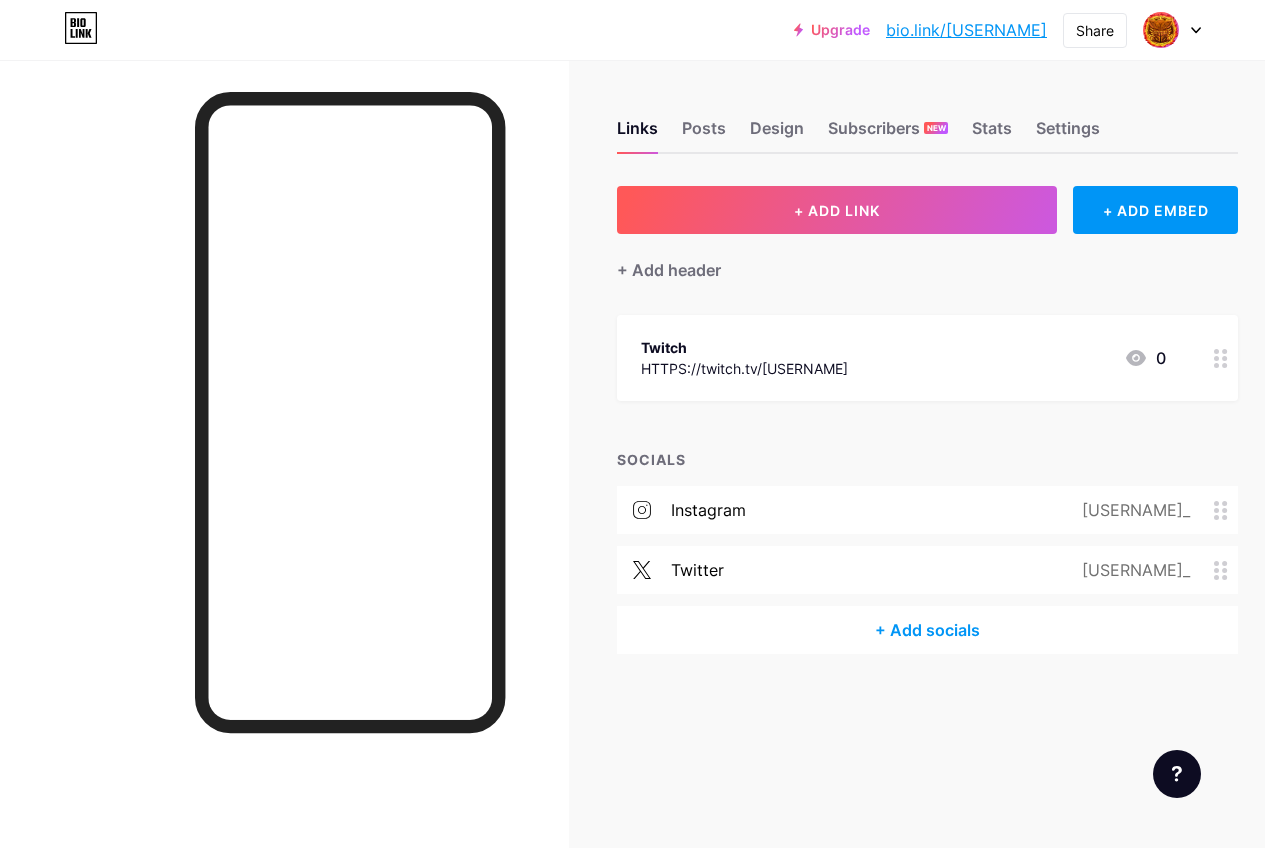 click at bounding box center (1221, 358) 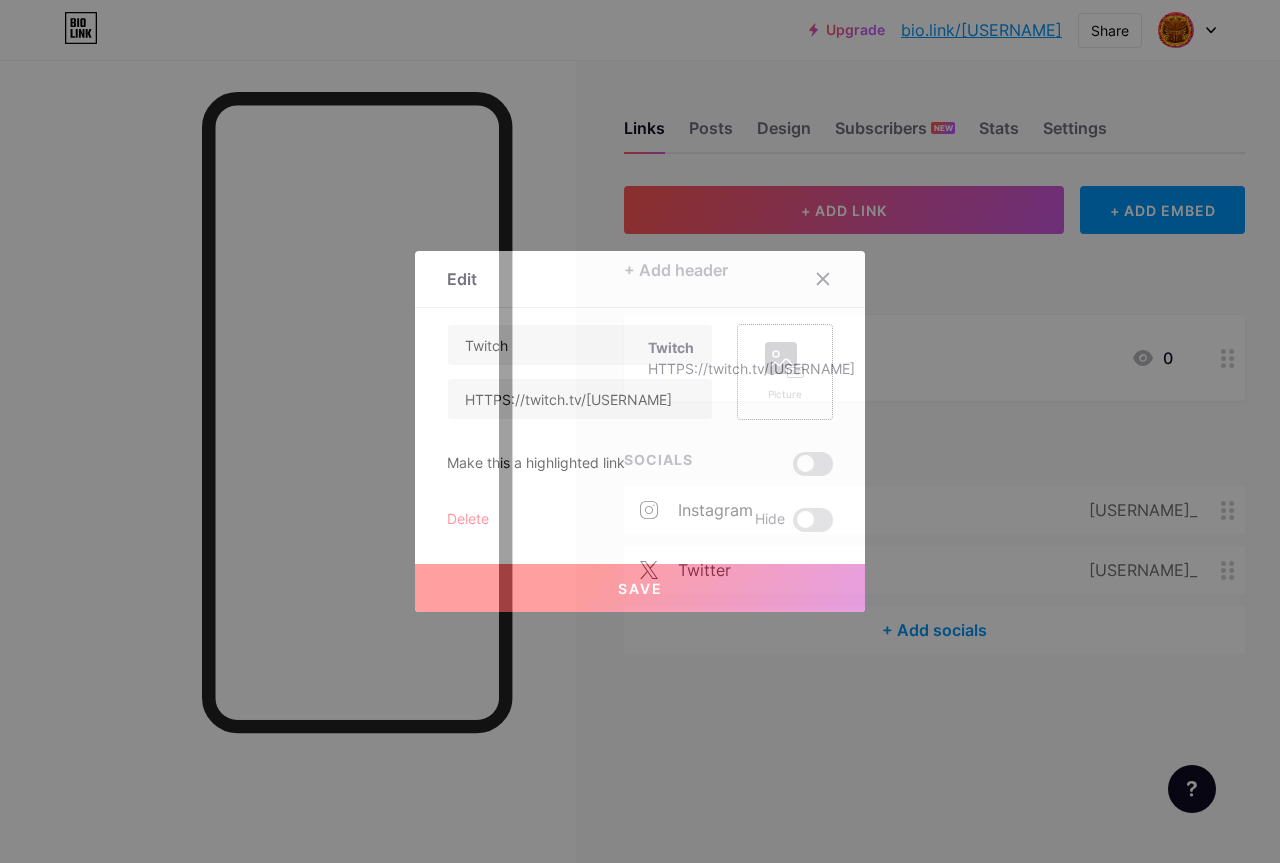 click 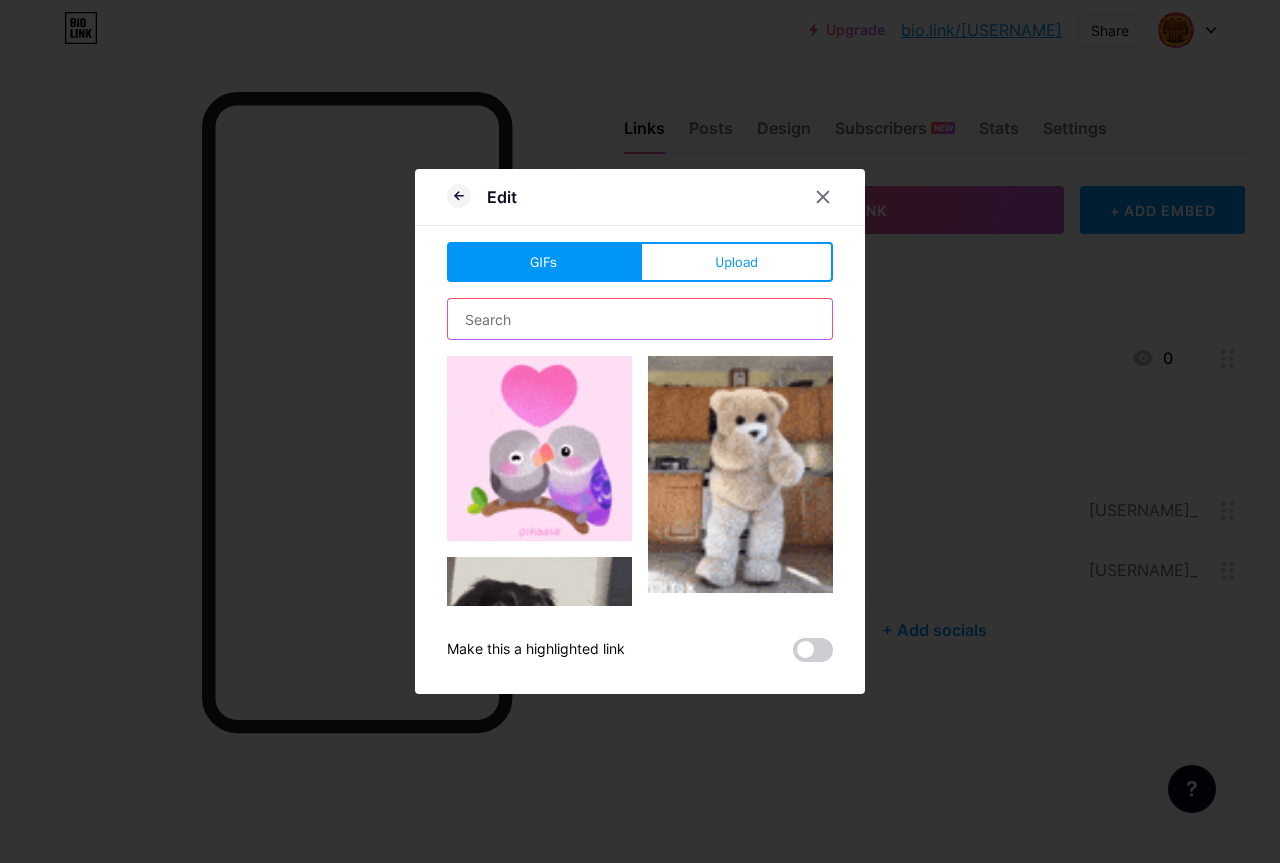 click at bounding box center [640, 319] 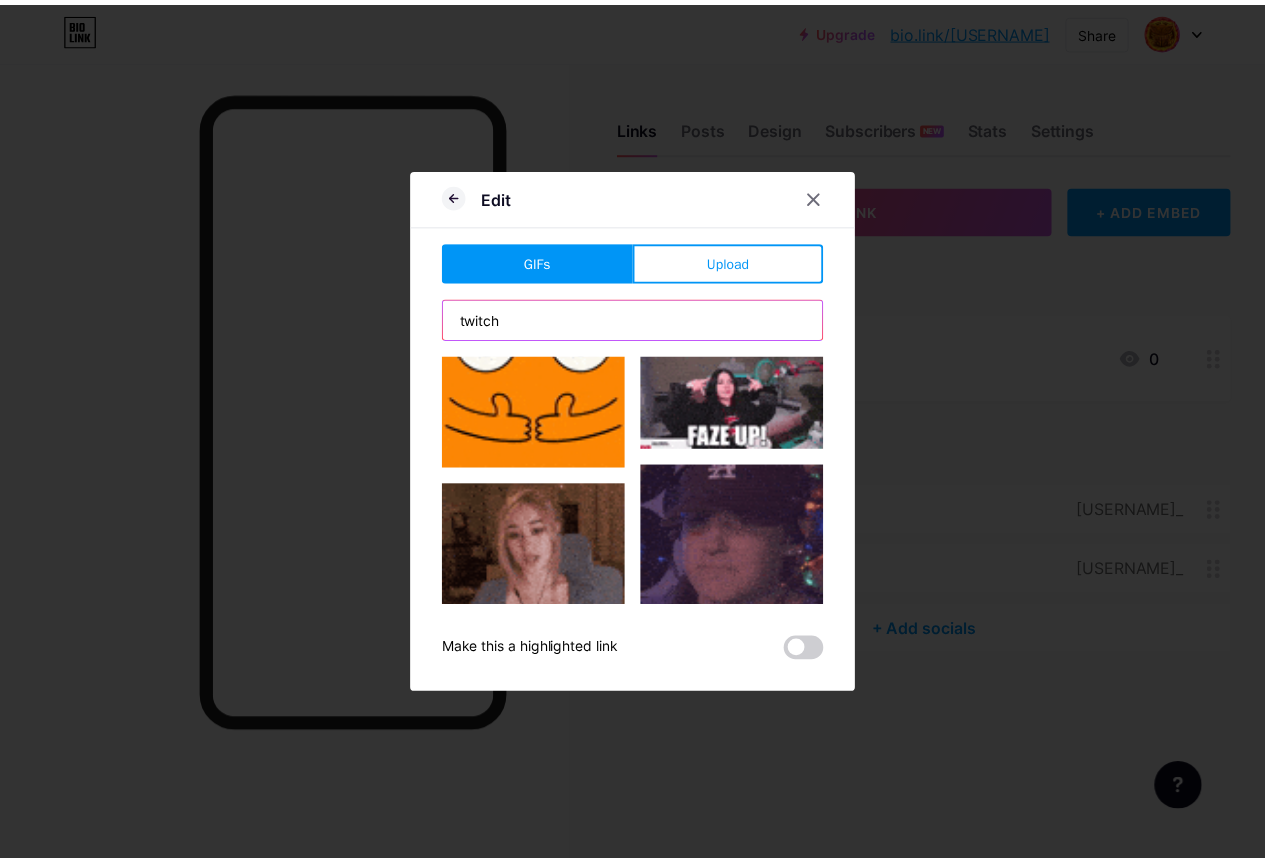 scroll, scrollTop: 900, scrollLeft: 0, axis: vertical 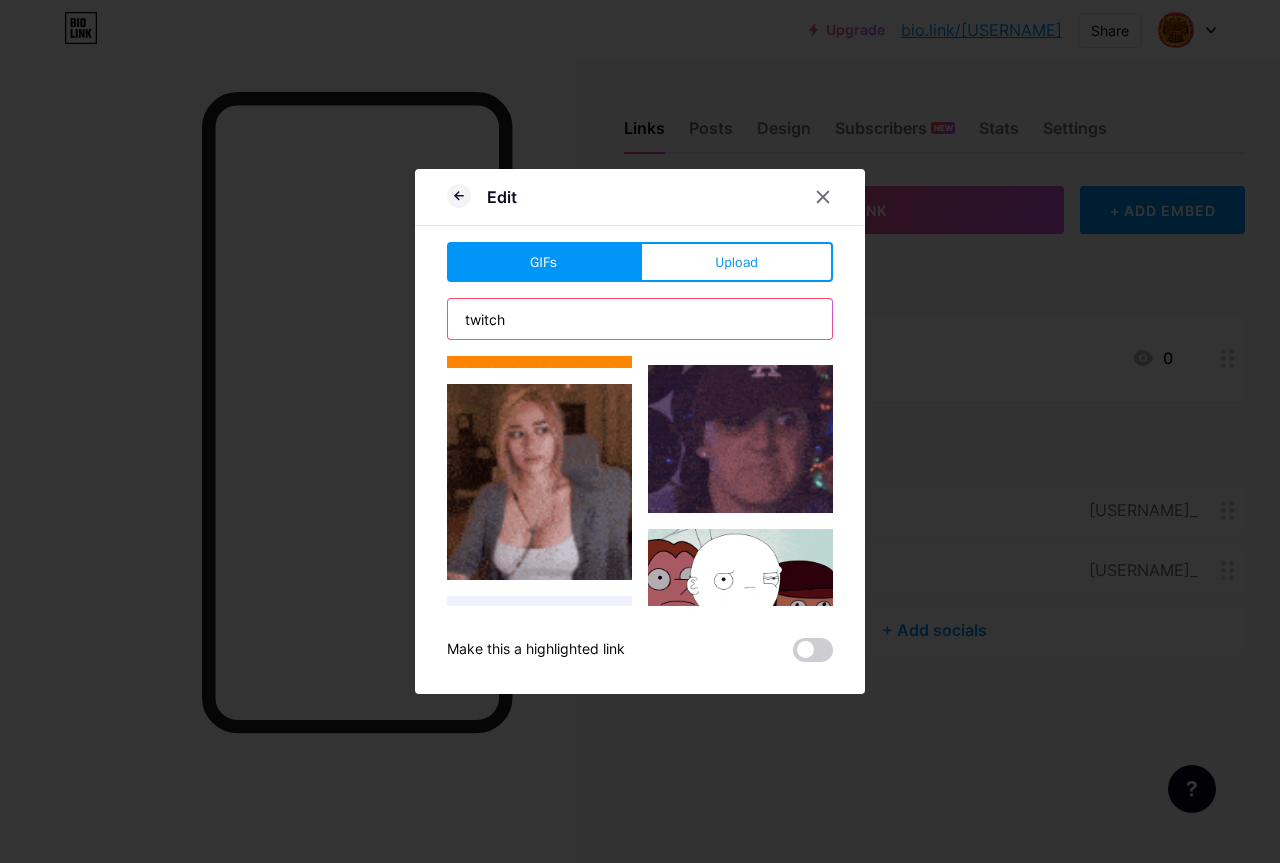 type on "twitch" 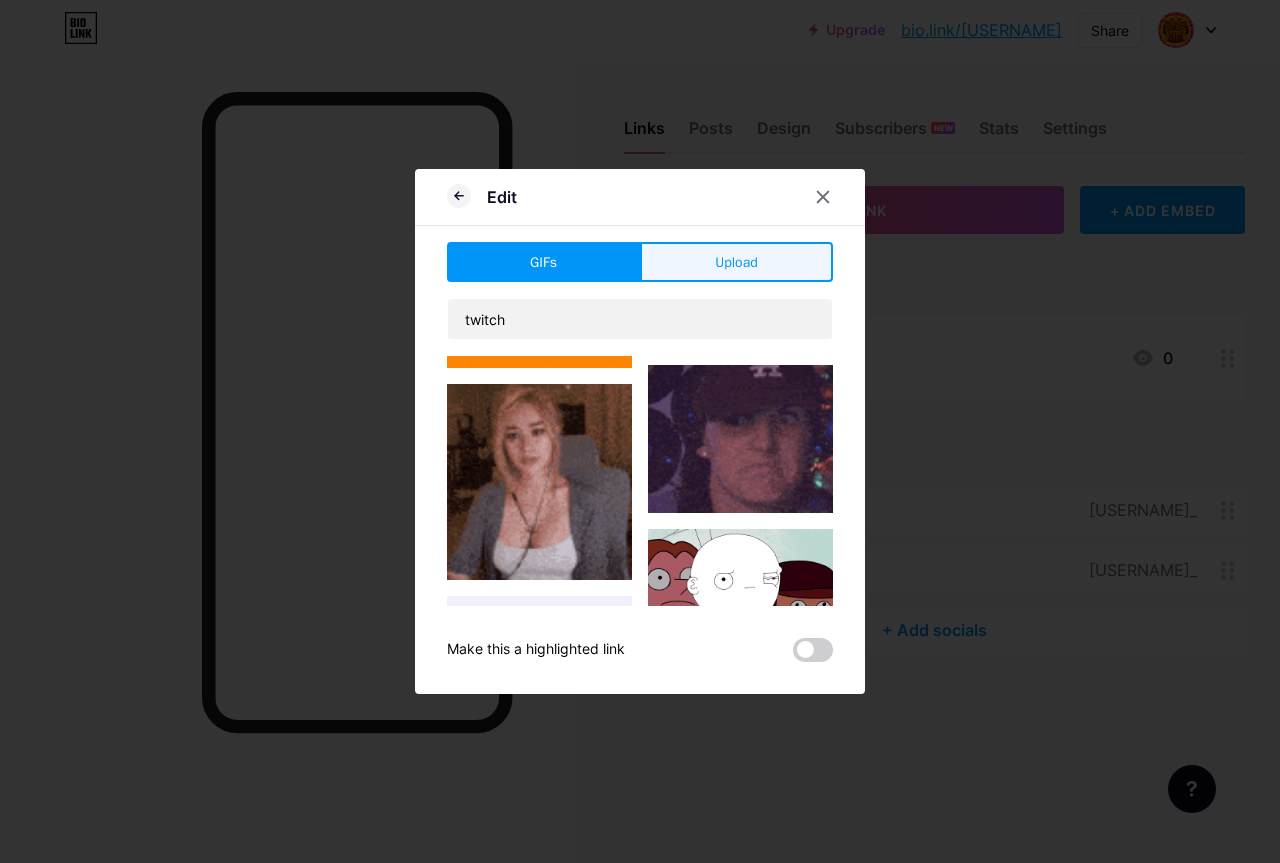 click on "Upload" at bounding box center (736, 262) 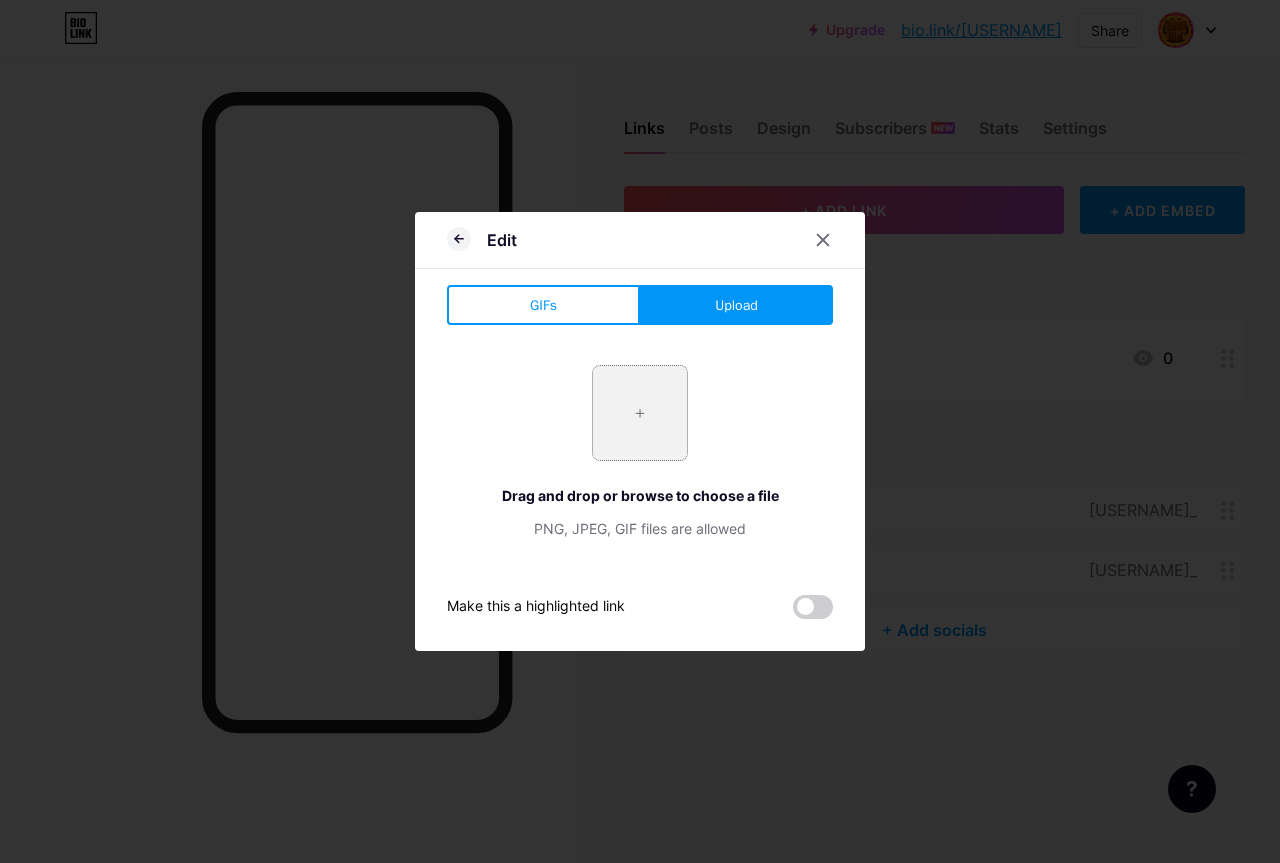 click at bounding box center [640, 413] 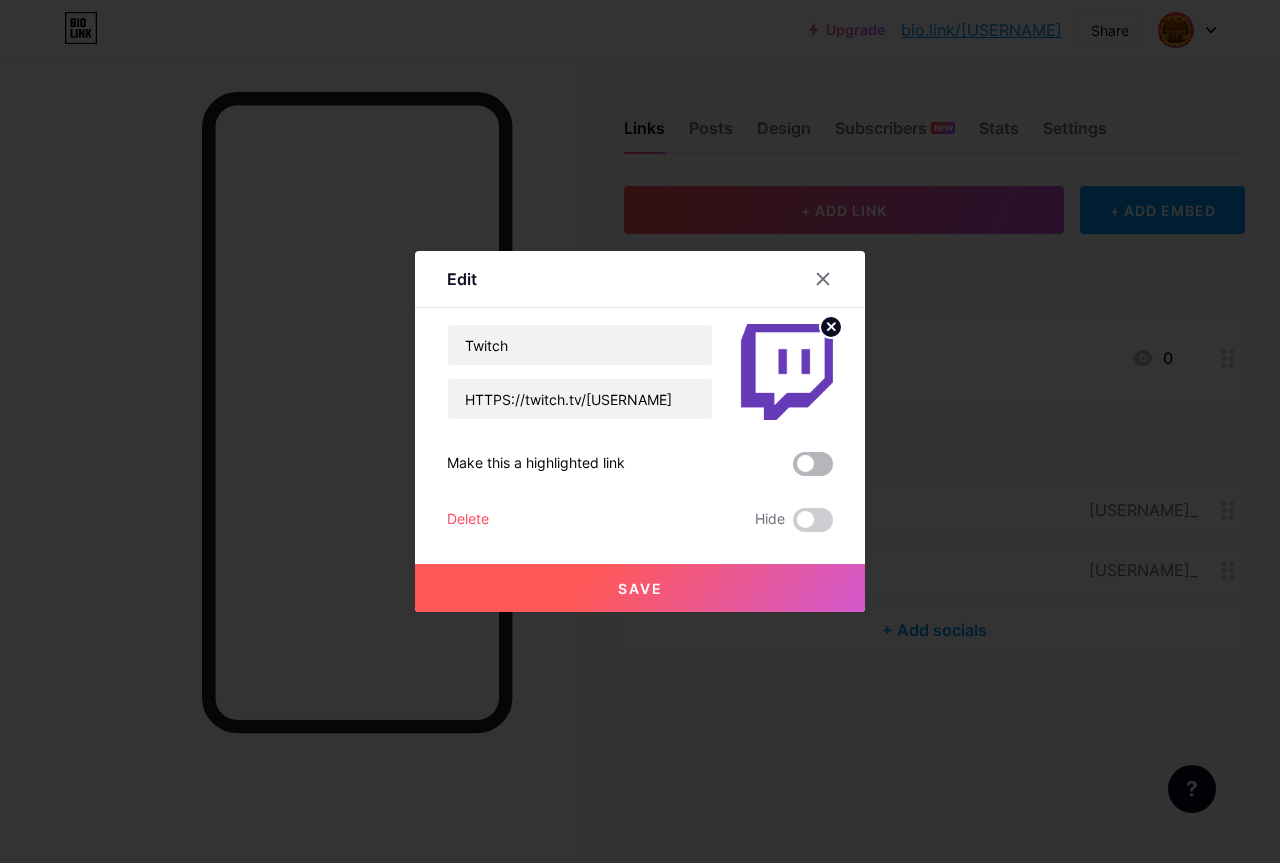 click at bounding box center (813, 464) 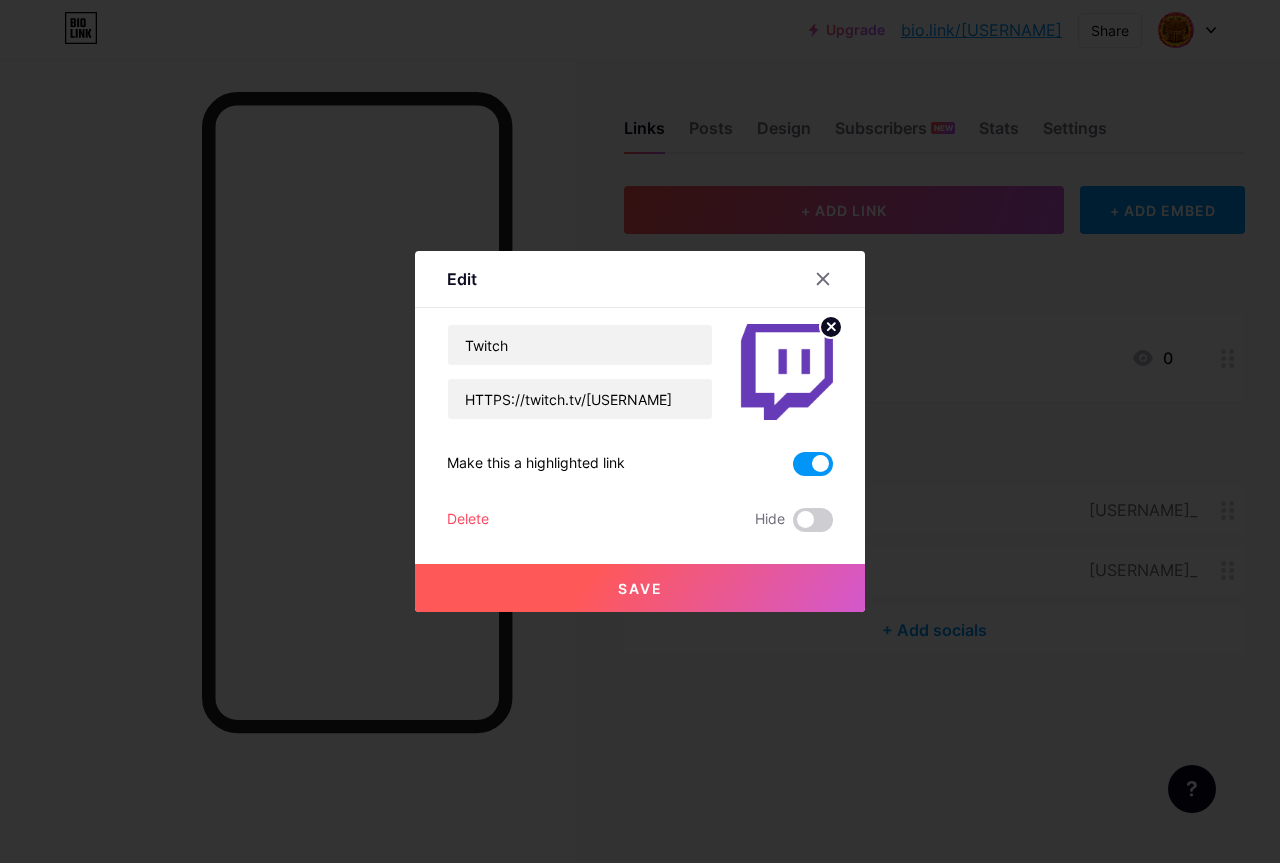 click on "Save" at bounding box center (640, 588) 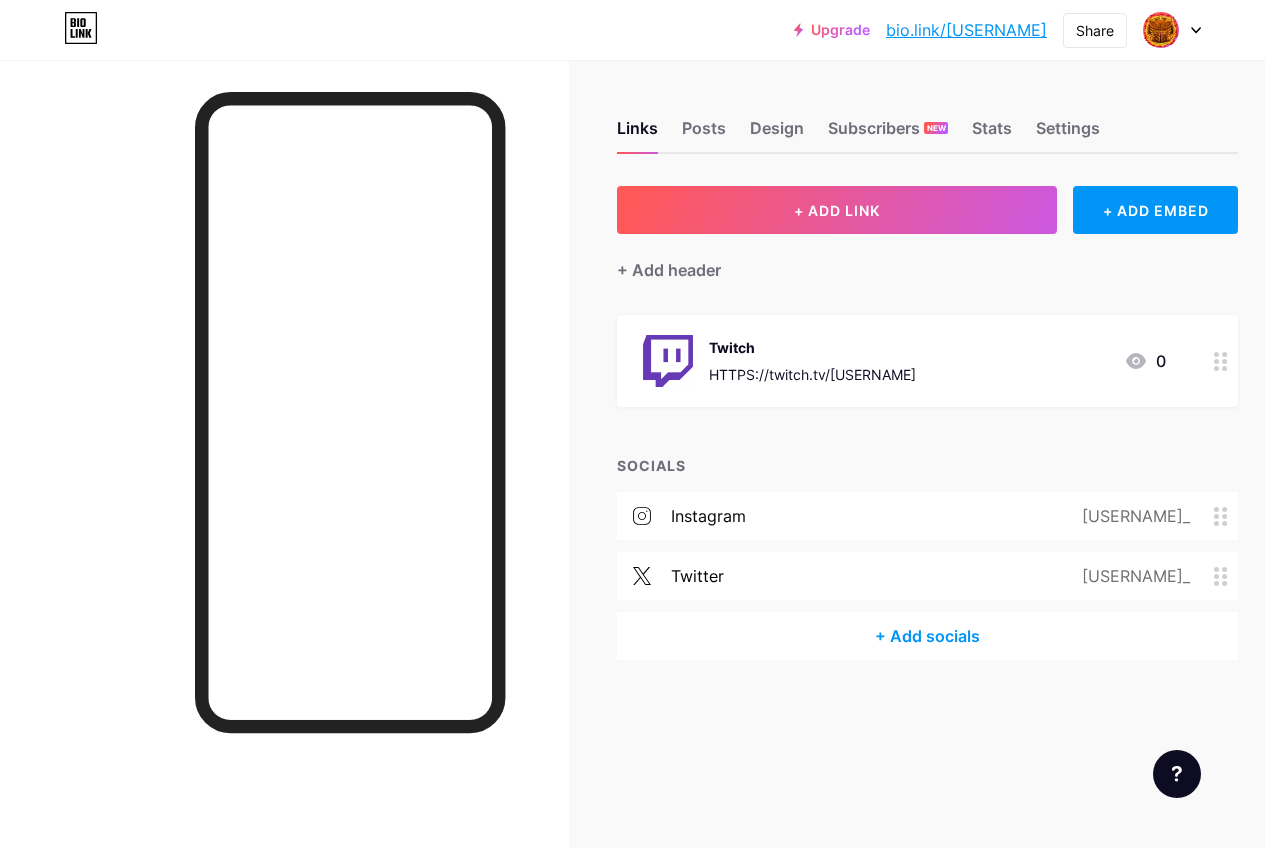 click on "Links
Posts
Design
Subscribers
NEW
Stats
Settings" at bounding box center (927, 119) 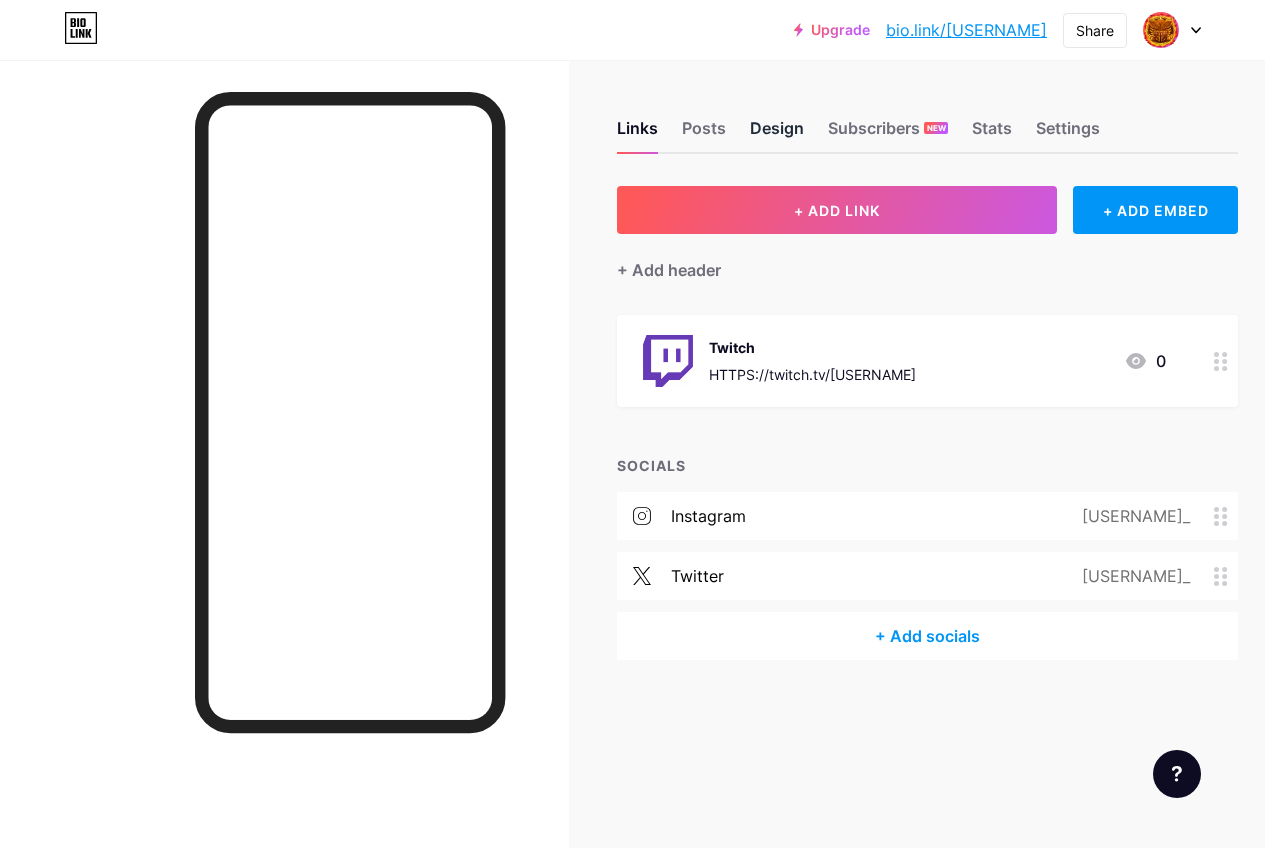 click on "Design" at bounding box center (777, 134) 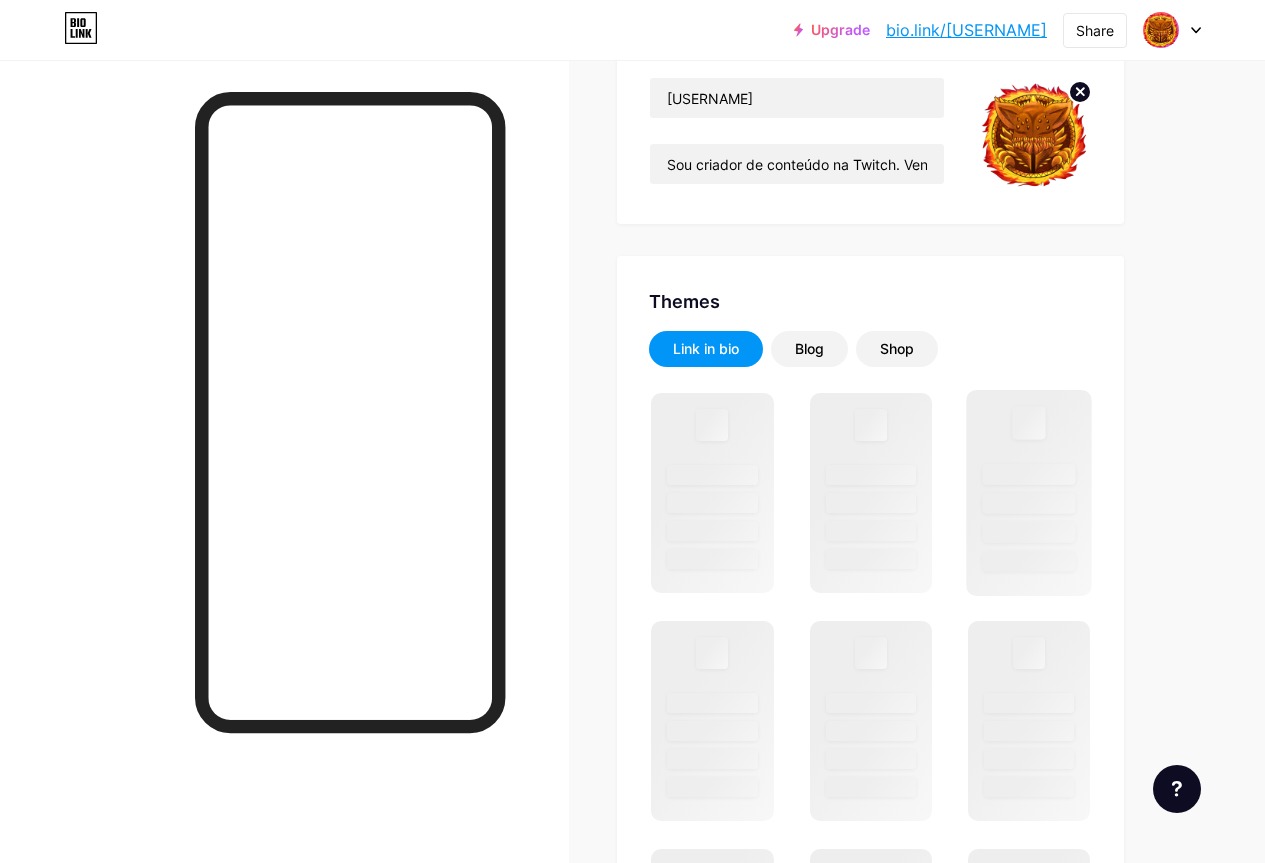scroll, scrollTop: 300, scrollLeft: 0, axis: vertical 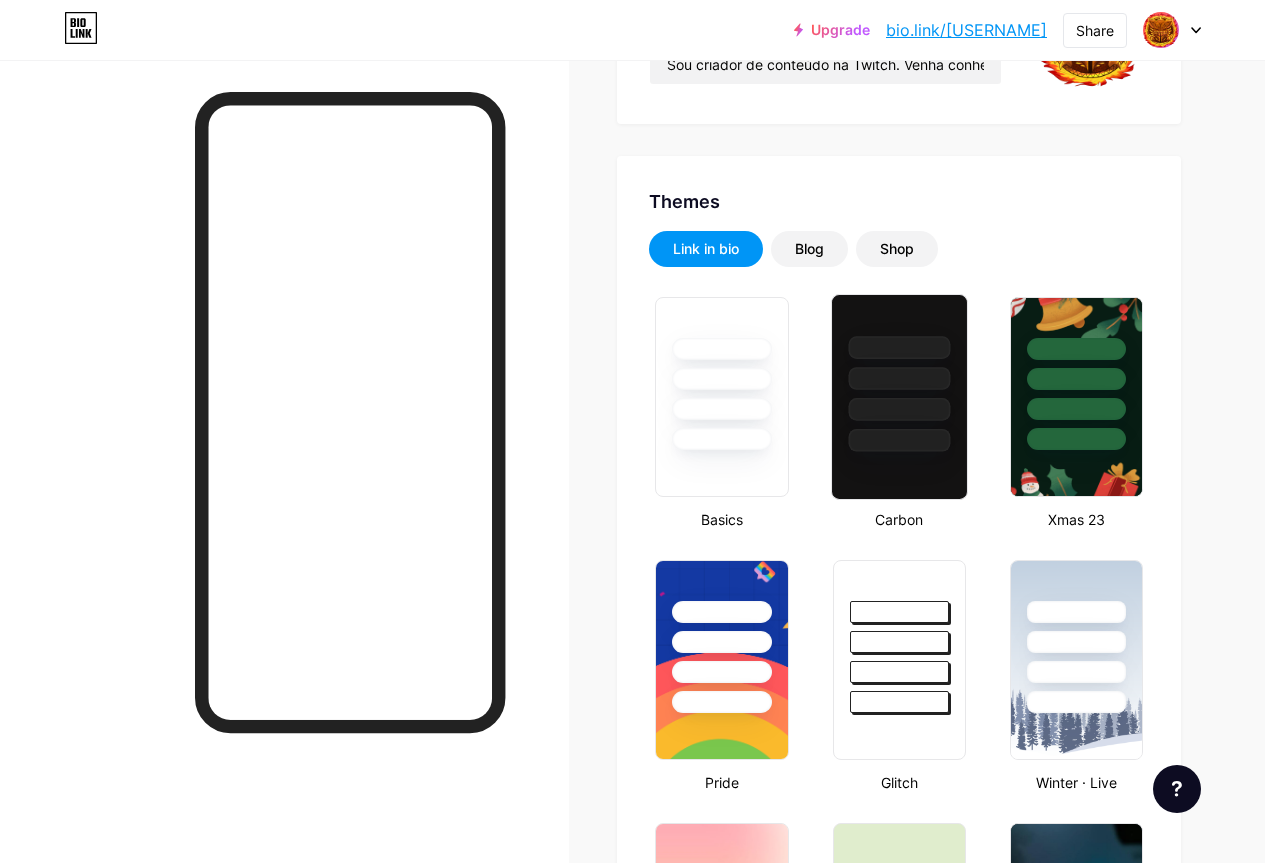 click at bounding box center (899, 440) 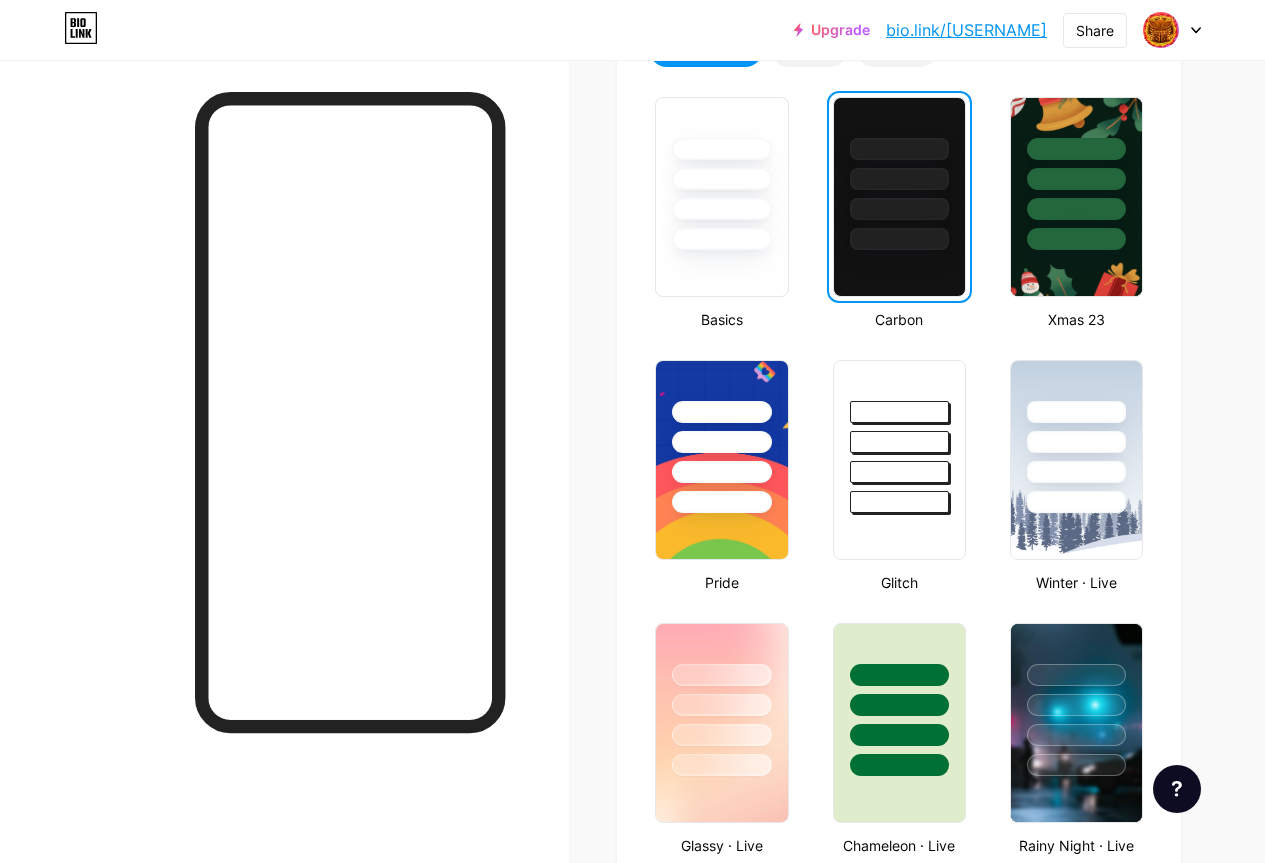 scroll, scrollTop: 1000, scrollLeft: 0, axis: vertical 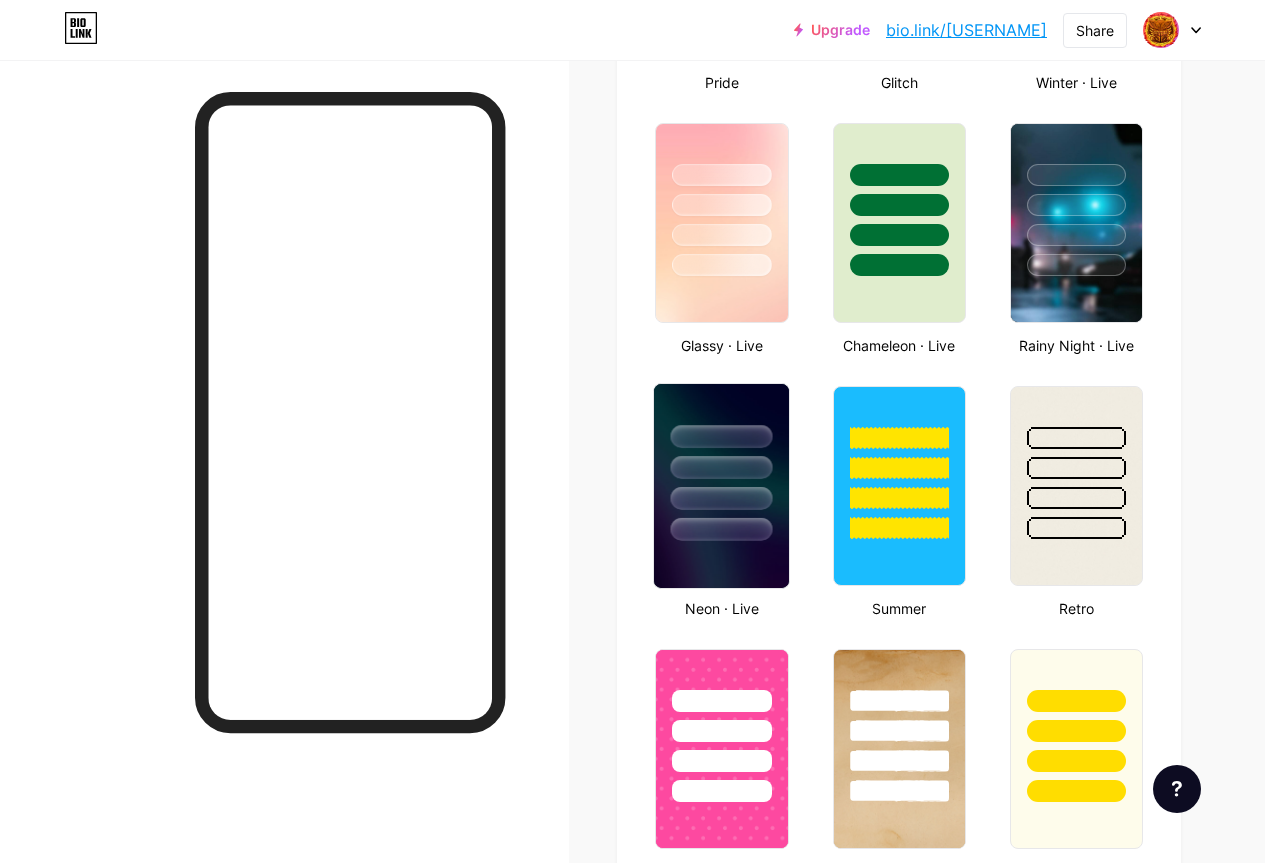 click at bounding box center [722, 498] 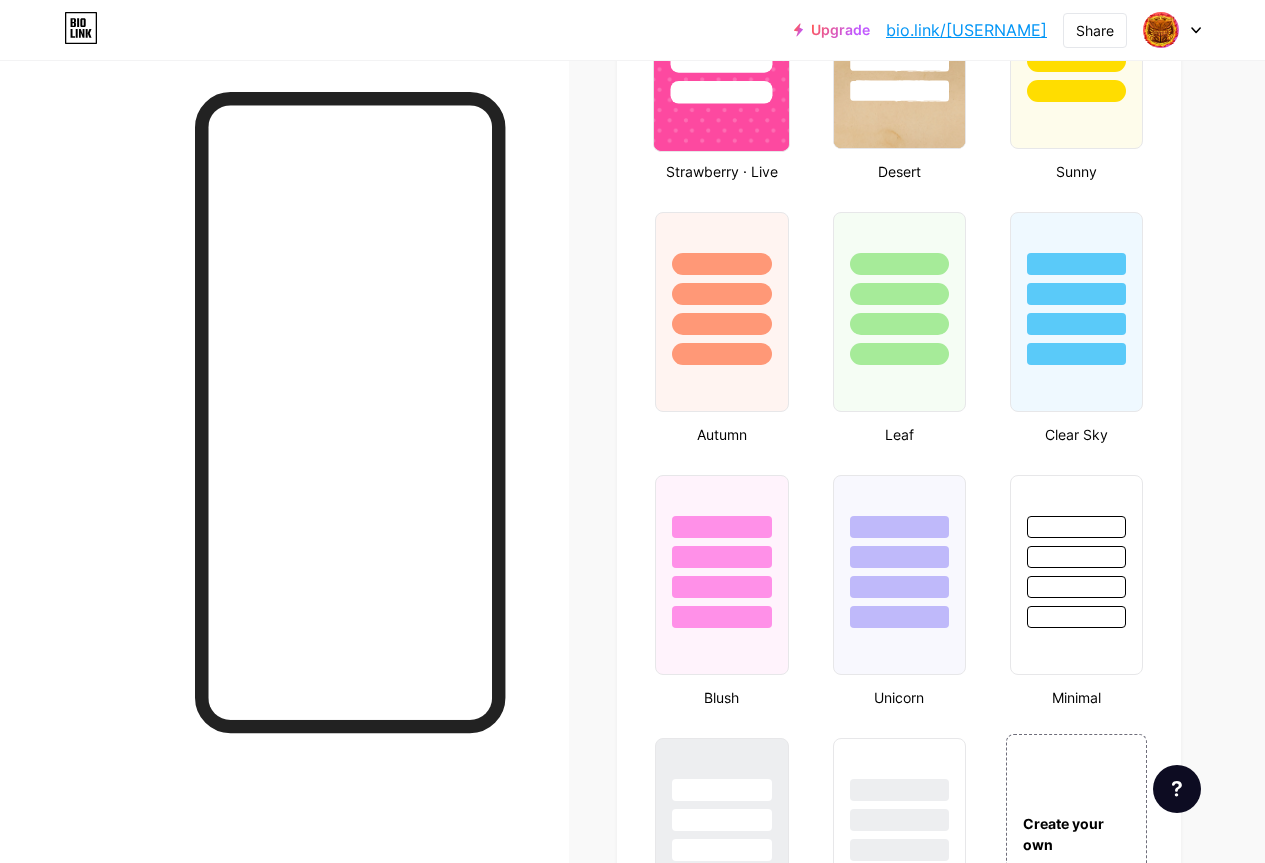 scroll, scrollTop: 1000, scrollLeft: 0, axis: vertical 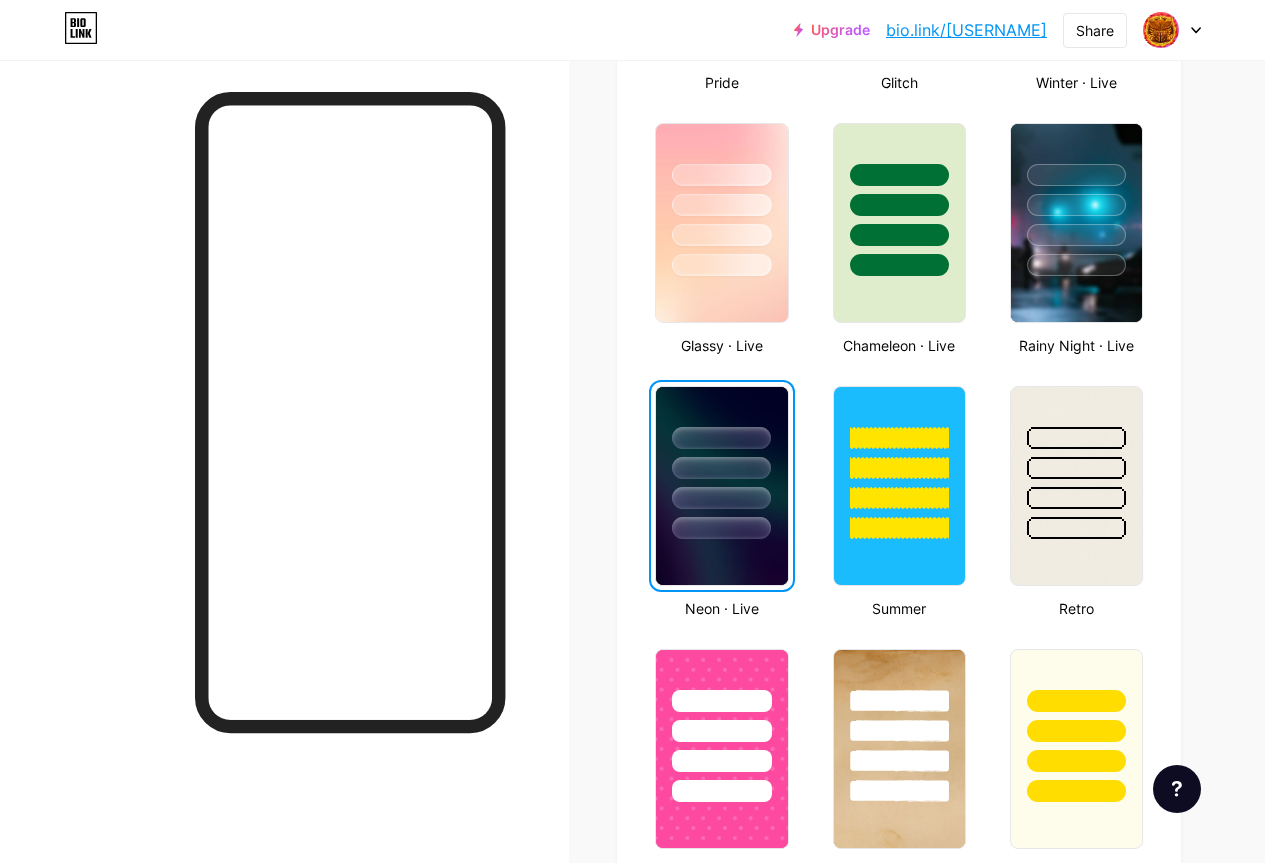 drag, startPoint x: 751, startPoint y: 521, endPoint x: 673, endPoint y: 433, distance: 117.592514 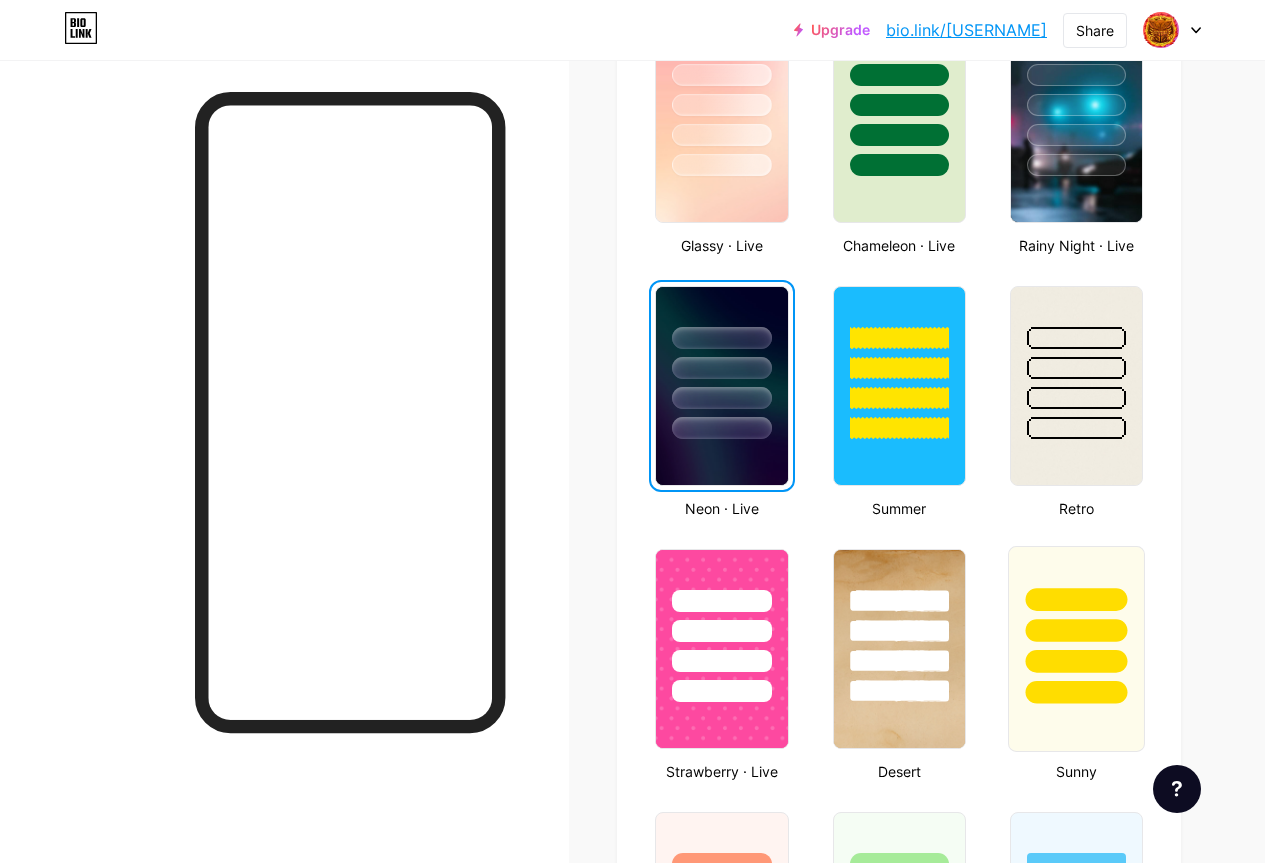 scroll, scrollTop: 1000, scrollLeft: 0, axis: vertical 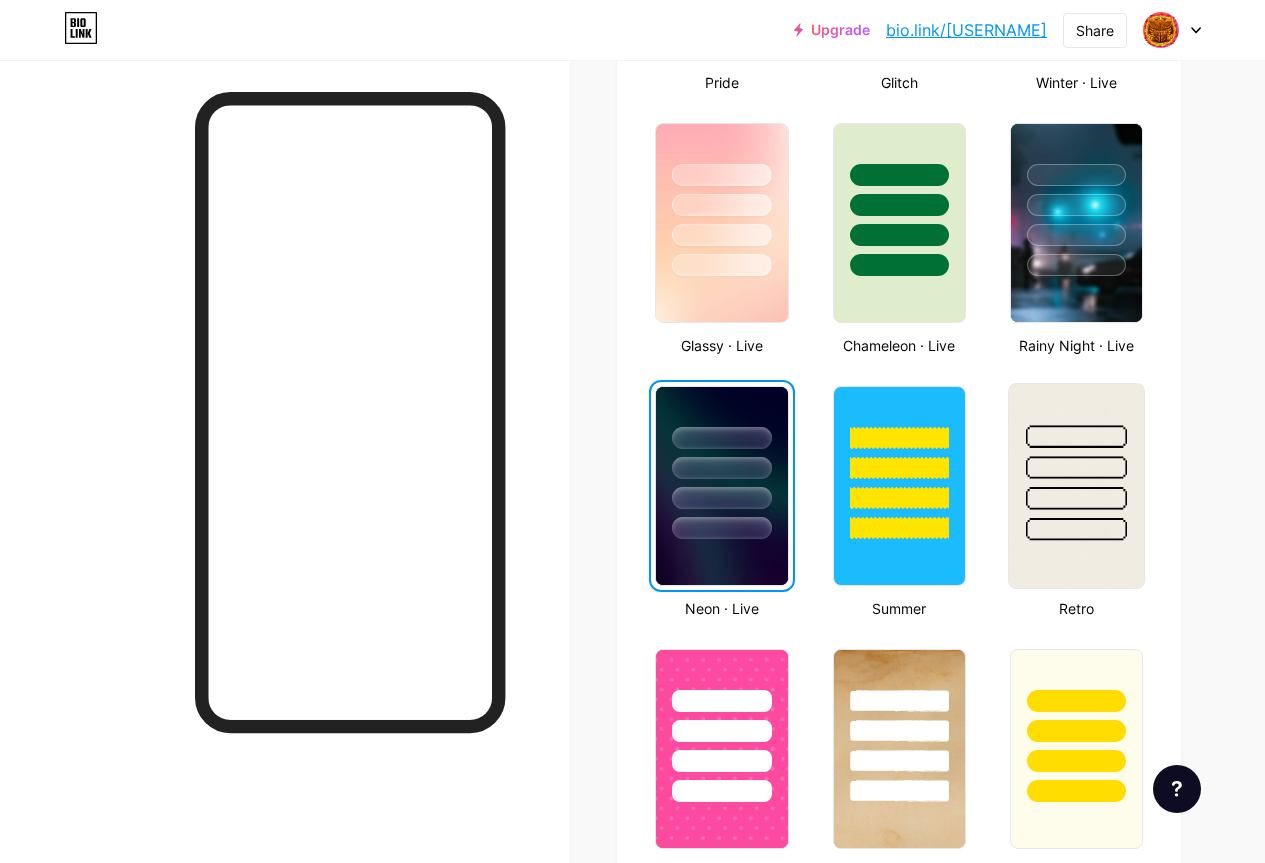 click at bounding box center [1076, 467] 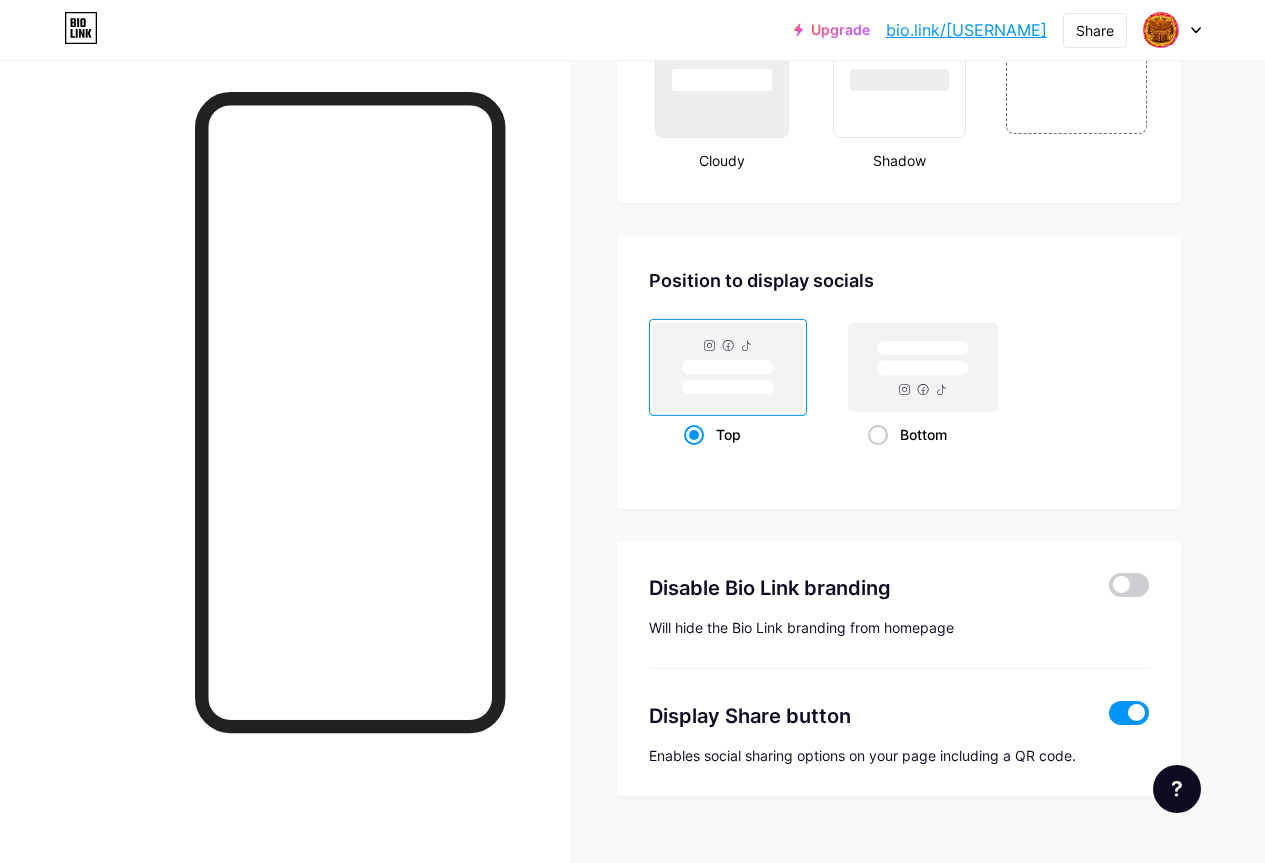scroll, scrollTop: 2534, scrollLeft: 0, axis: vertical 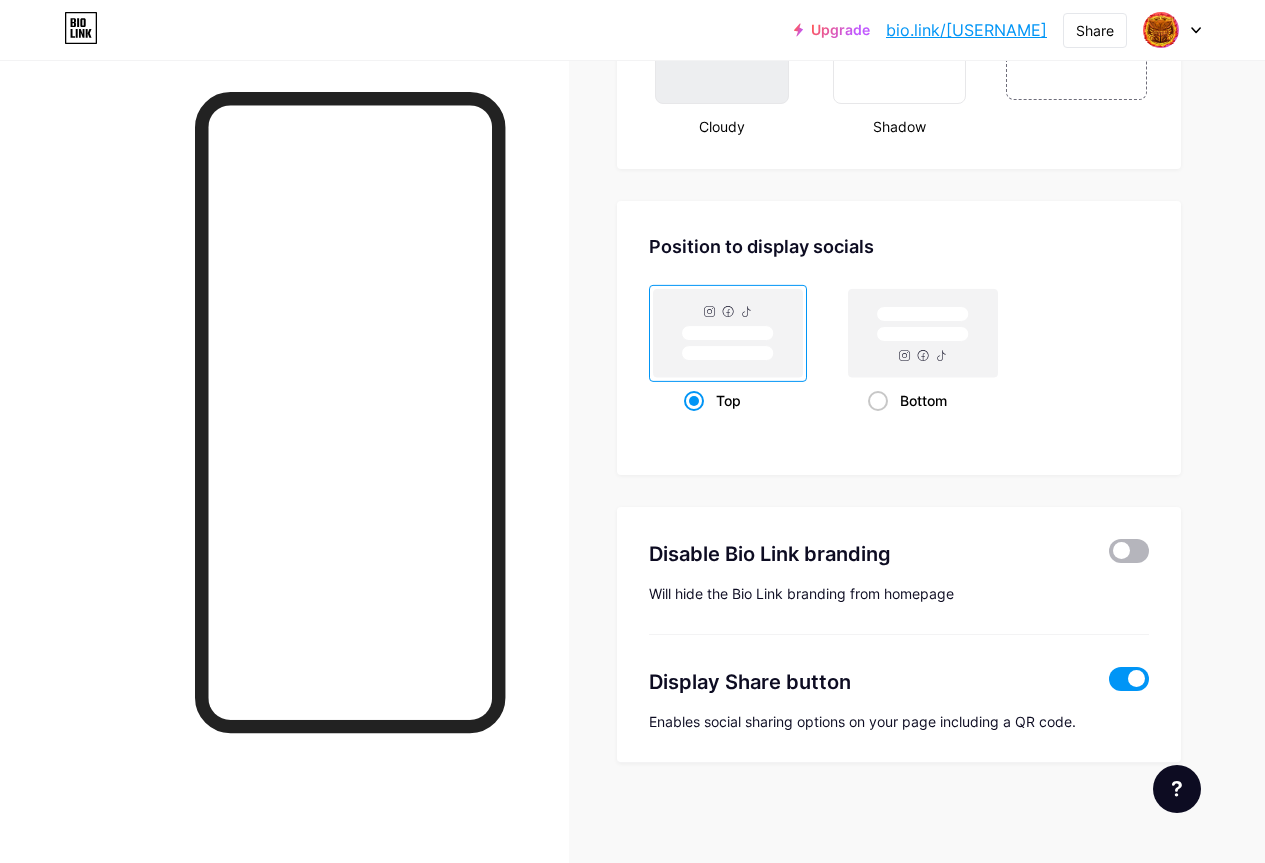 click at bounding box center (1129, 551) 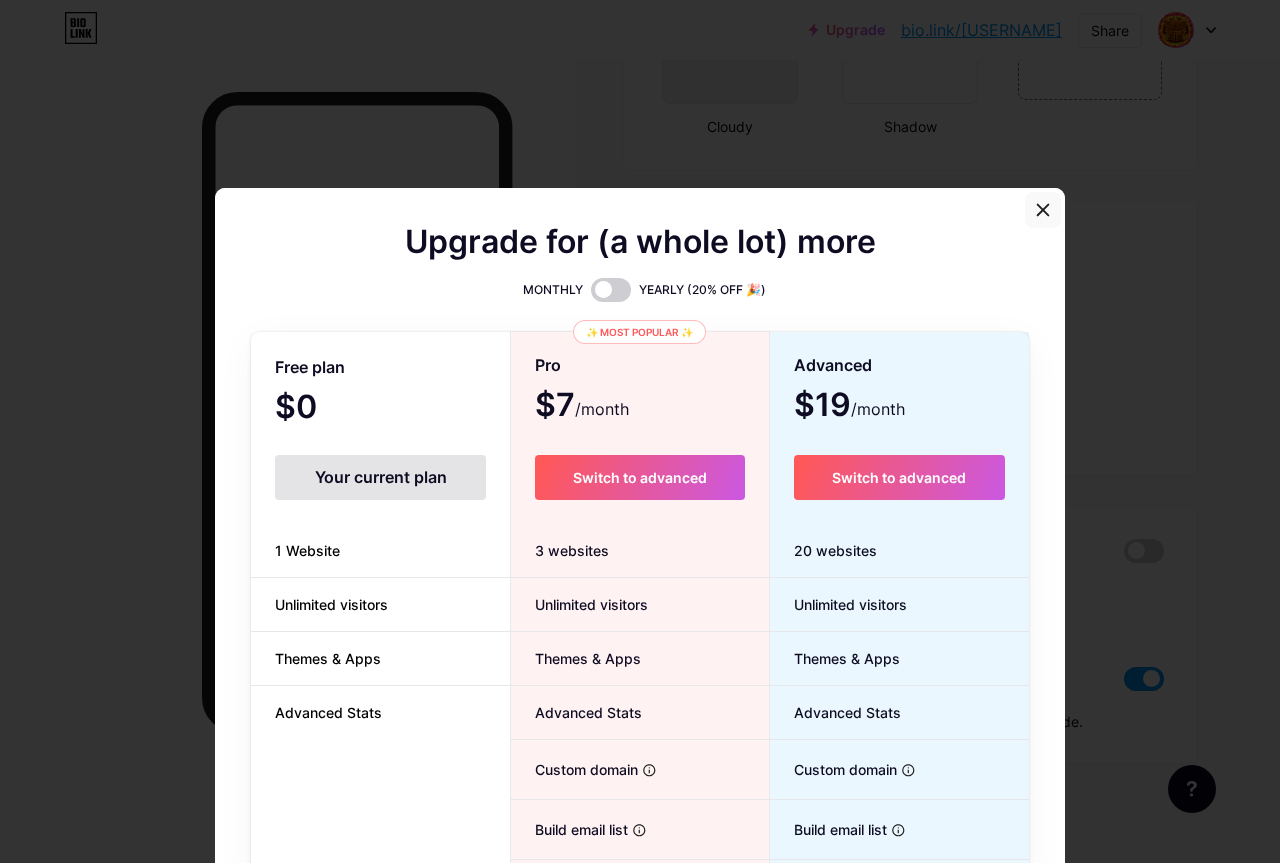 click 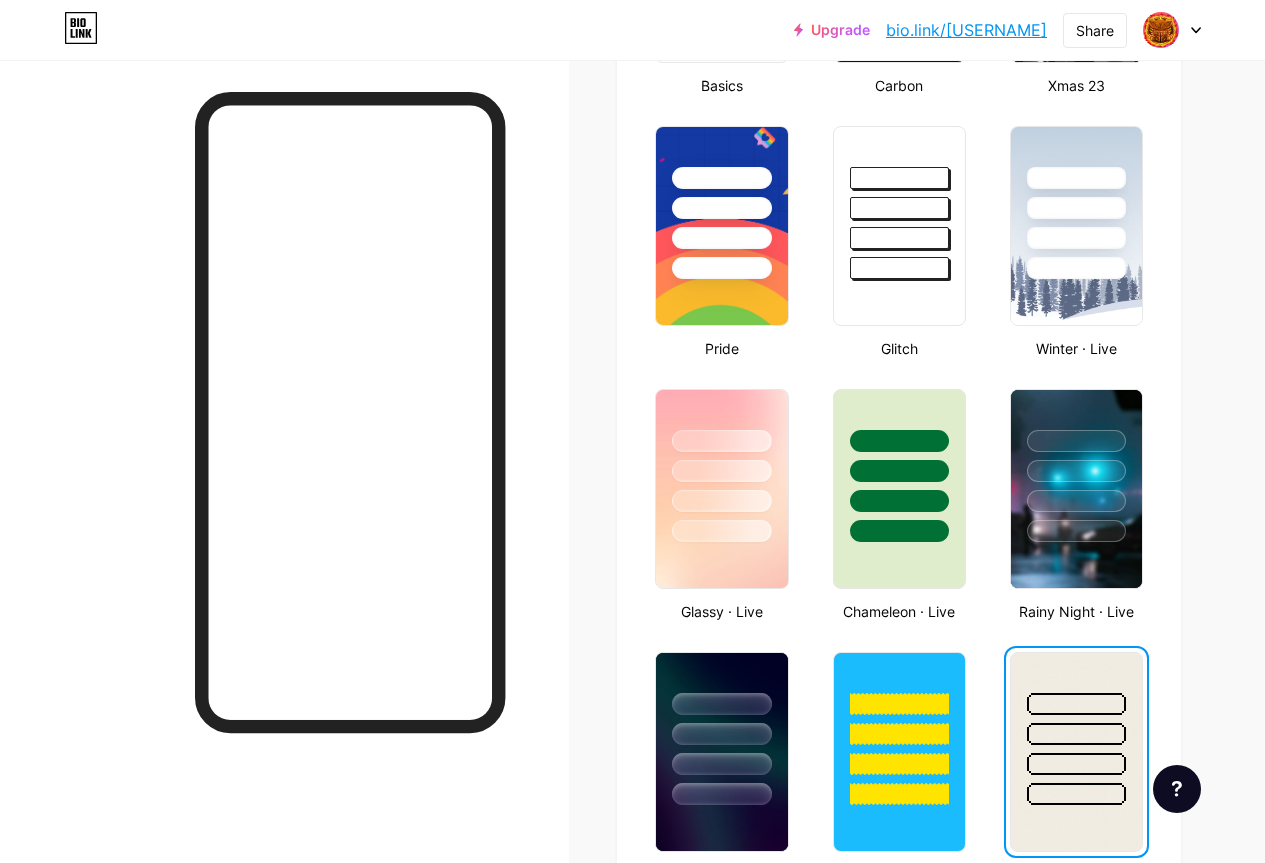 scroll, scrollTop: 0, scrollLeft: 0, axis: both 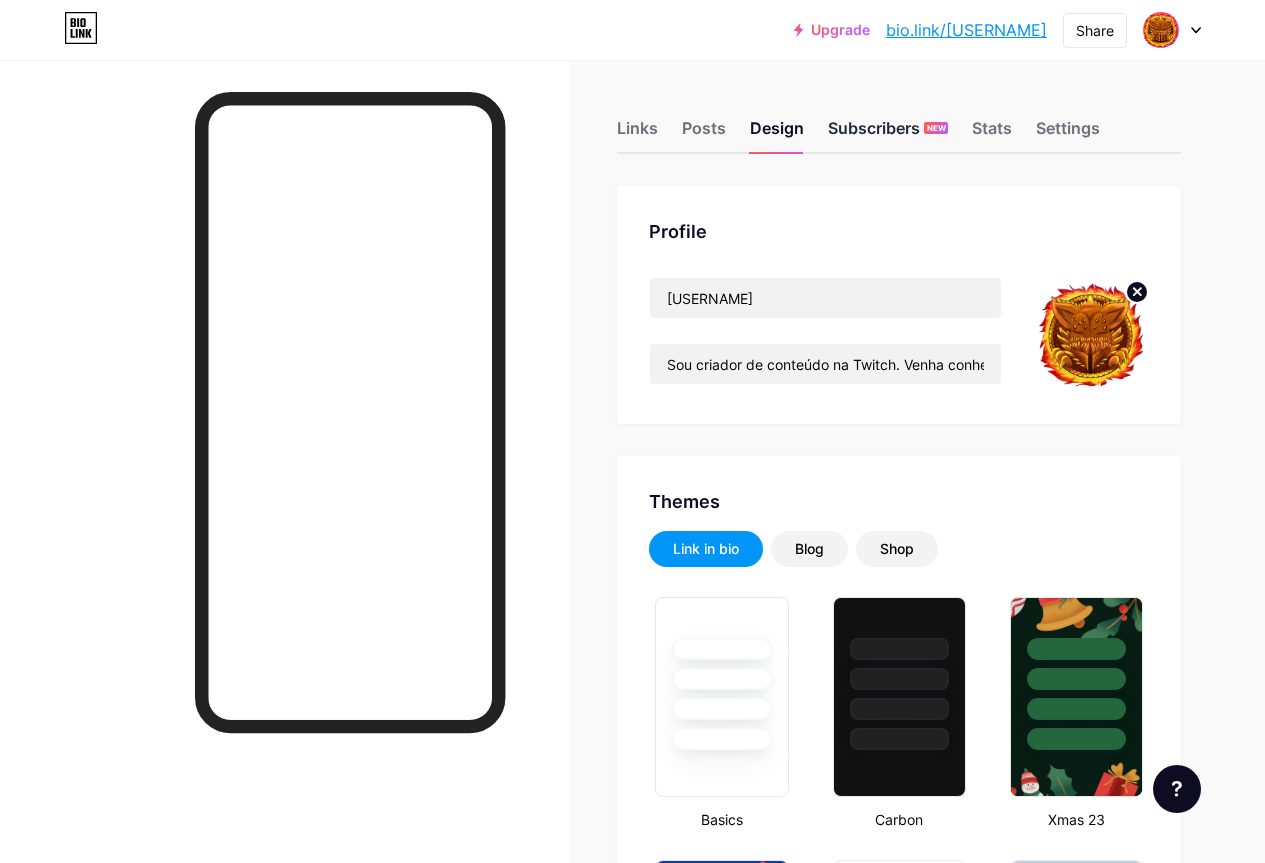click on "Subscribers
NEW" at bounding box center (888, 134) 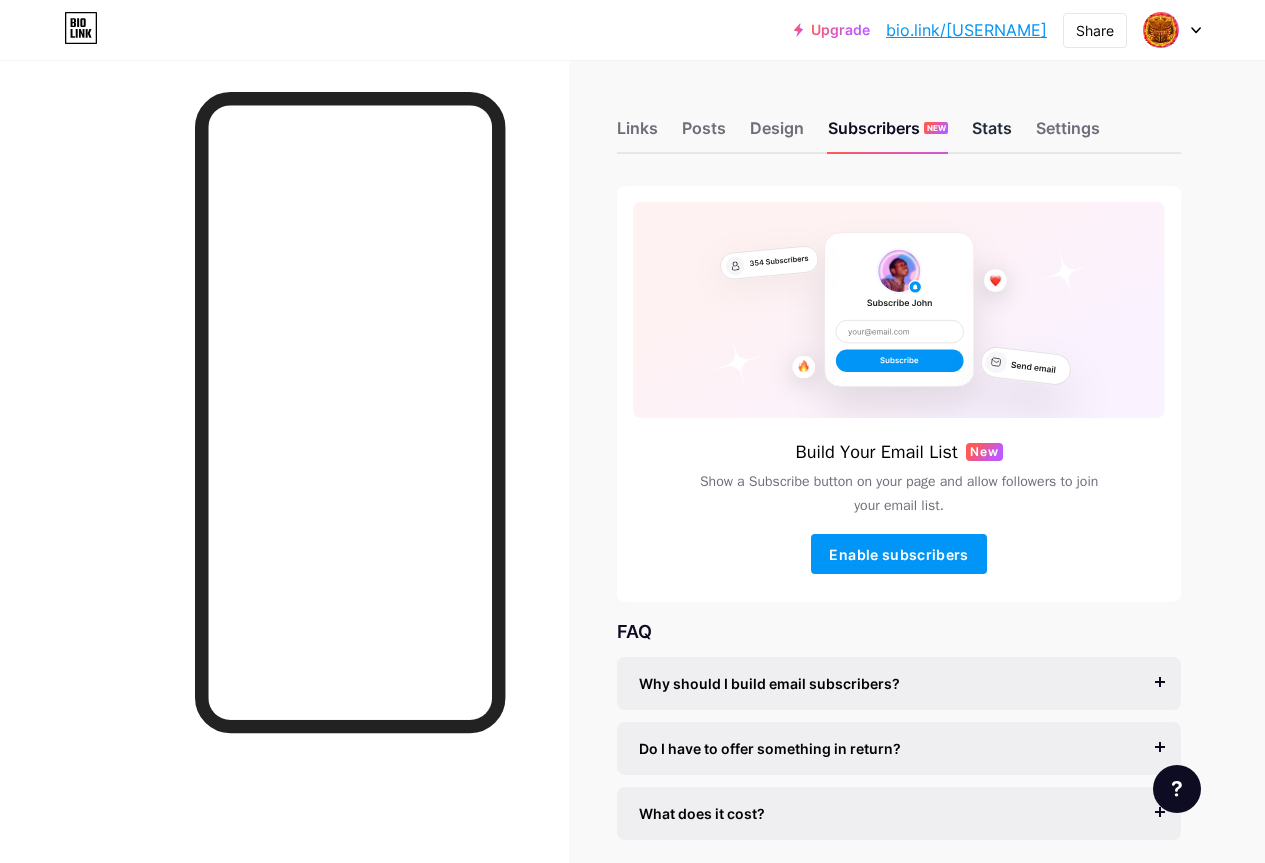 click on "Stats" at bounding box center (992, 134) 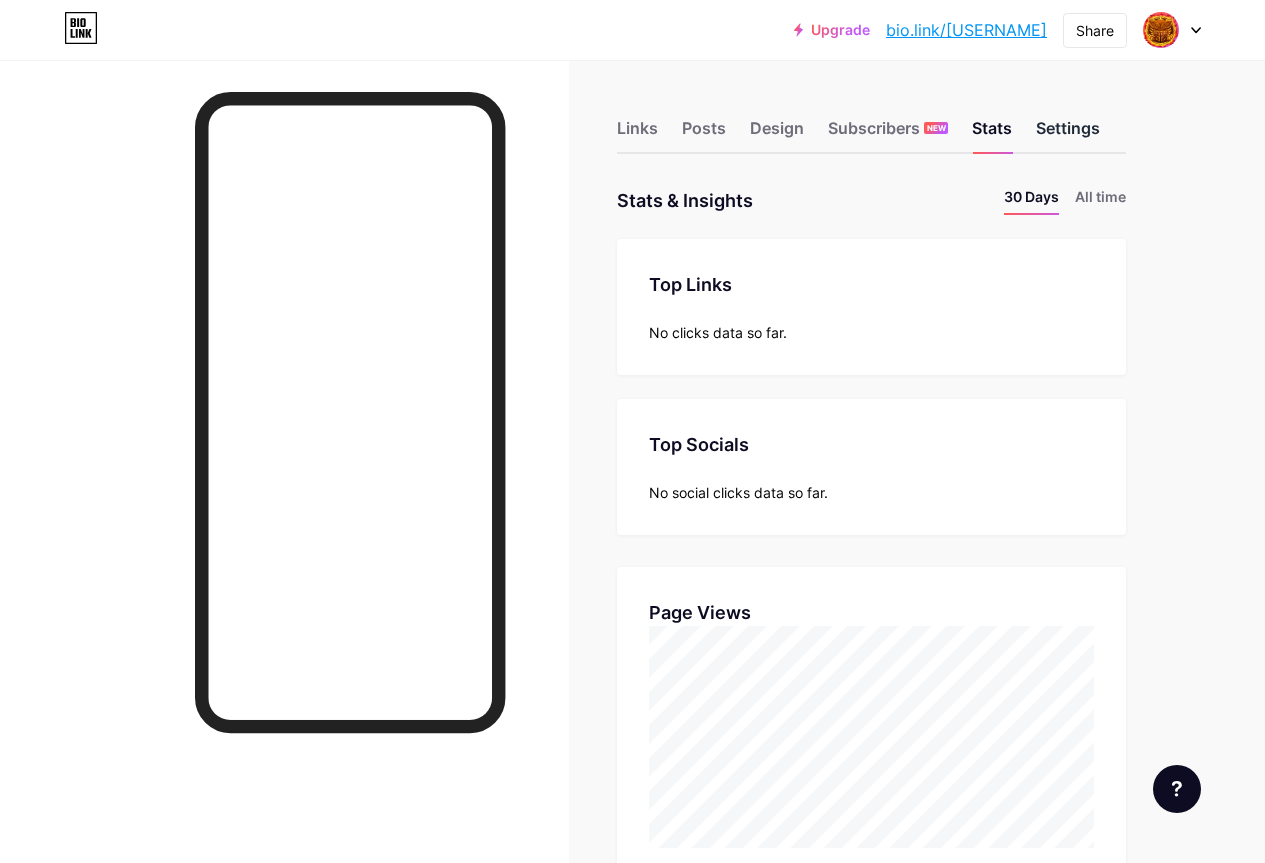 scroll, scrollTop: 999137, scrollLeft: 998735, axis: both 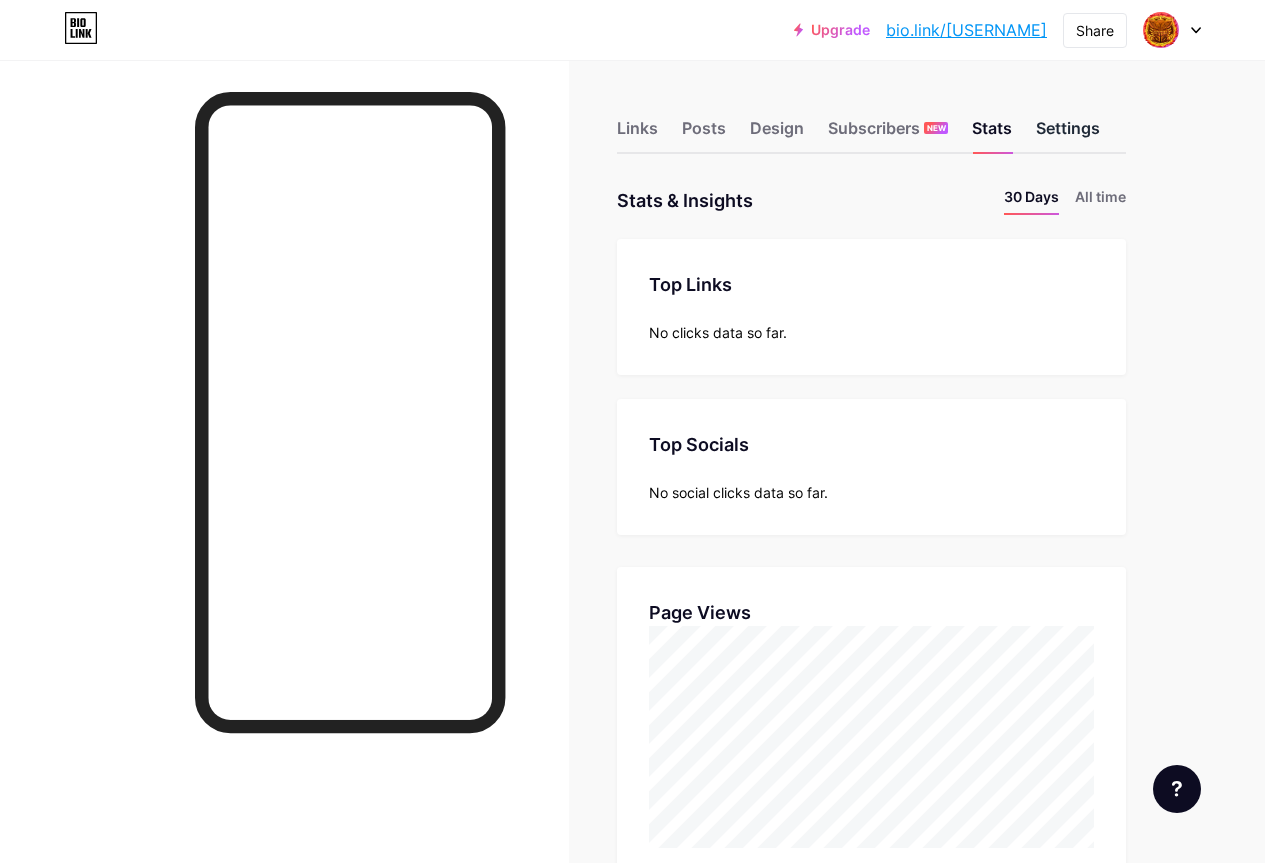 click on "Settings" at bounding box center [1068, 134] 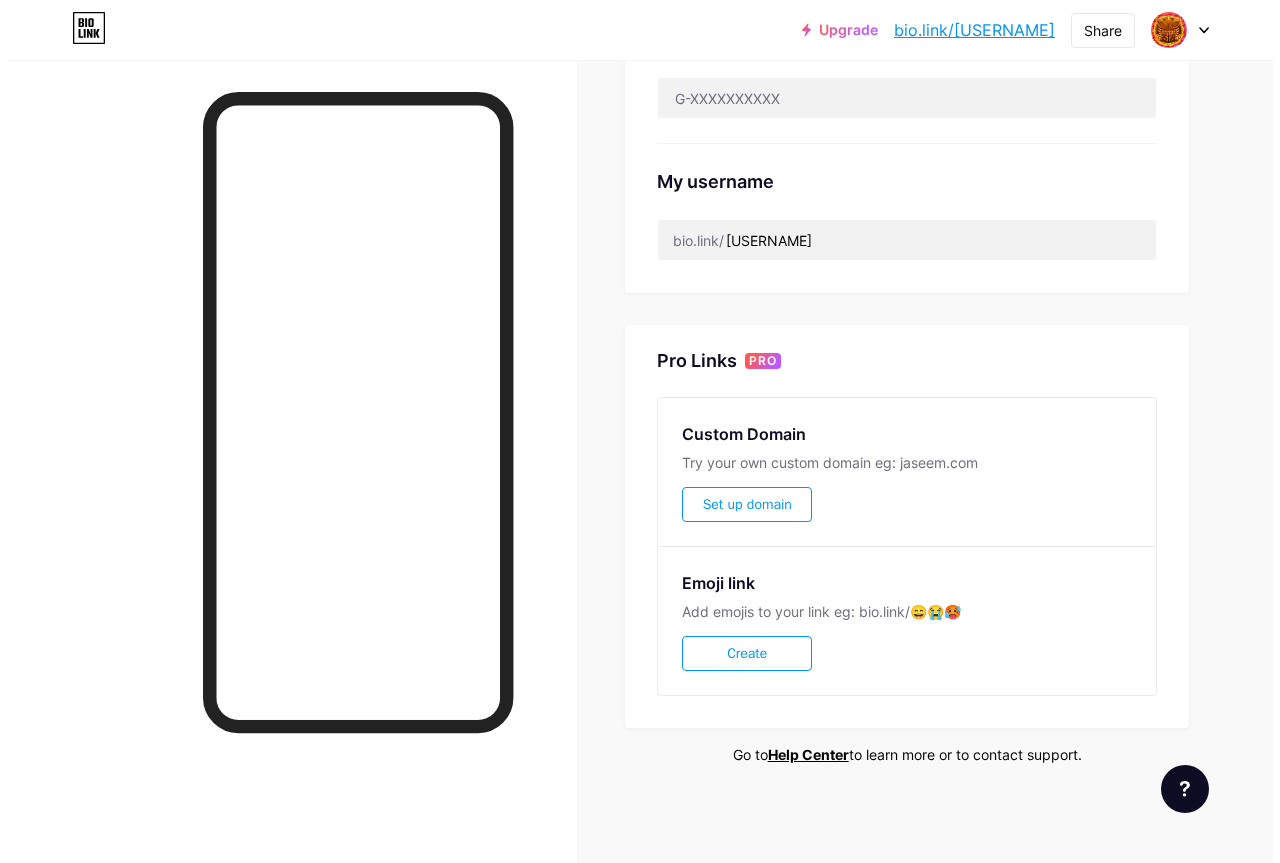 scroll, scrollTop: 0, scrollLeft: 0, axis: both 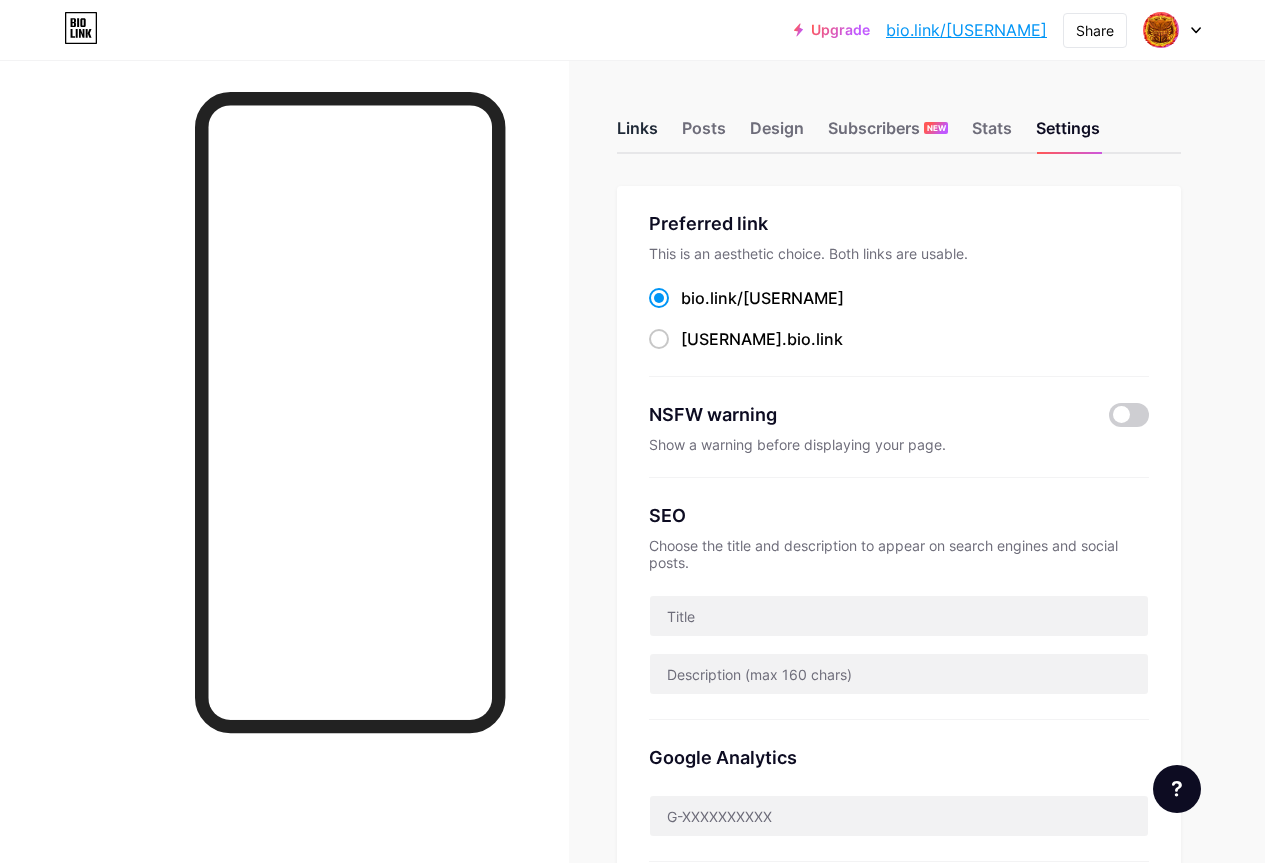 click on "Links" at bounding box center [637, 134] 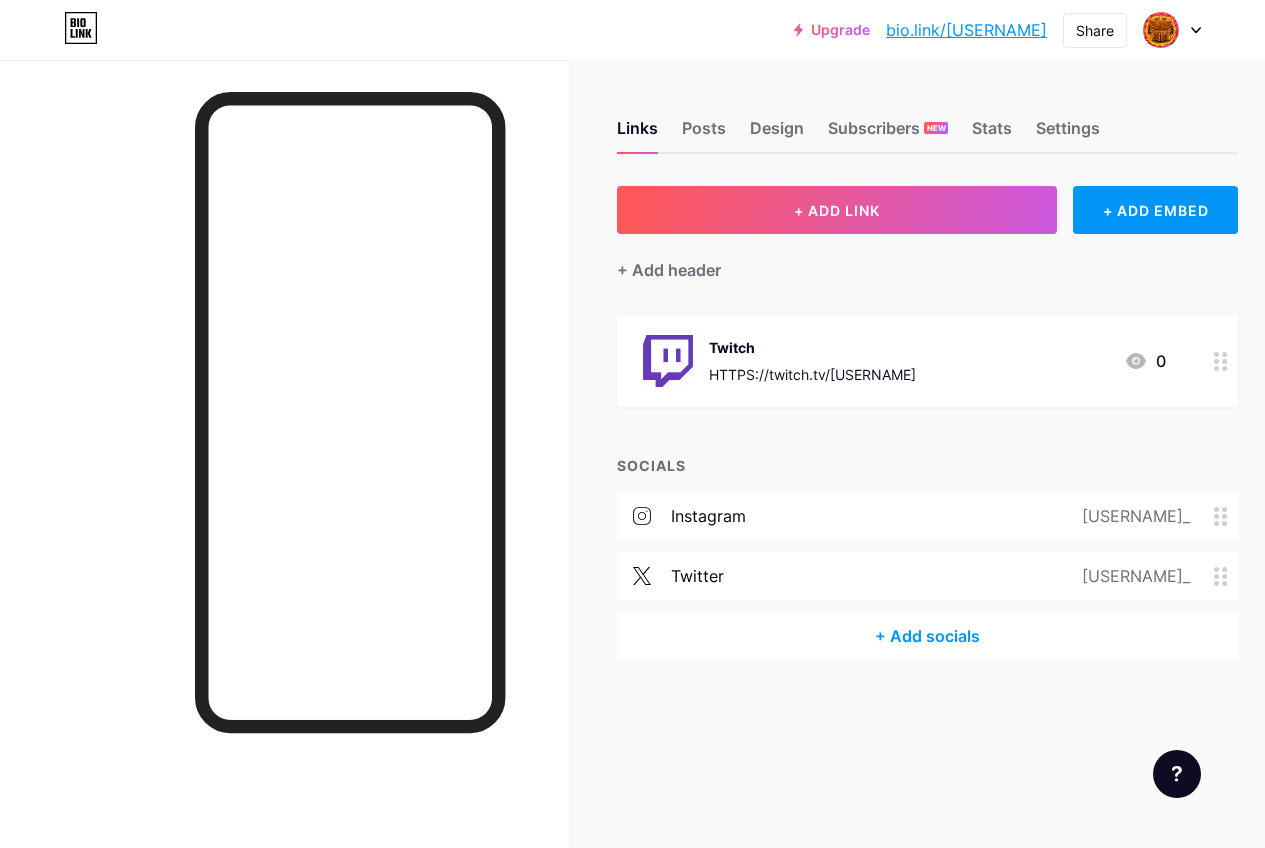 click at bounding box center [1172, 30] 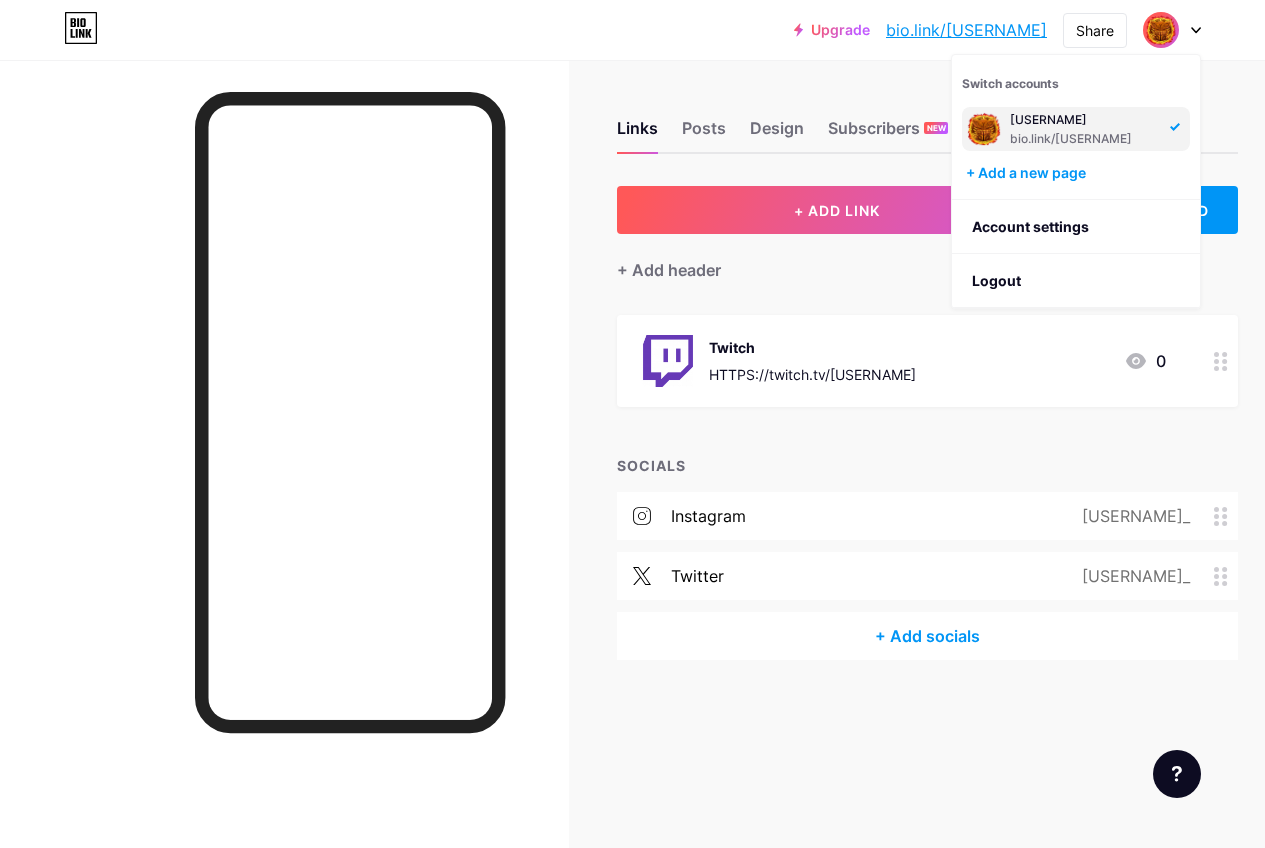 click at bounding box center [284, 484] 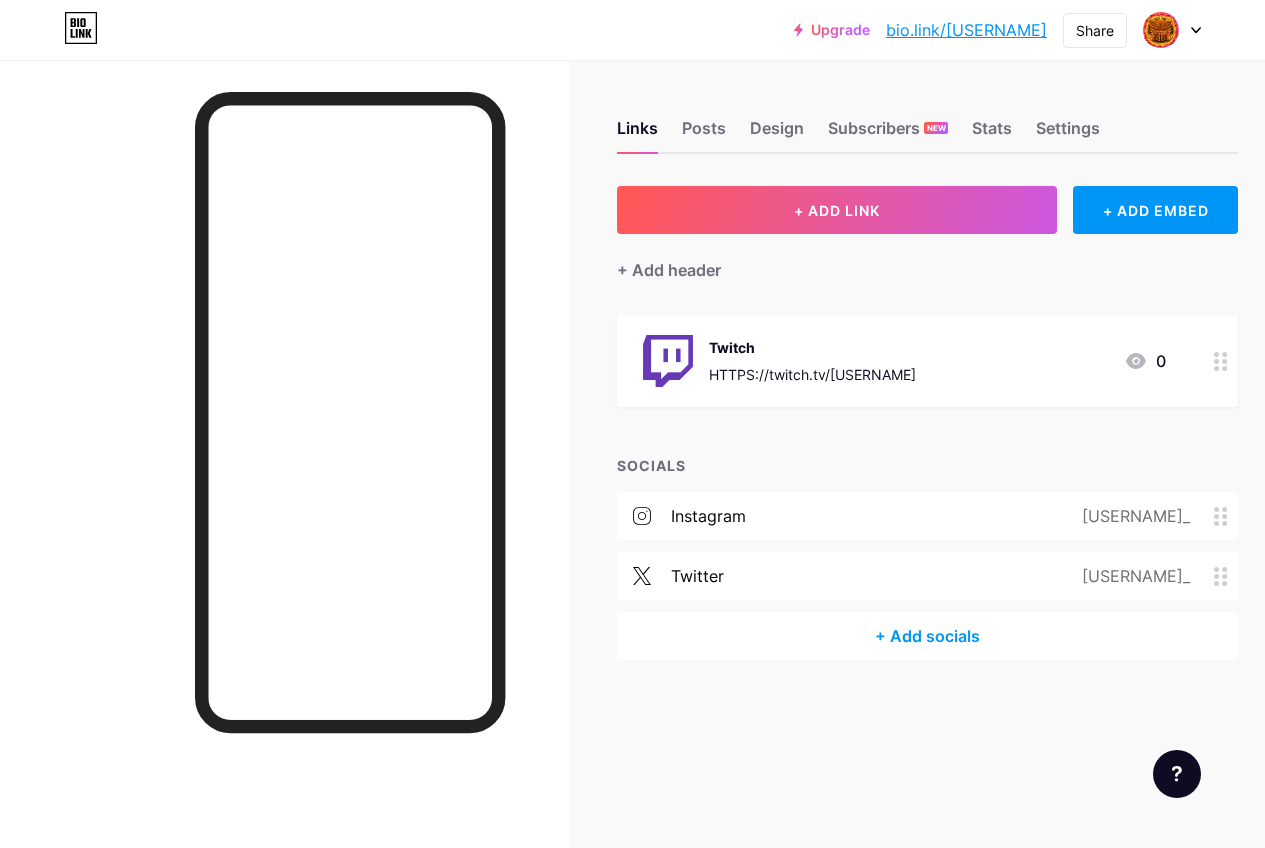 click at bounding box center [1172, 30] 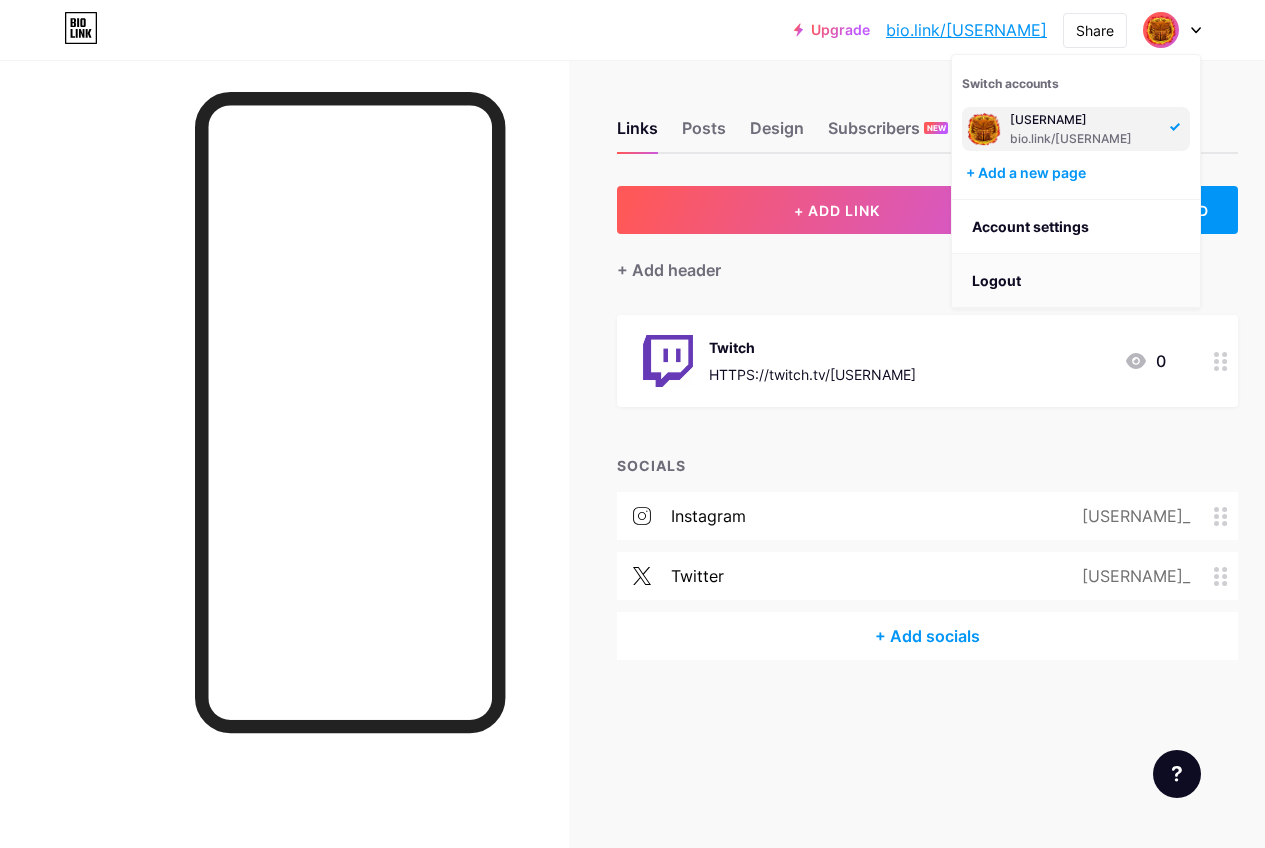 click on "Logout" at bounding box center [1076, 281] 